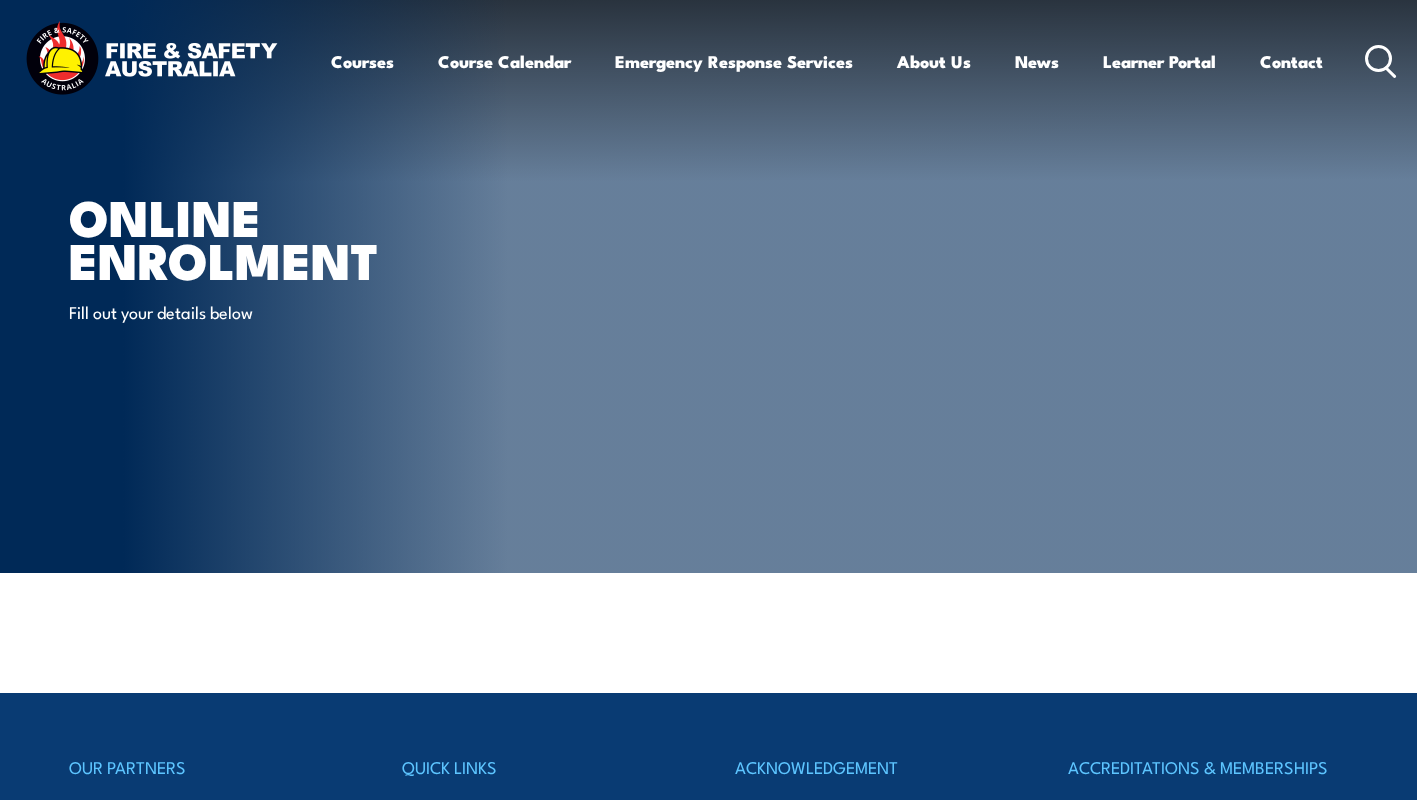 scroll, scrollTop: 0, scrollLeft: 0, axis: both 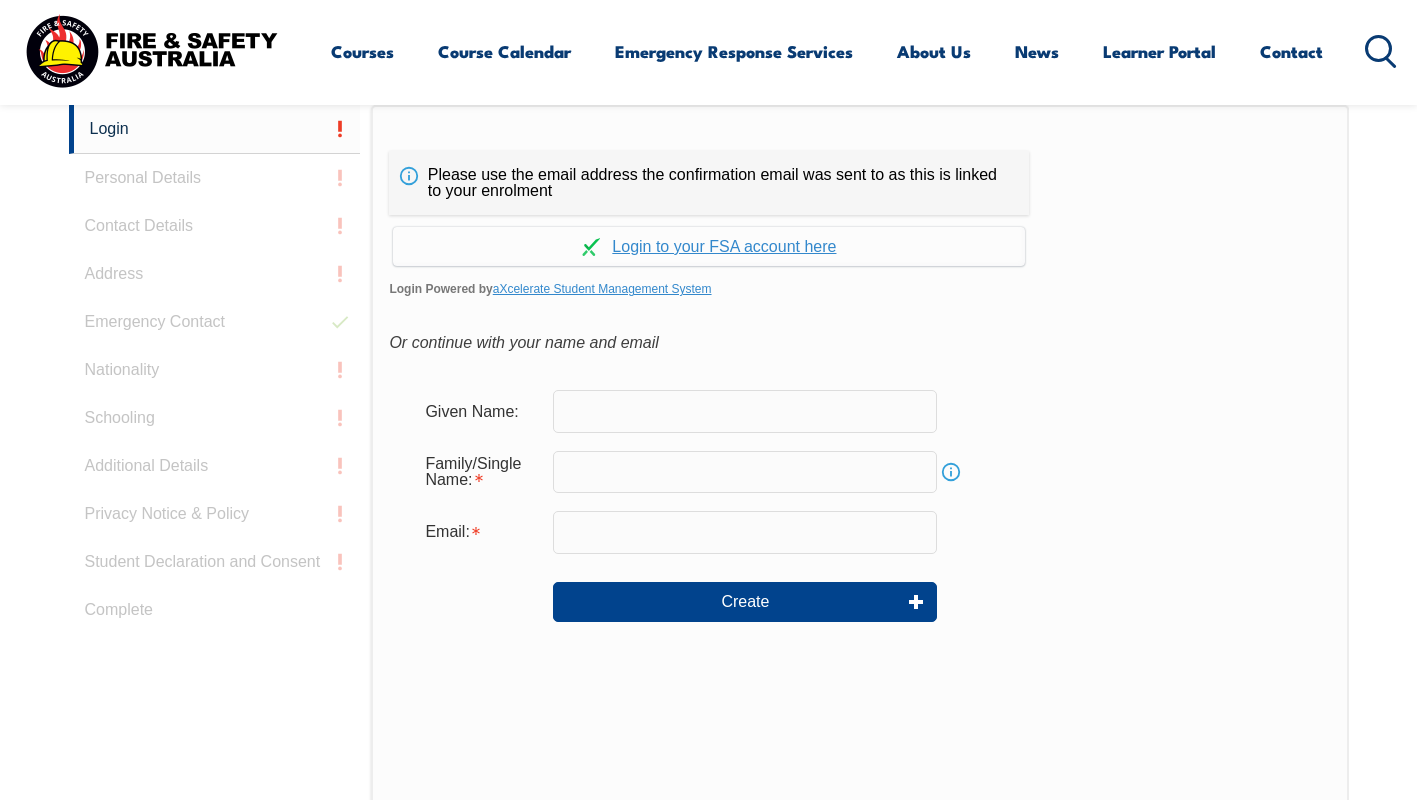 click at bounding box center [745, 411] 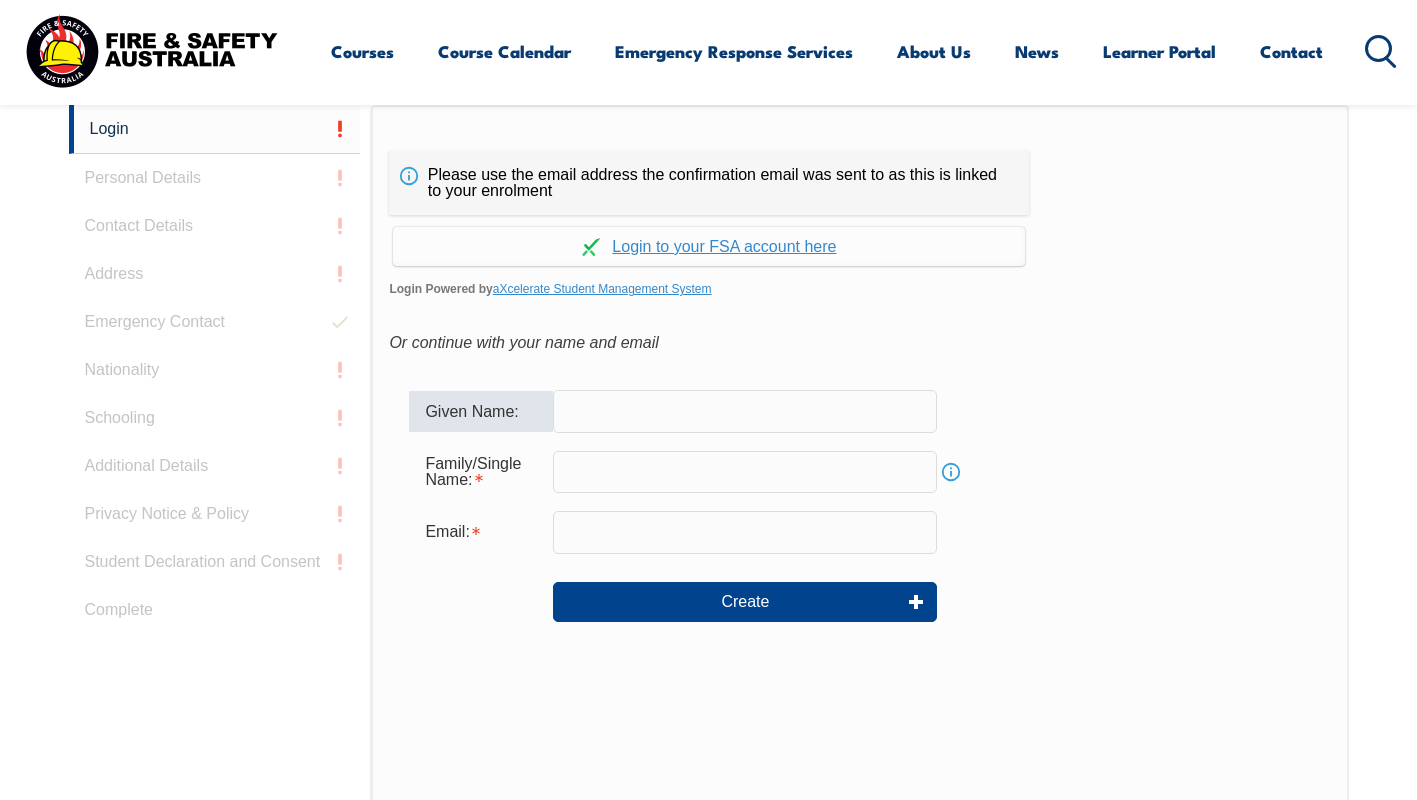 type on "KINGSLEY" 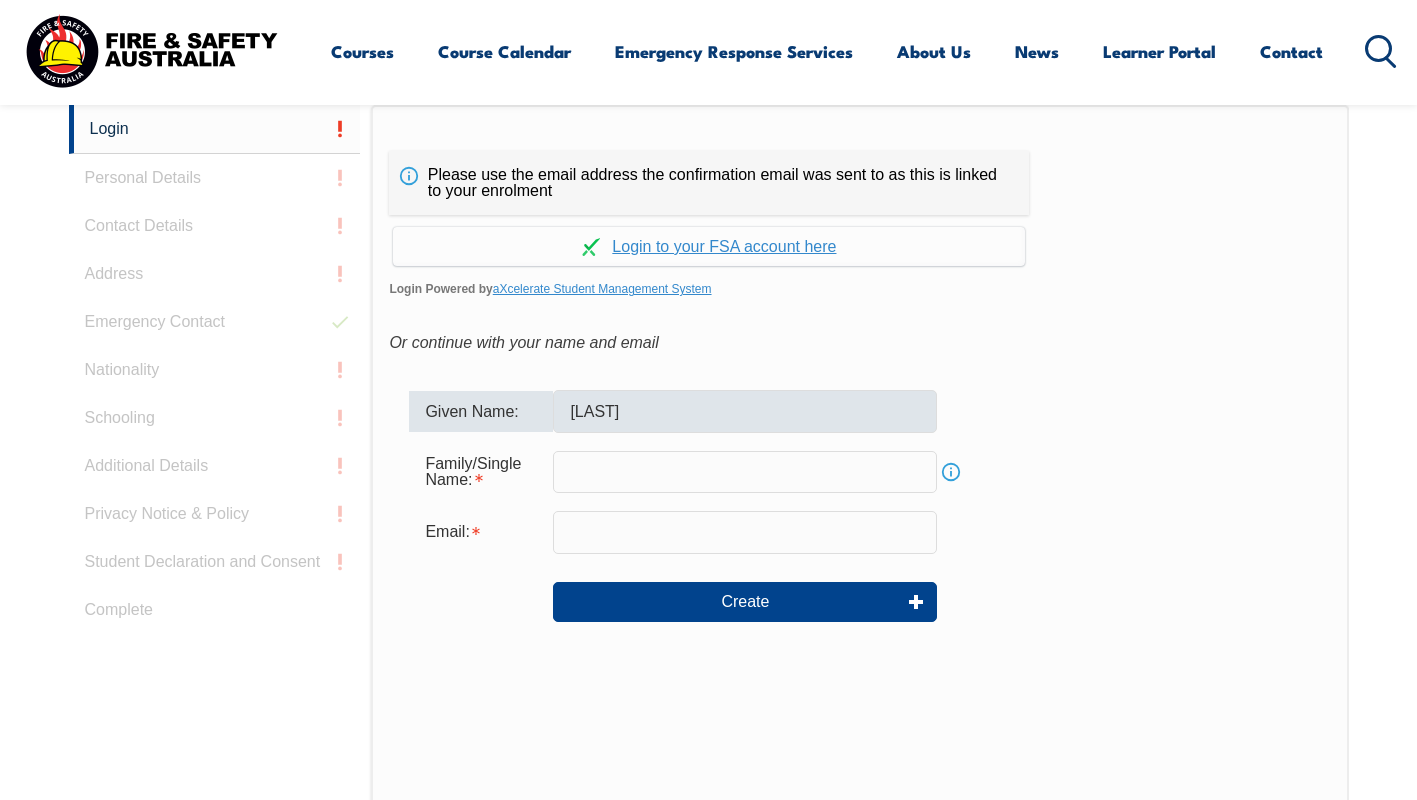 type on "SIVARAJAH" 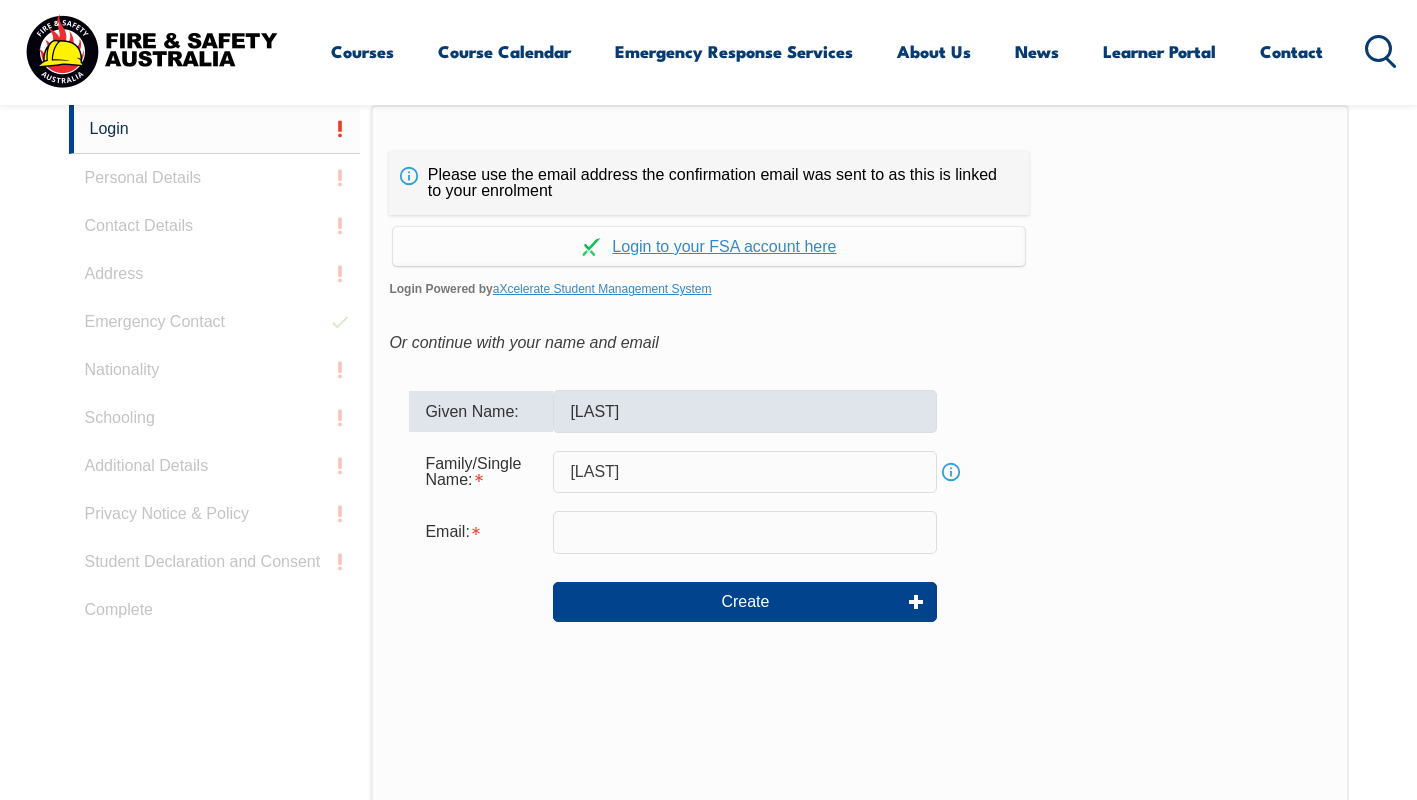 type on "ksivarajah@troylab.com.au" 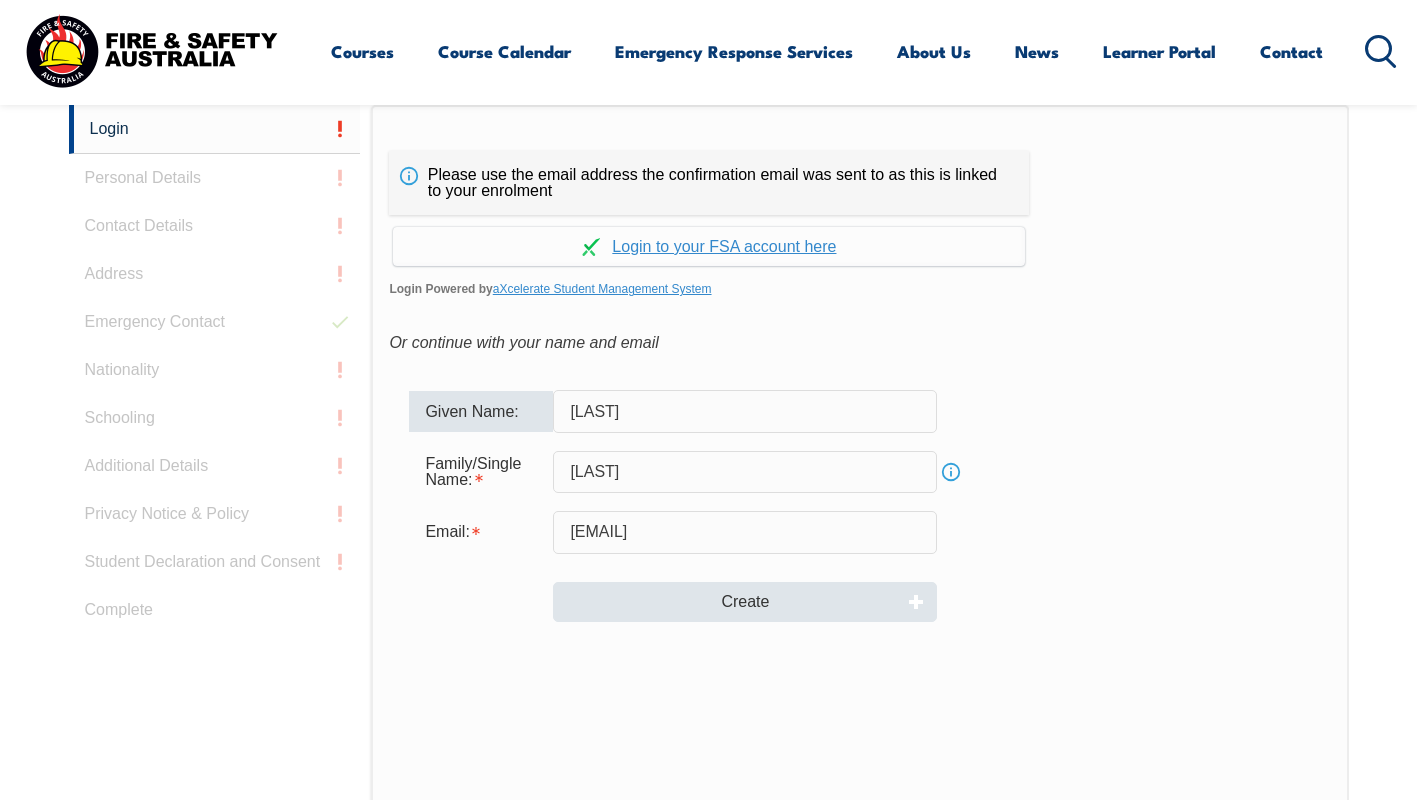 click on "Create" at bounding box center (745, 602) 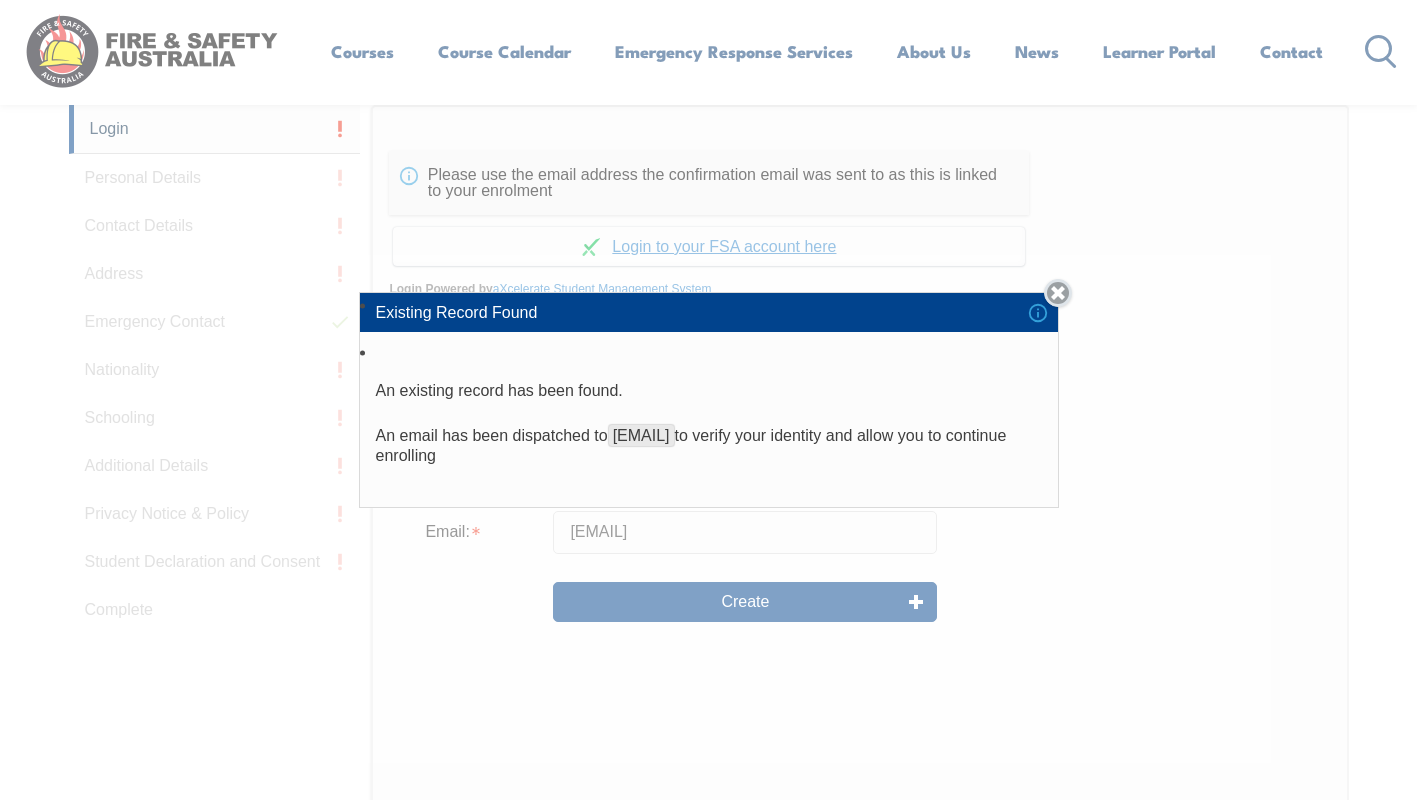 click on "Close" at bounding box center [1058, 293] 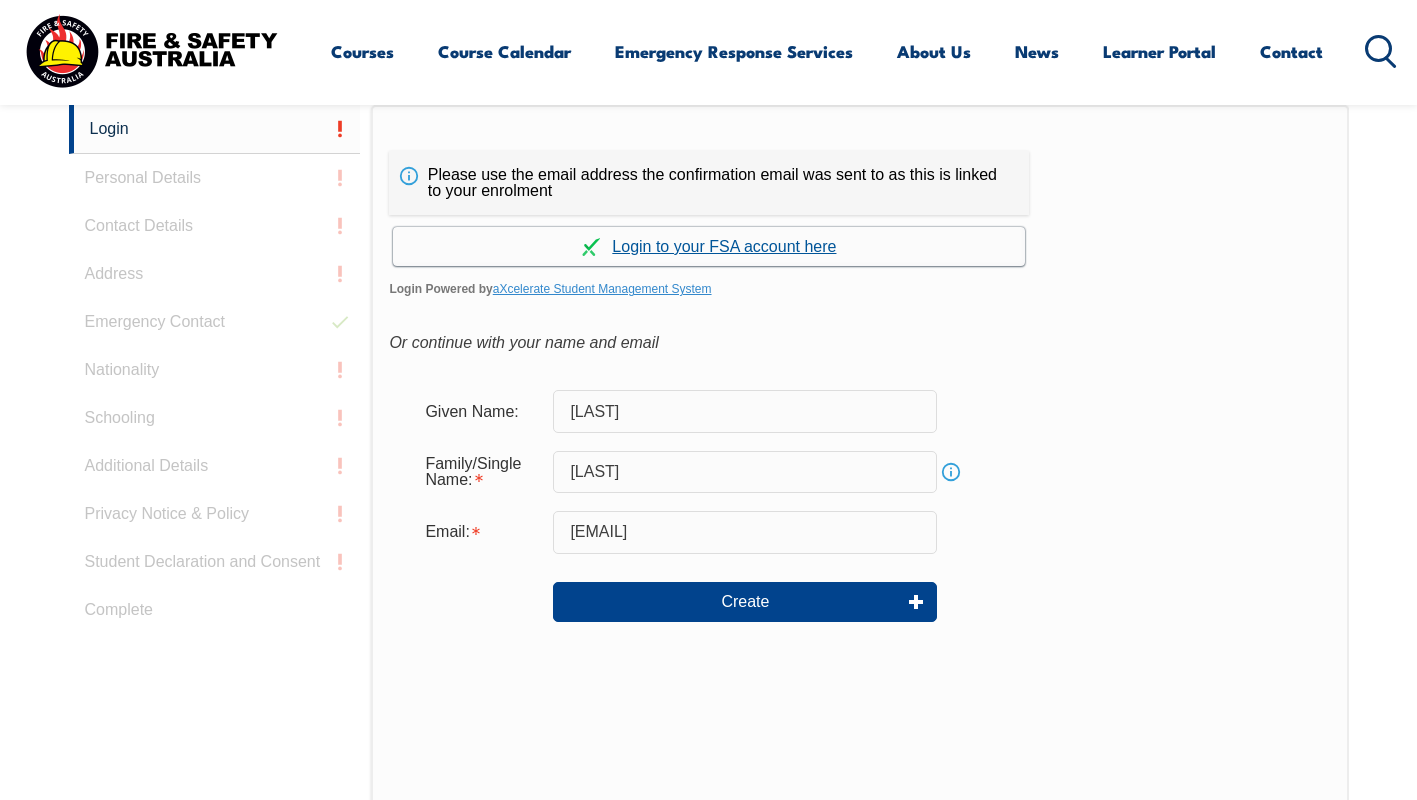 click on "Continue with aXcelerate" at bounding box center (709, 246) 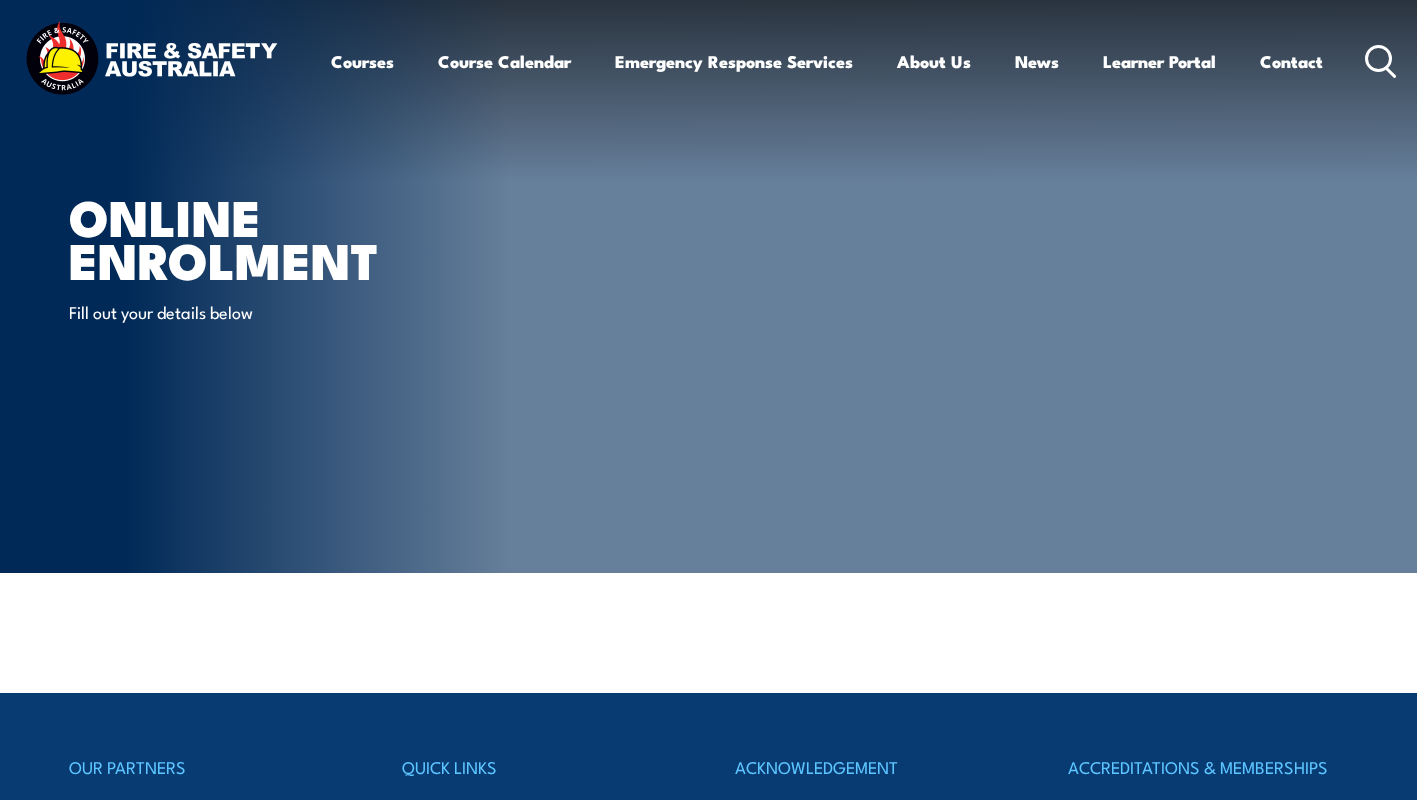 scroll, scrollTop: 0, scrollLeft: 0, axis: both 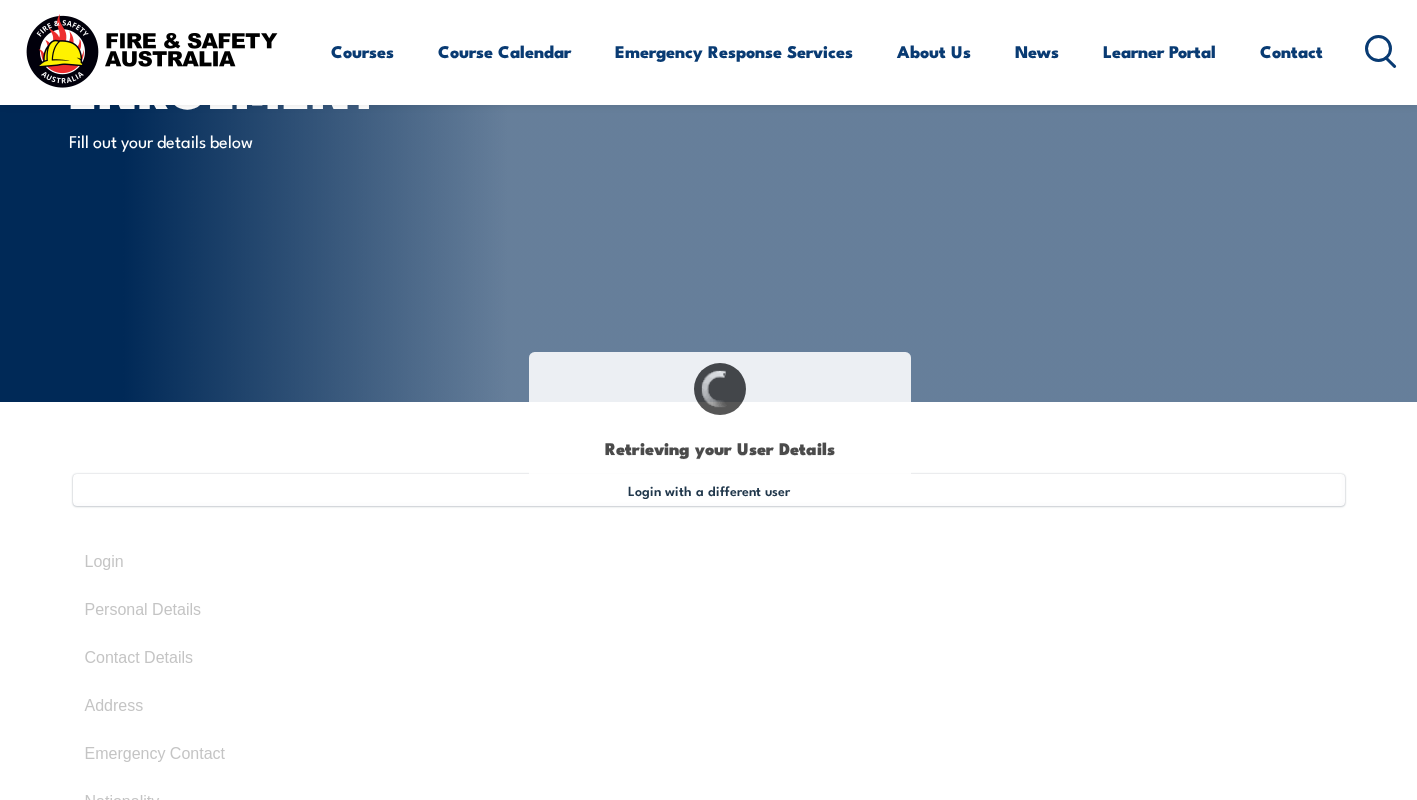 type on "[LAST]" 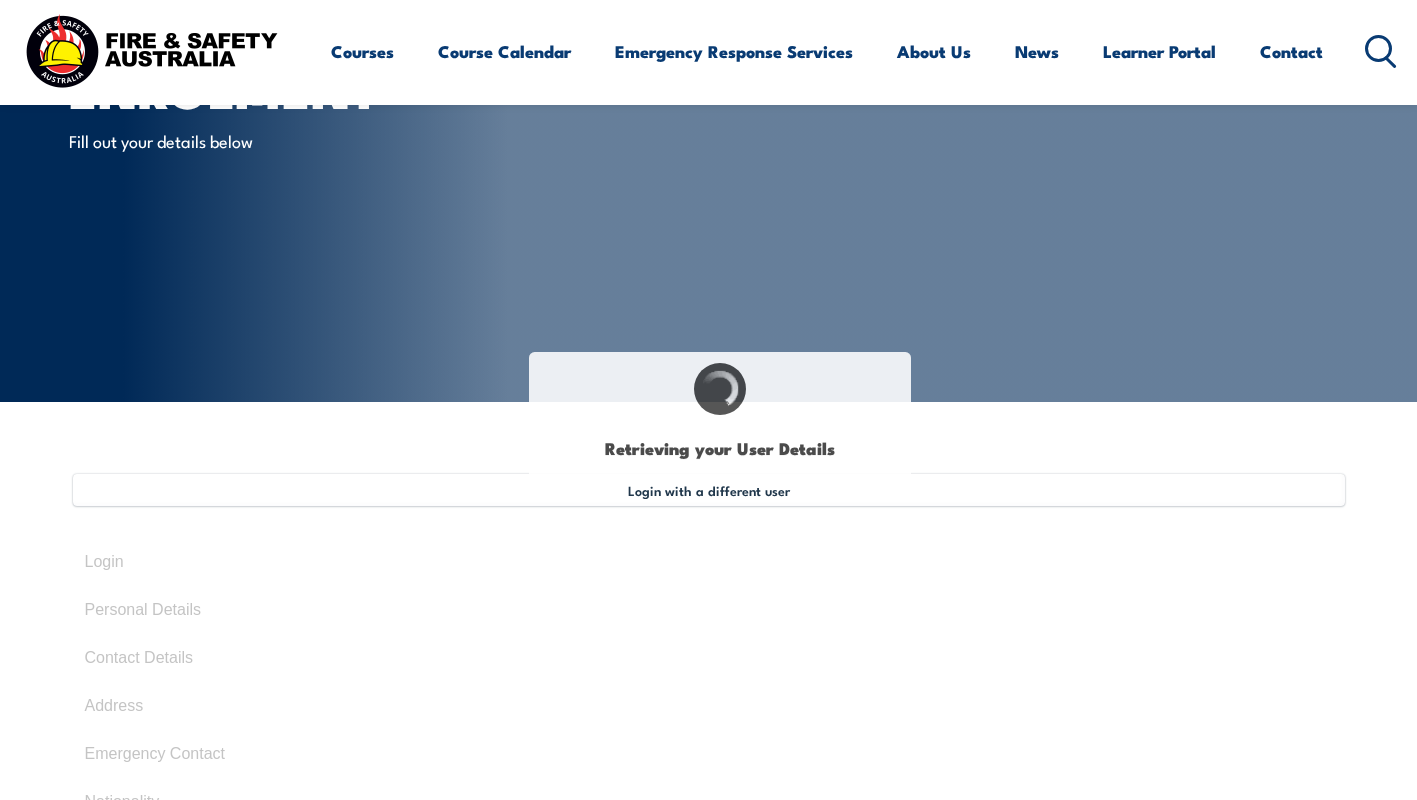 type on "[LAST]" 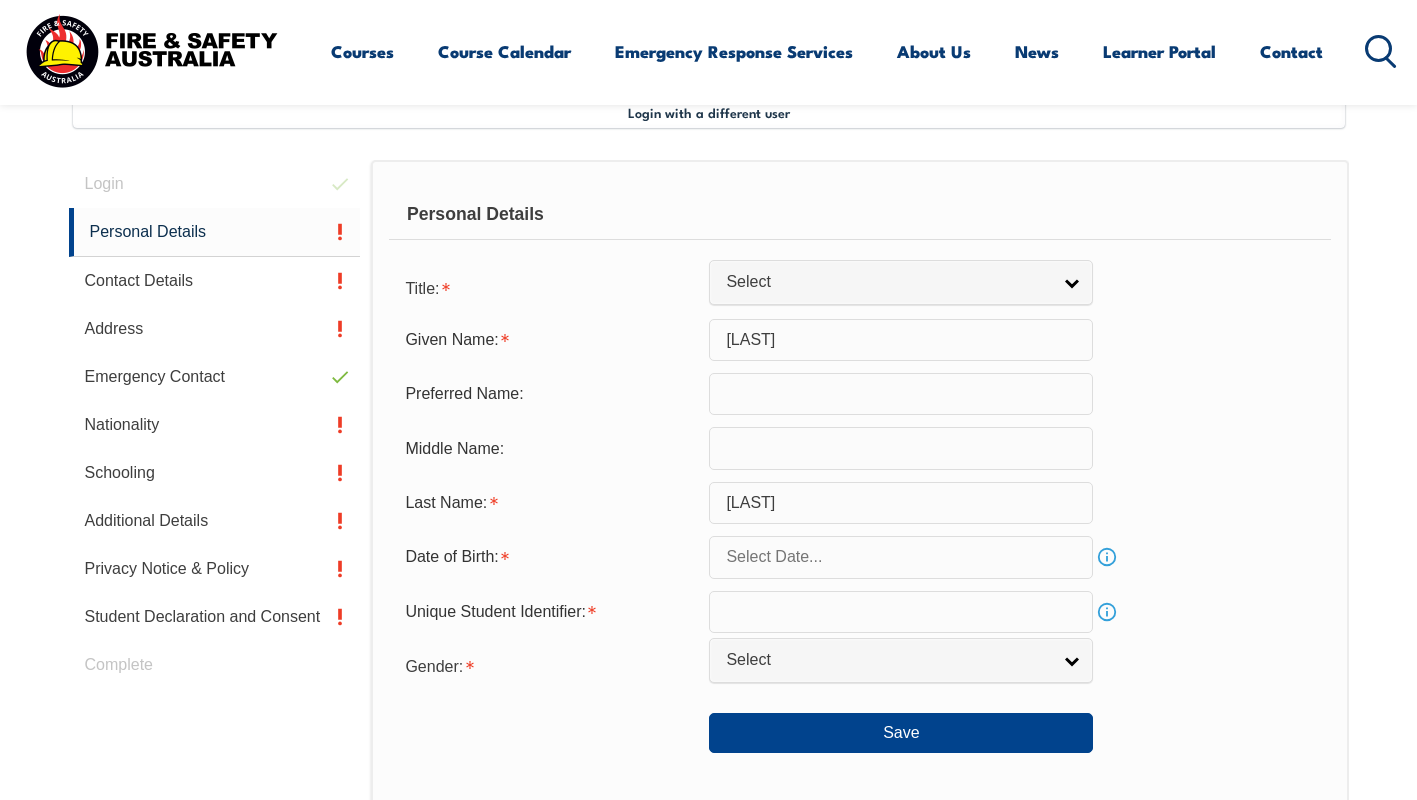 scroll, scrollTop: 498, scrollLeft: 0, axis: vertical 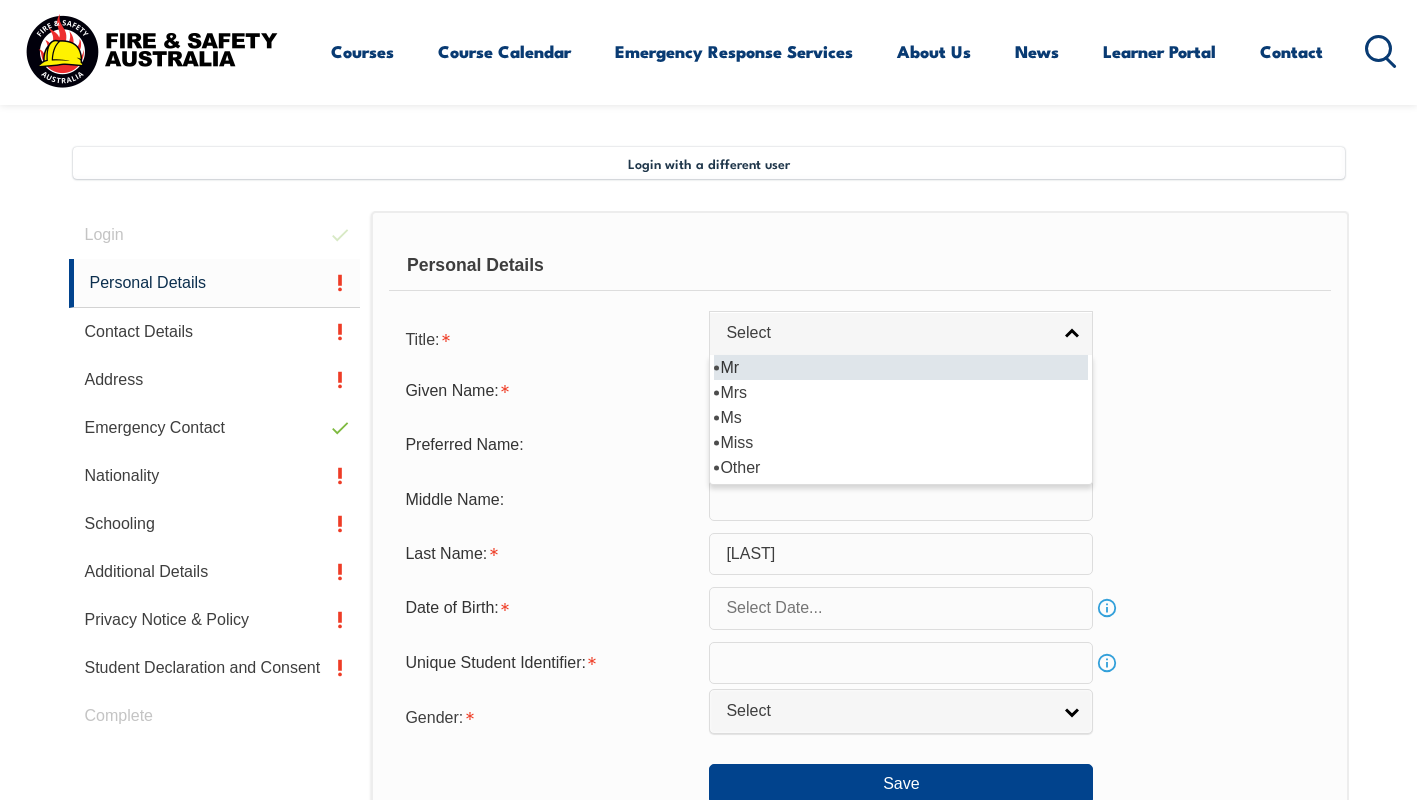 select on "Mr" 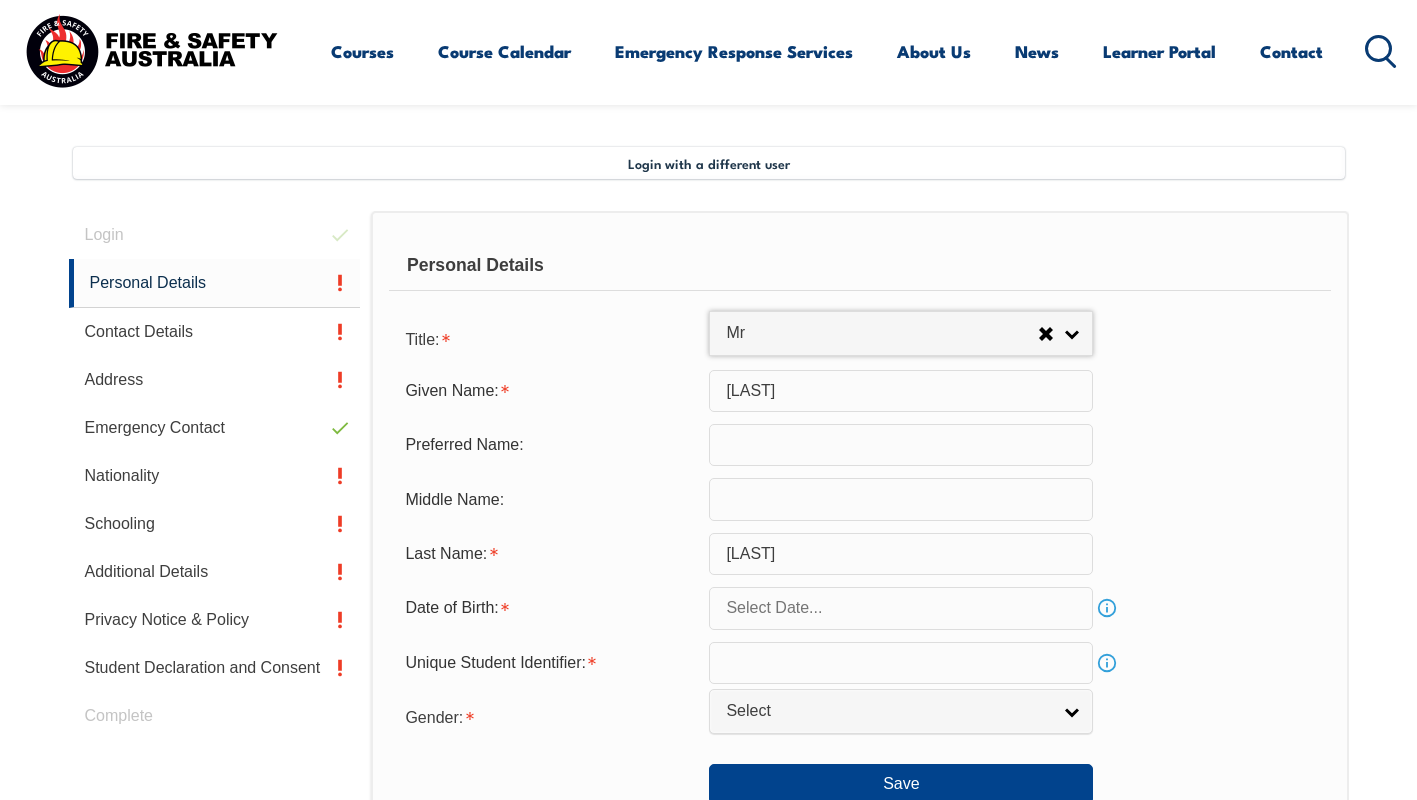 click at bounding box center (901, 445) 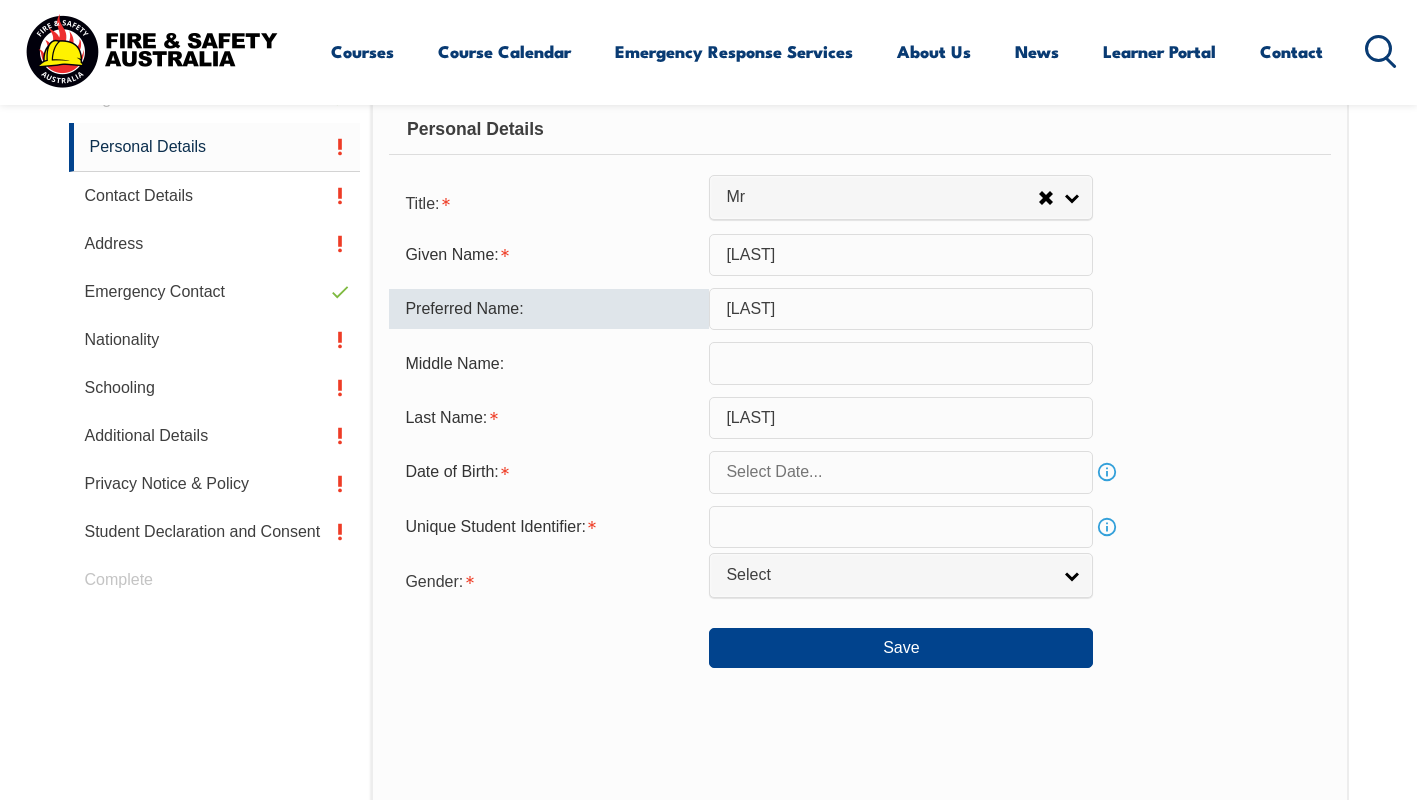 scroll, scrollTop: 635, scrollLeft: 0, axis: vertical 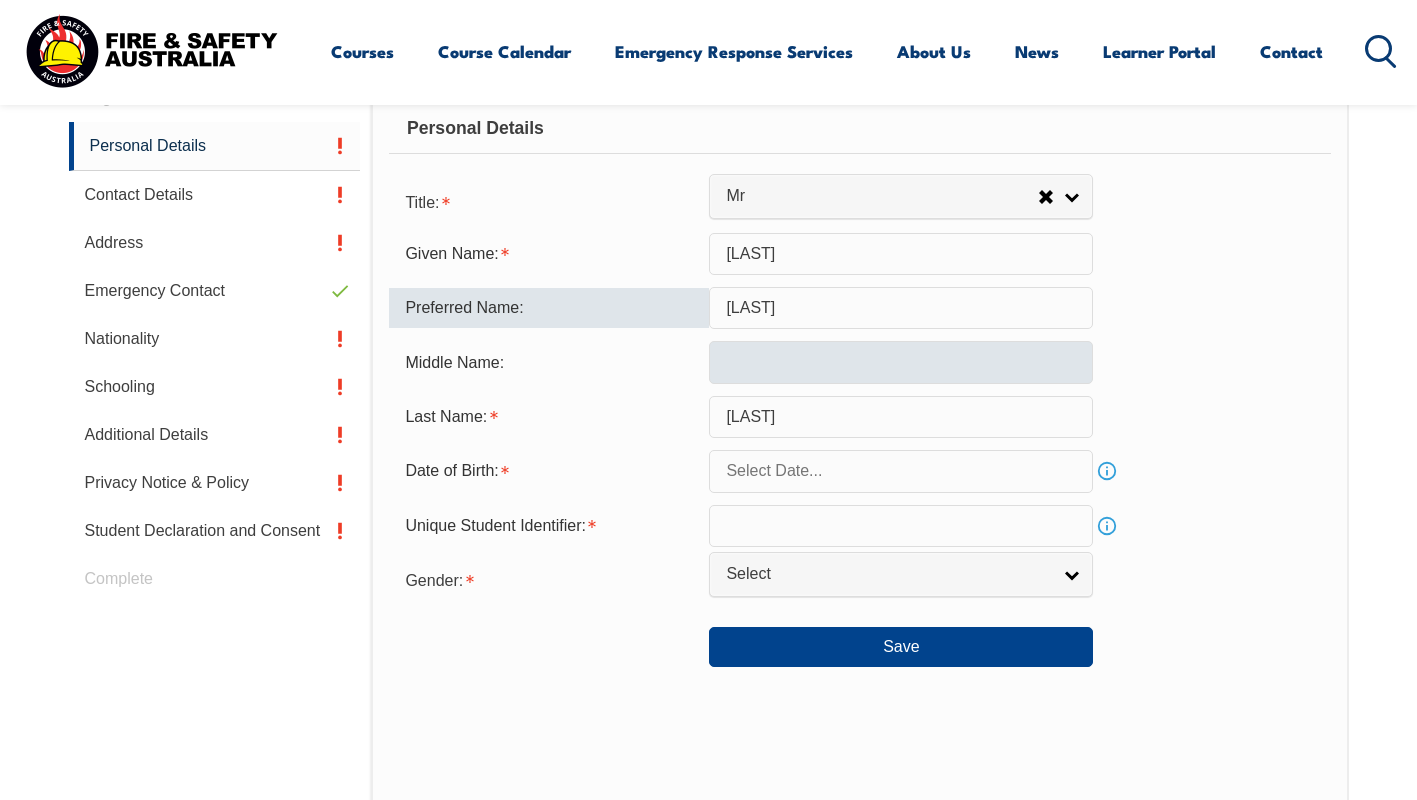 type on "[LAST]" 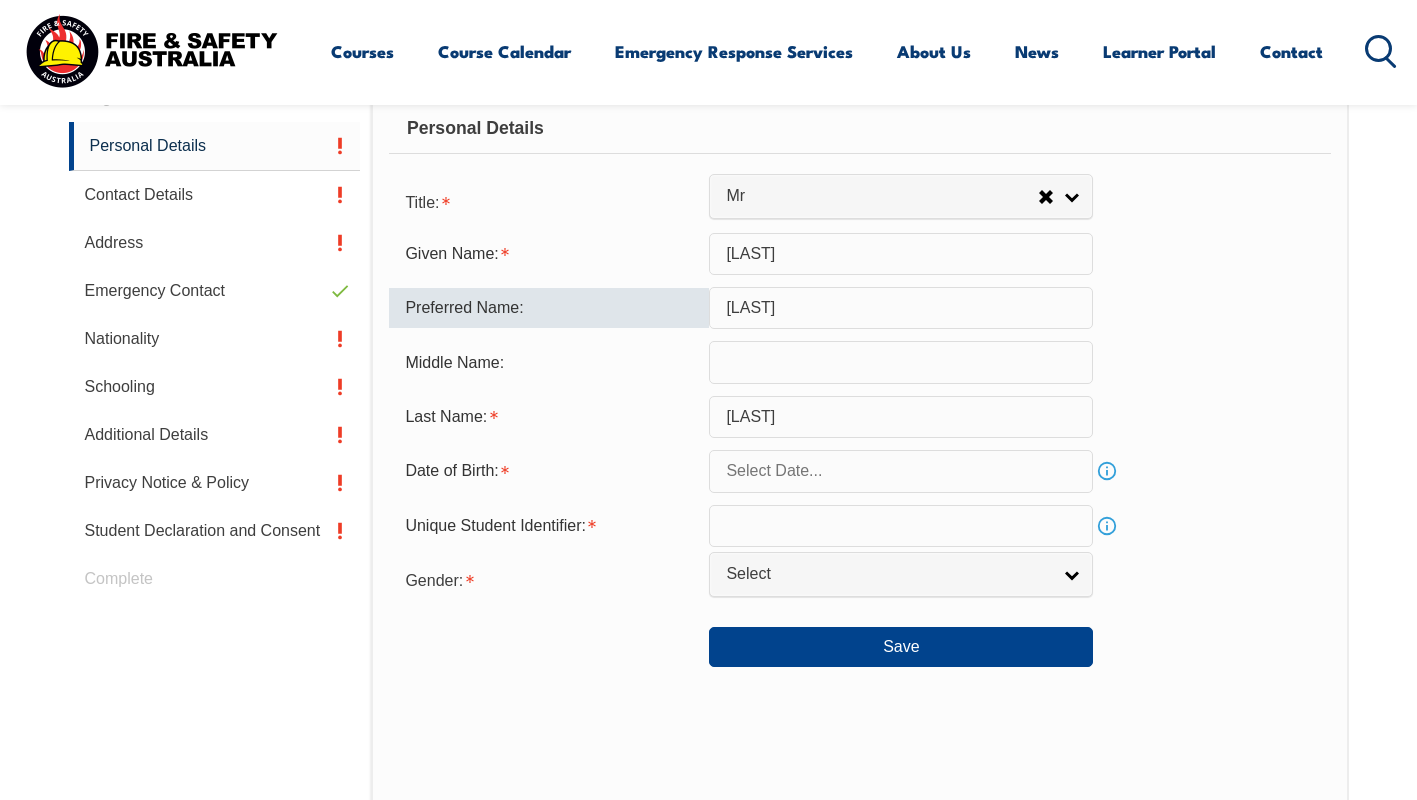 click at bounding box center [901, 362] 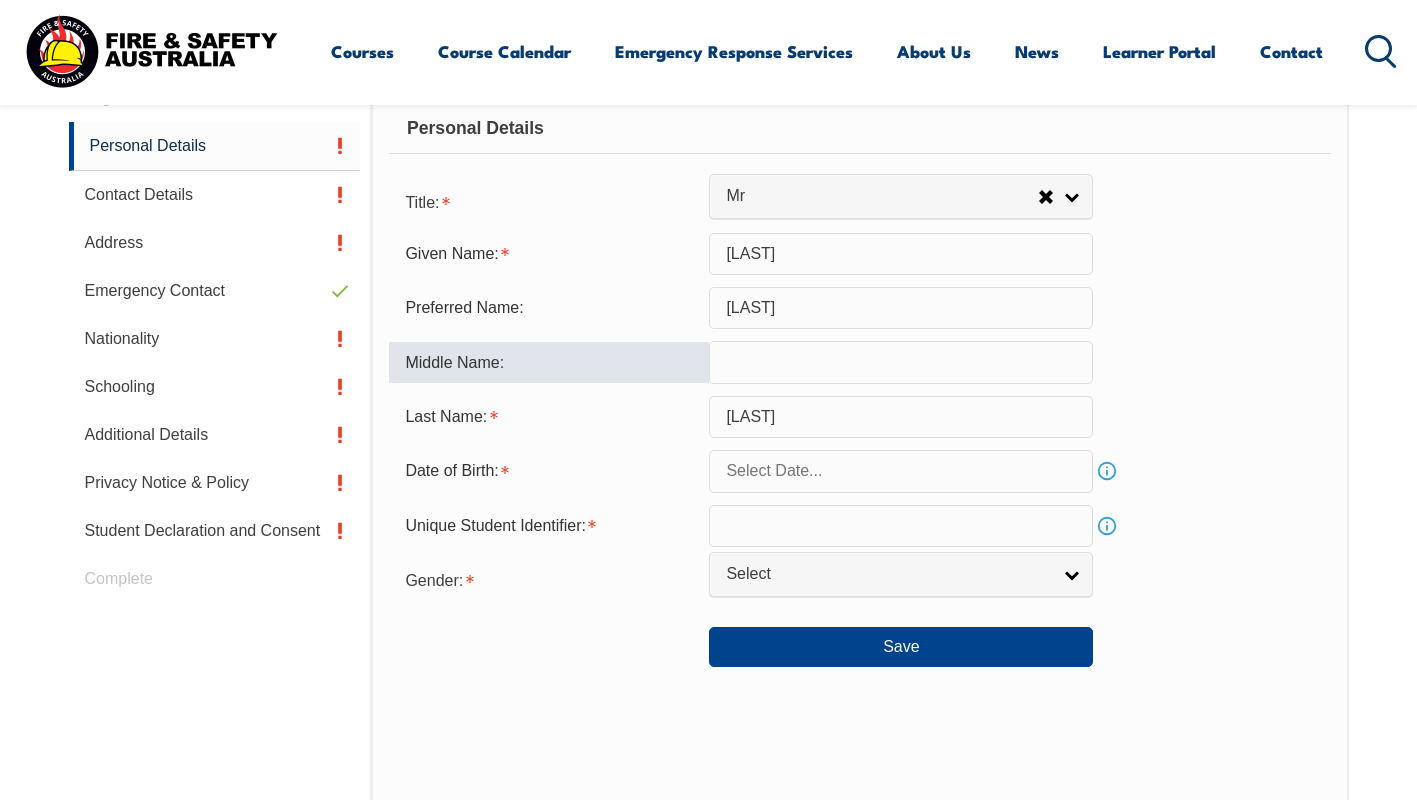 click on "[LAST]" at bounding box center (901, 417) 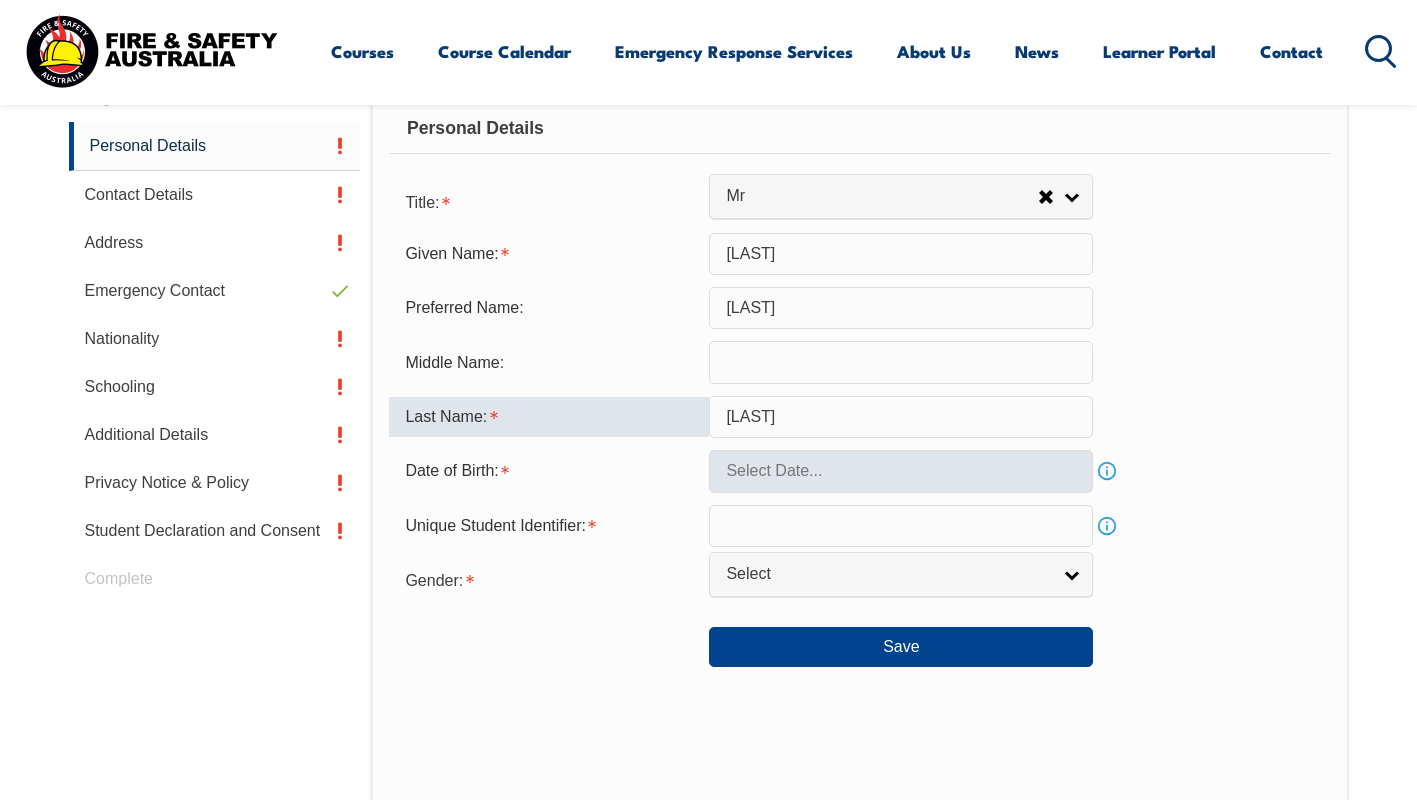 type on "[LAST]" 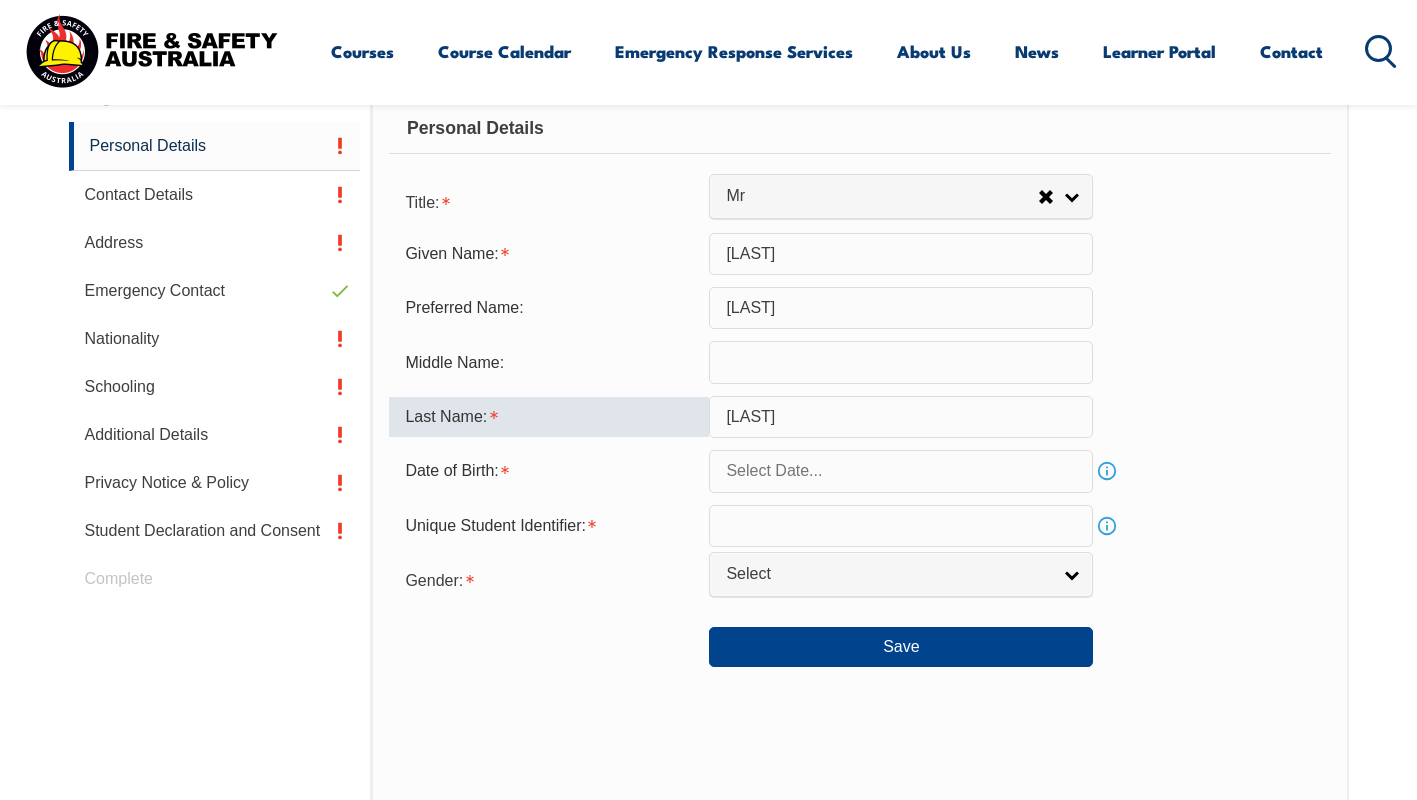 click at bounding box center (901, 471) 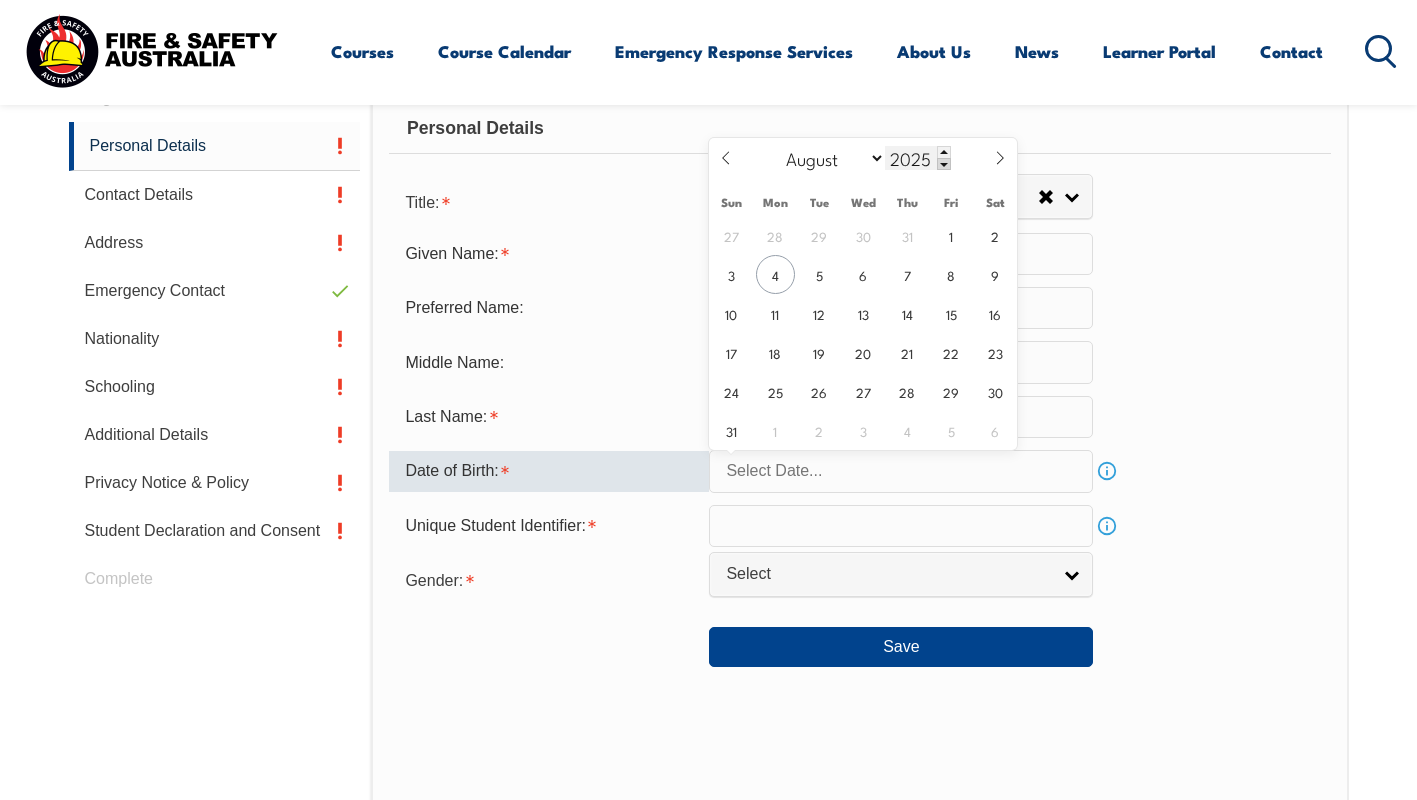 click at bounding box center (944, 164) 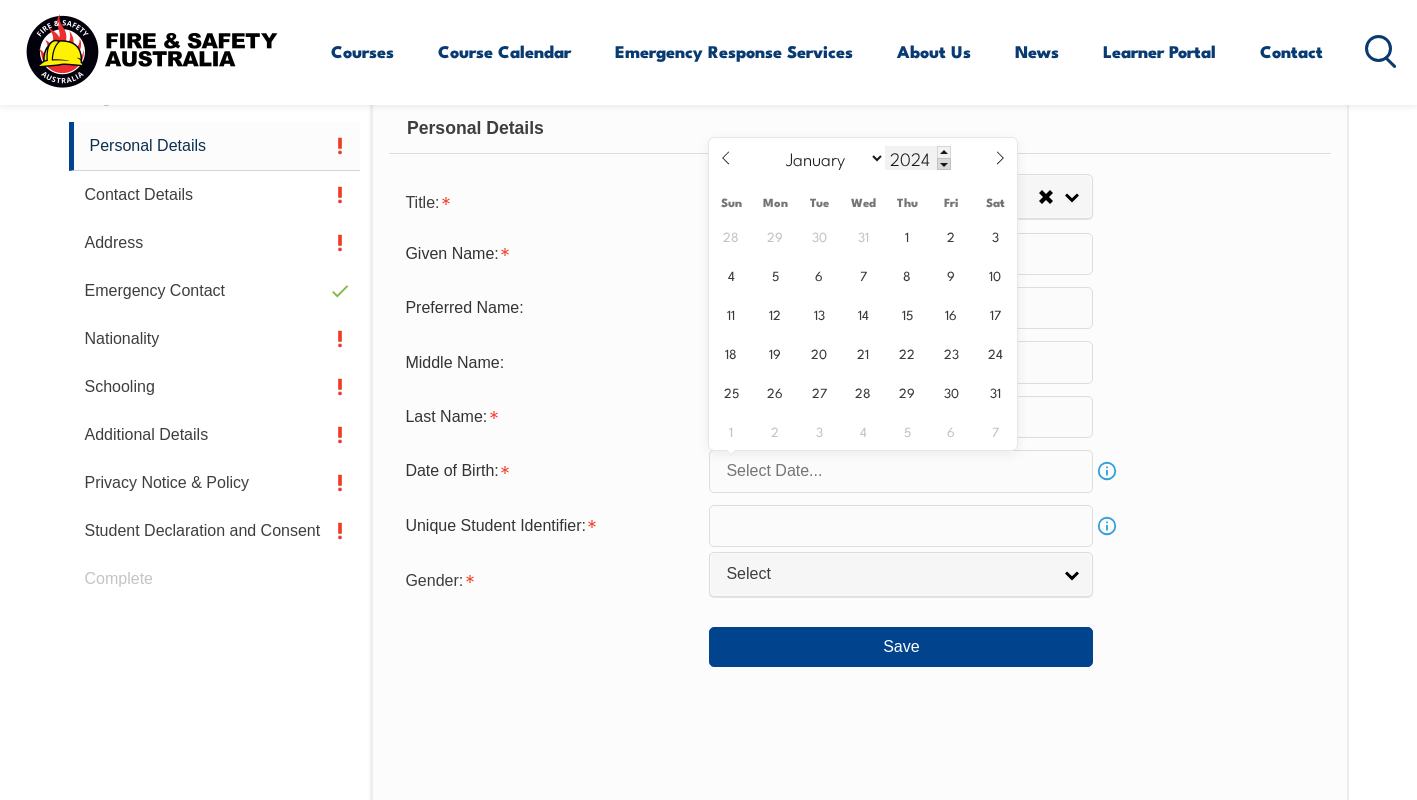 click at bounding box center [944, 164] 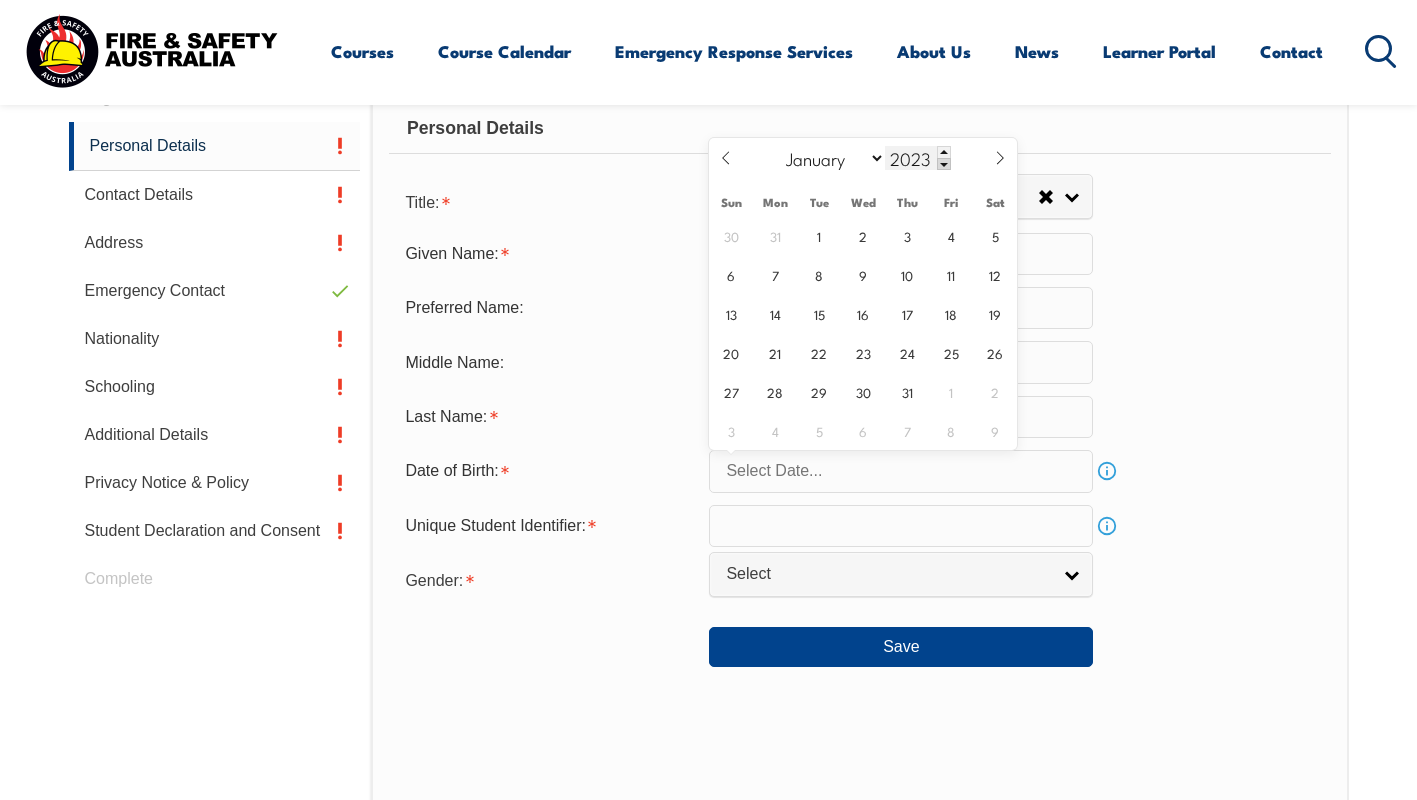 click at bounding box center (944, 164) 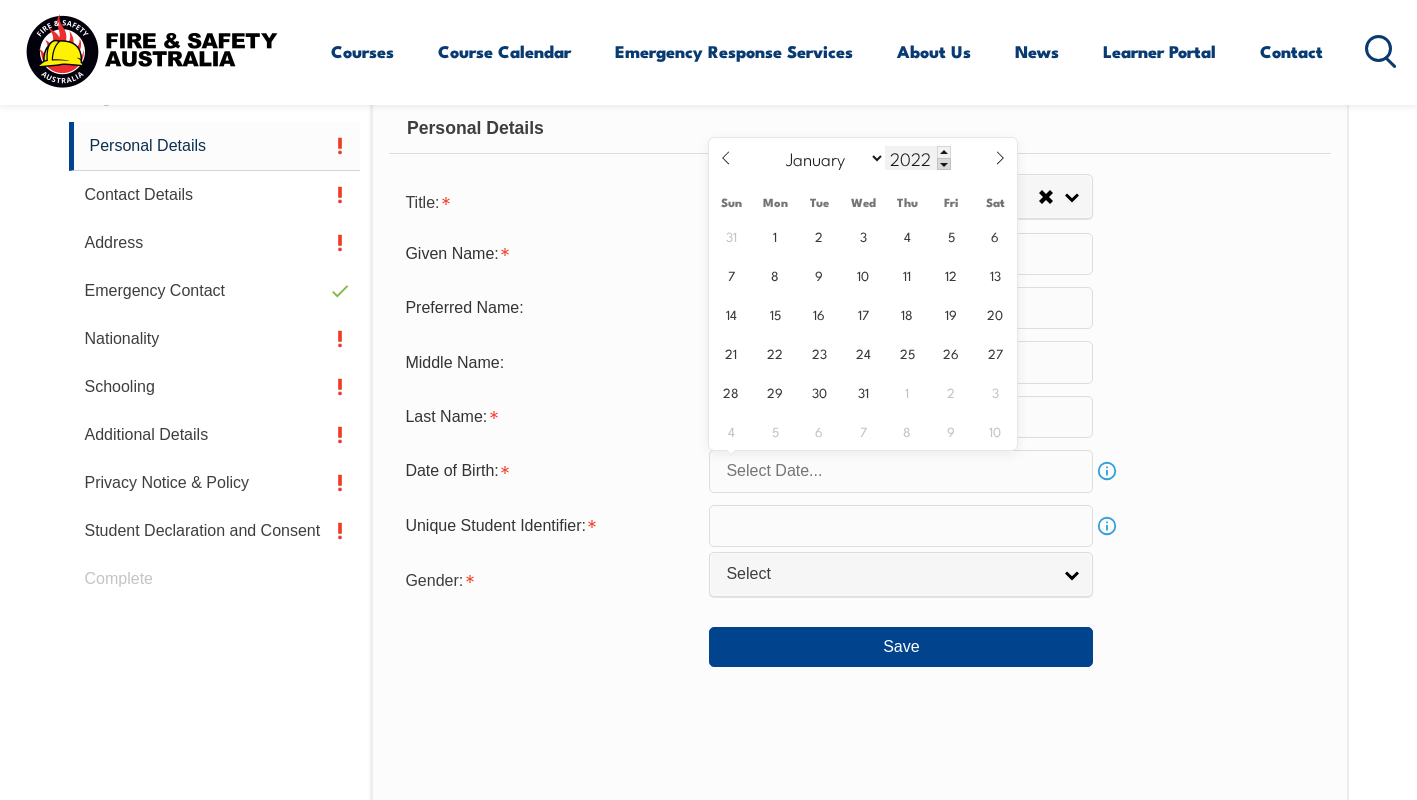 click at bounding box center (944, 164) 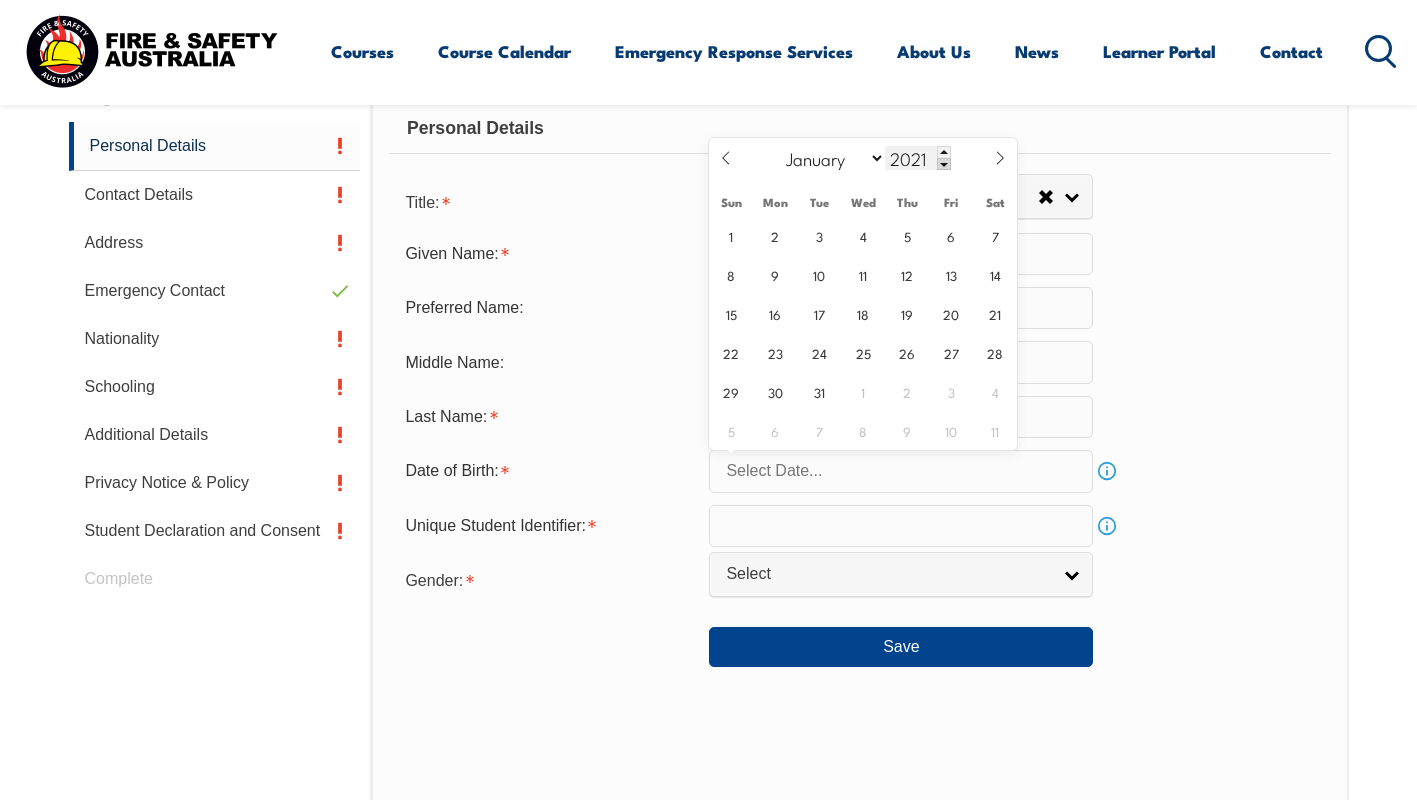 click at bounding box center [944, 164] 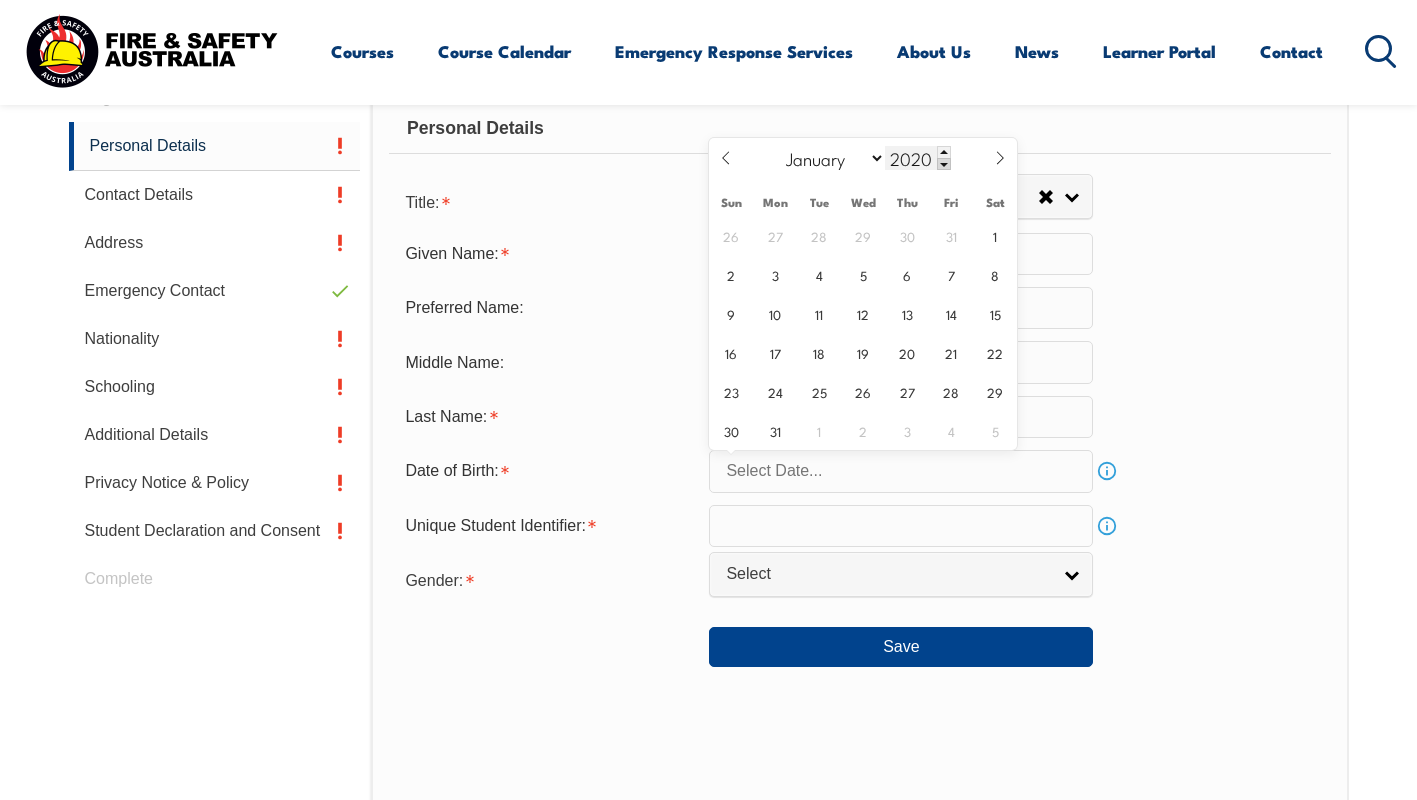 click at bounding box center [944, 164] 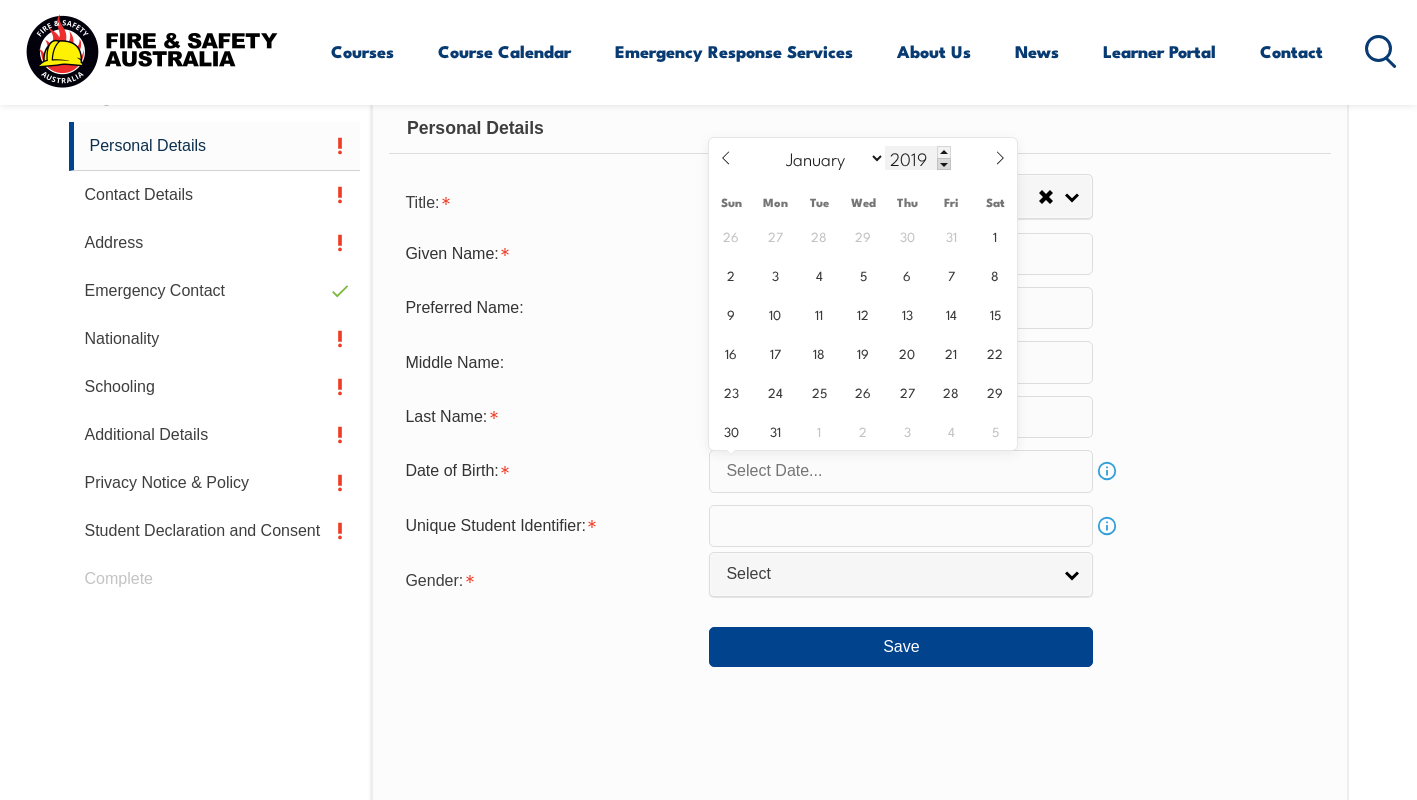 click at bounding box center (944, 164) 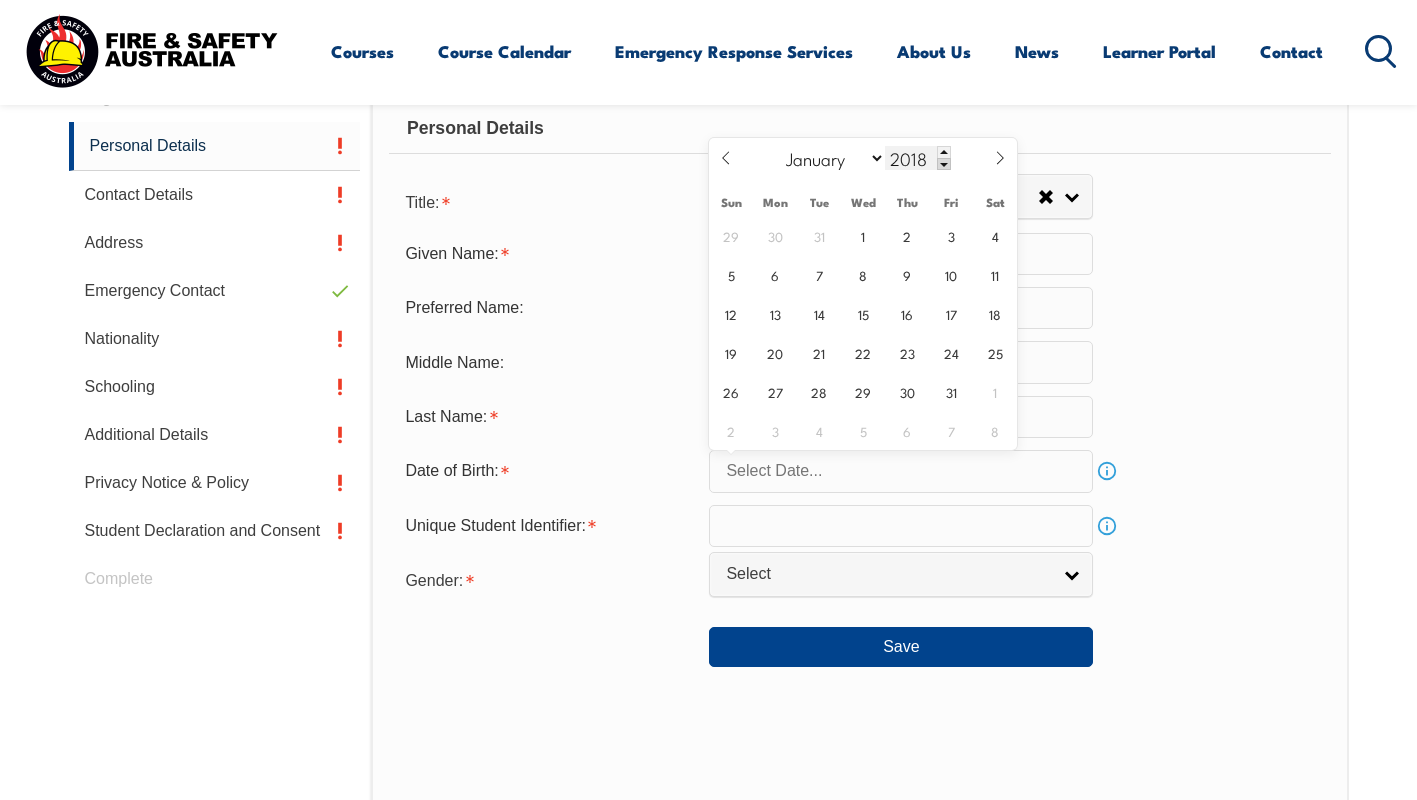 click at bounding box center [944, 164] 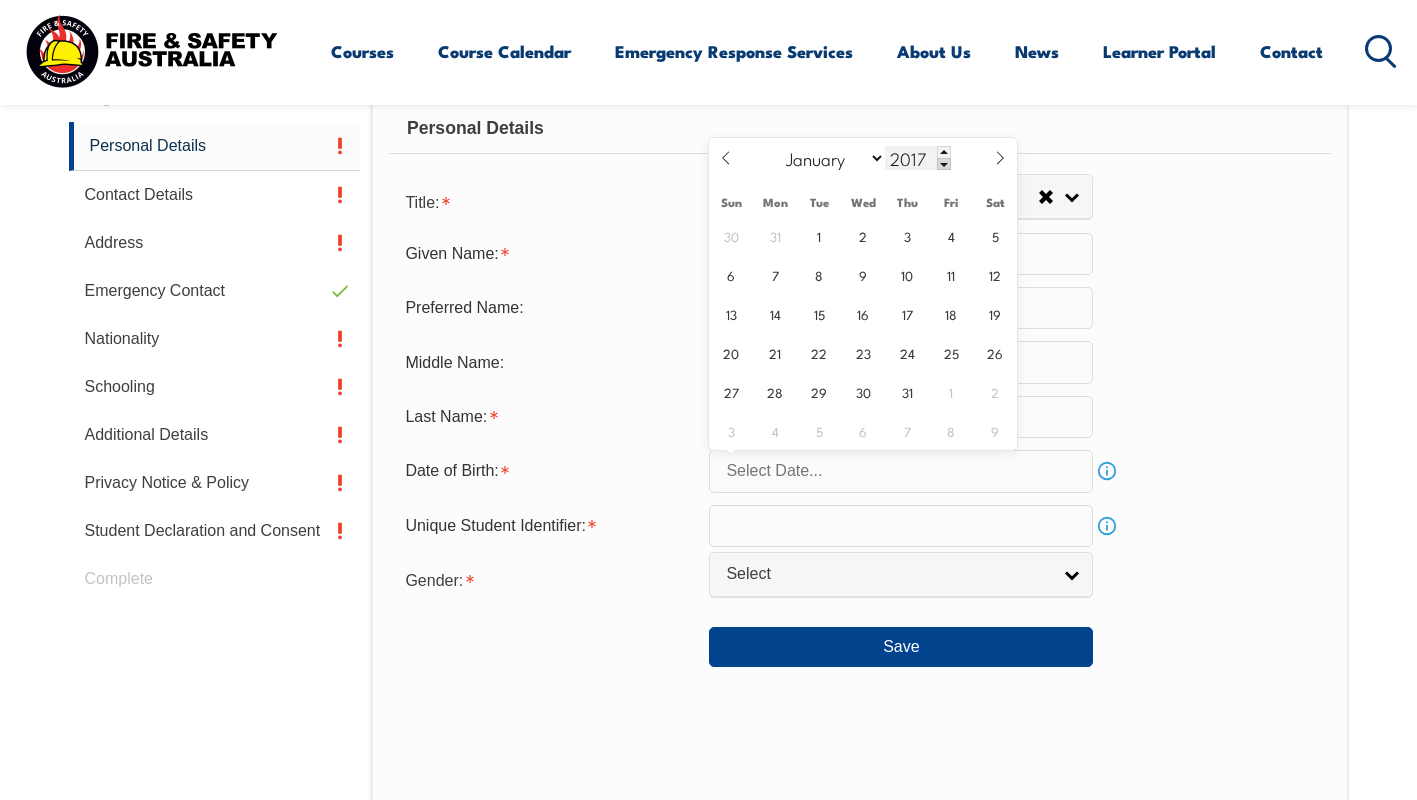 click at bounding box center (944, 164) 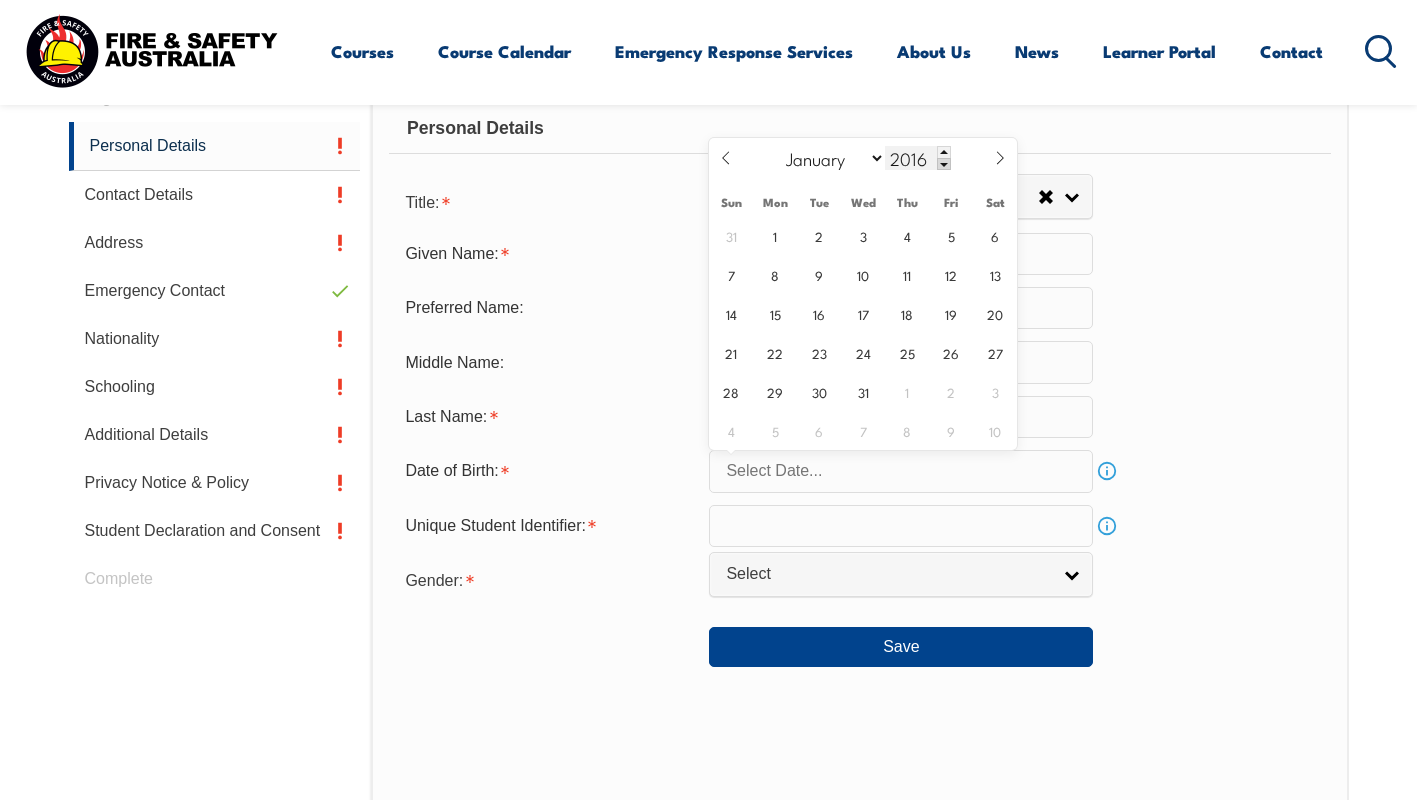 click at bounding box center (944, 164) 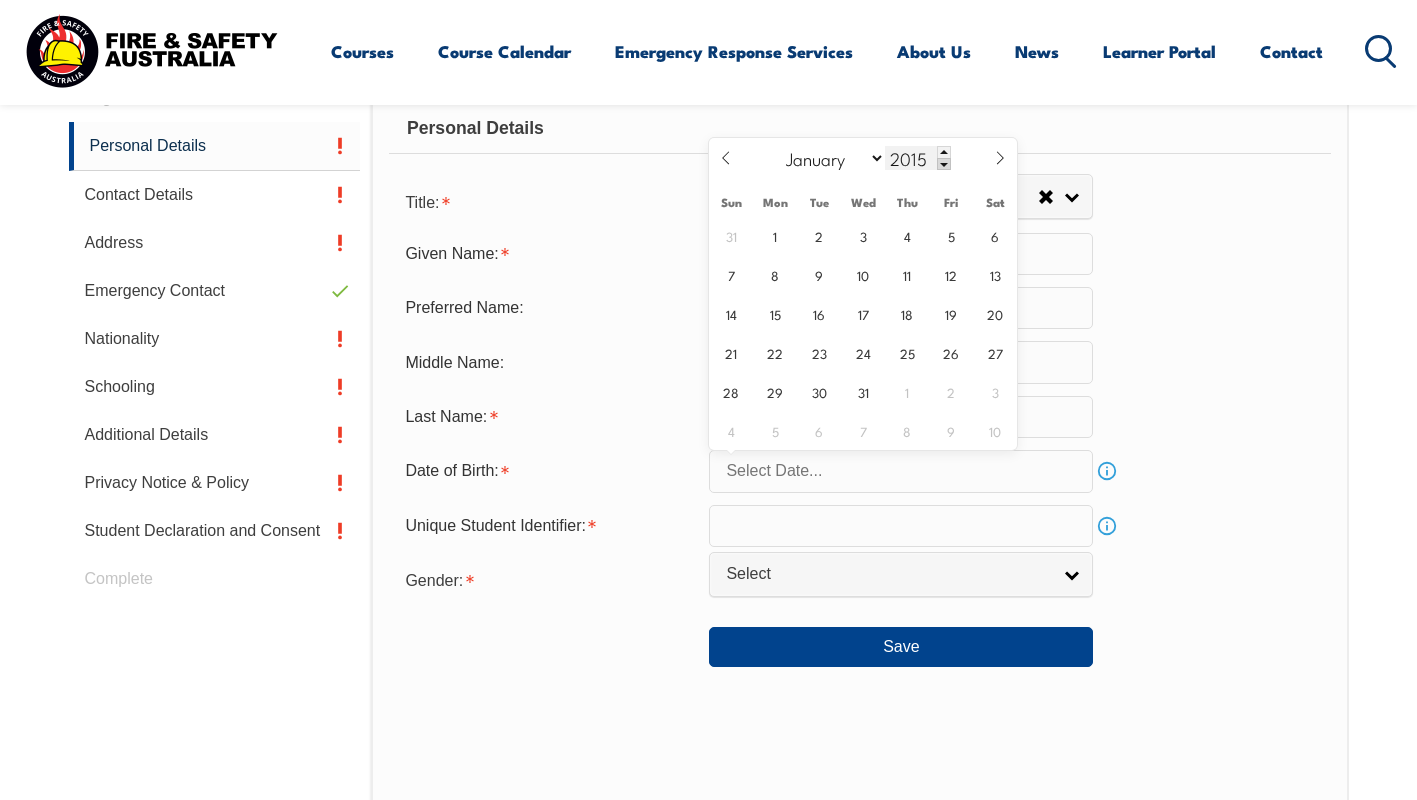 click at bounding box center [944, 164] 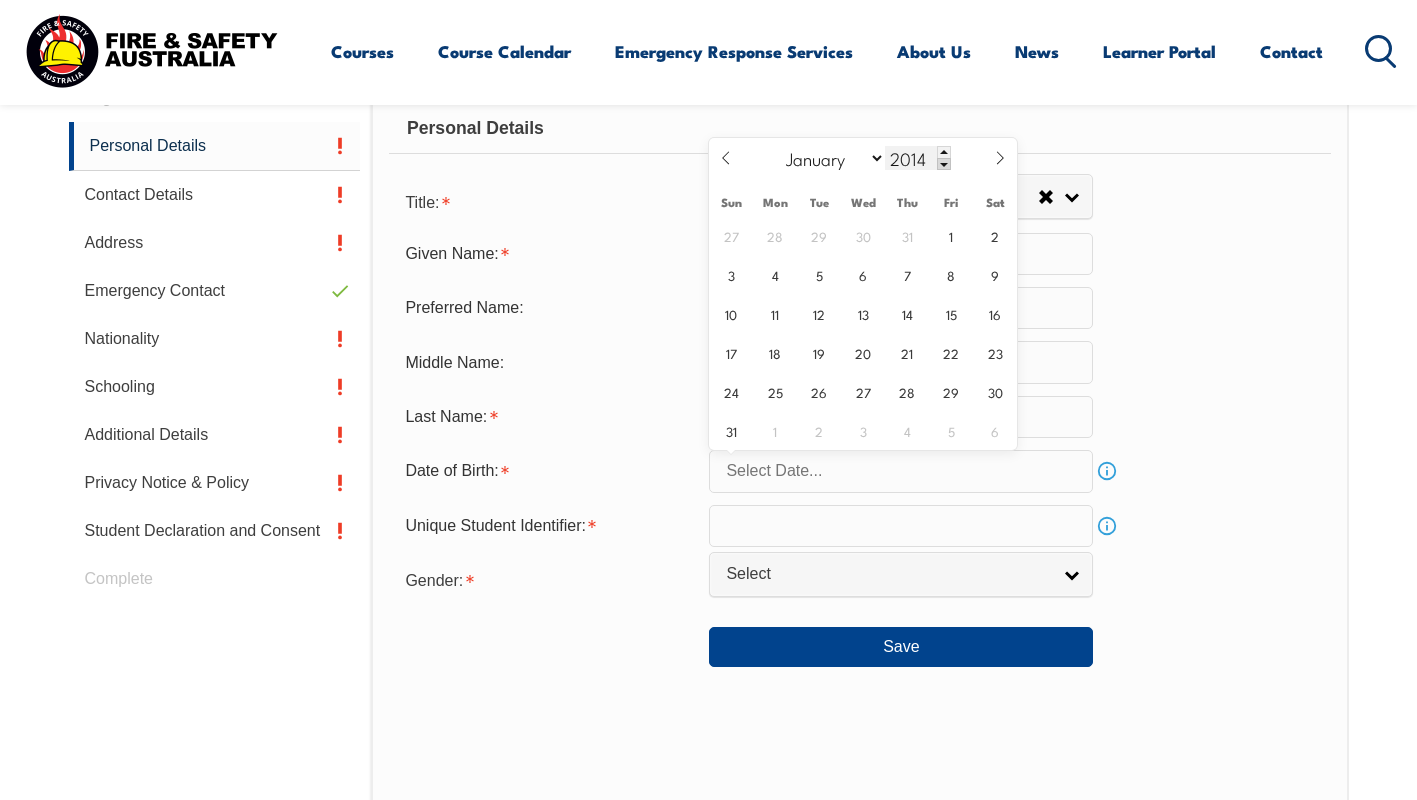 click at bounding box center [944, 164] 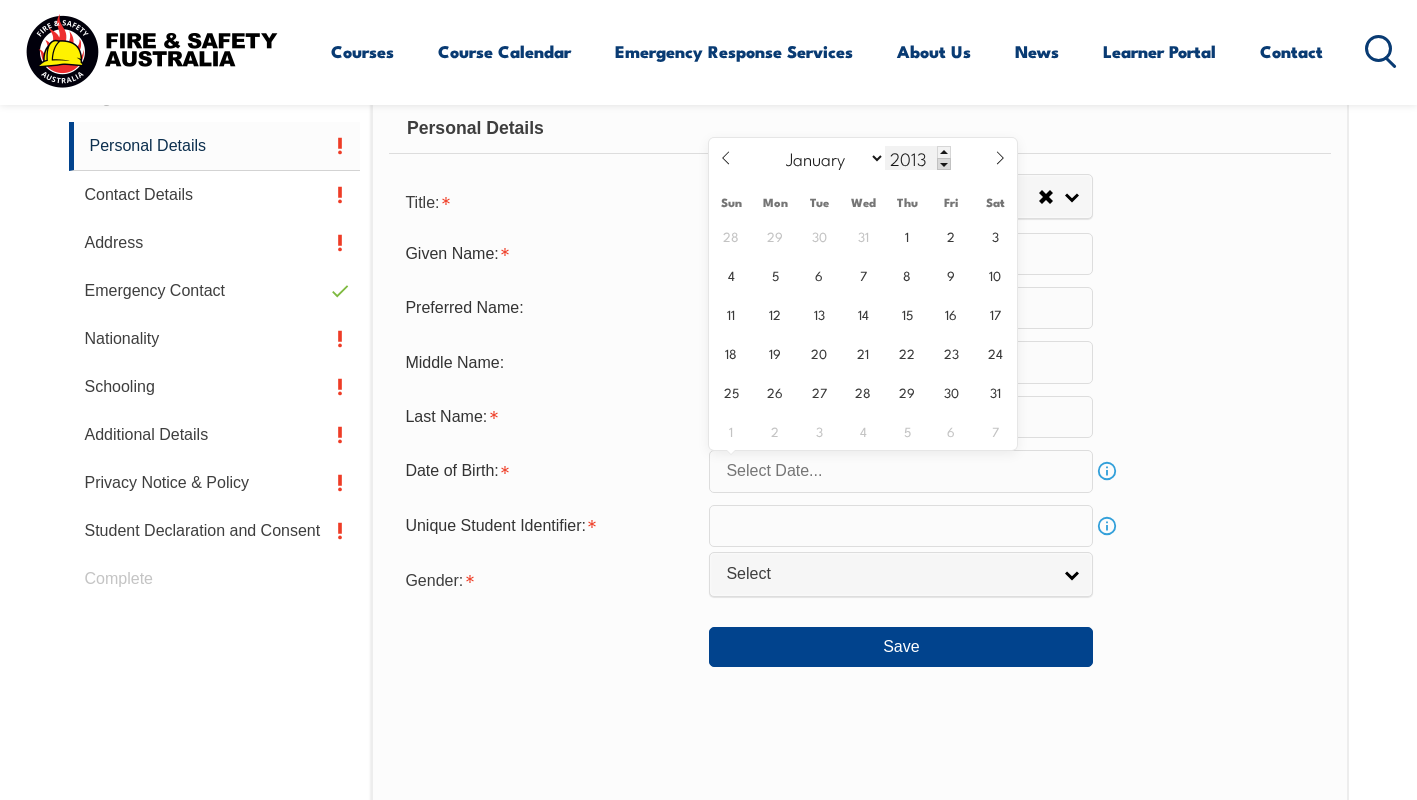 click at bounding box center (944, 164) 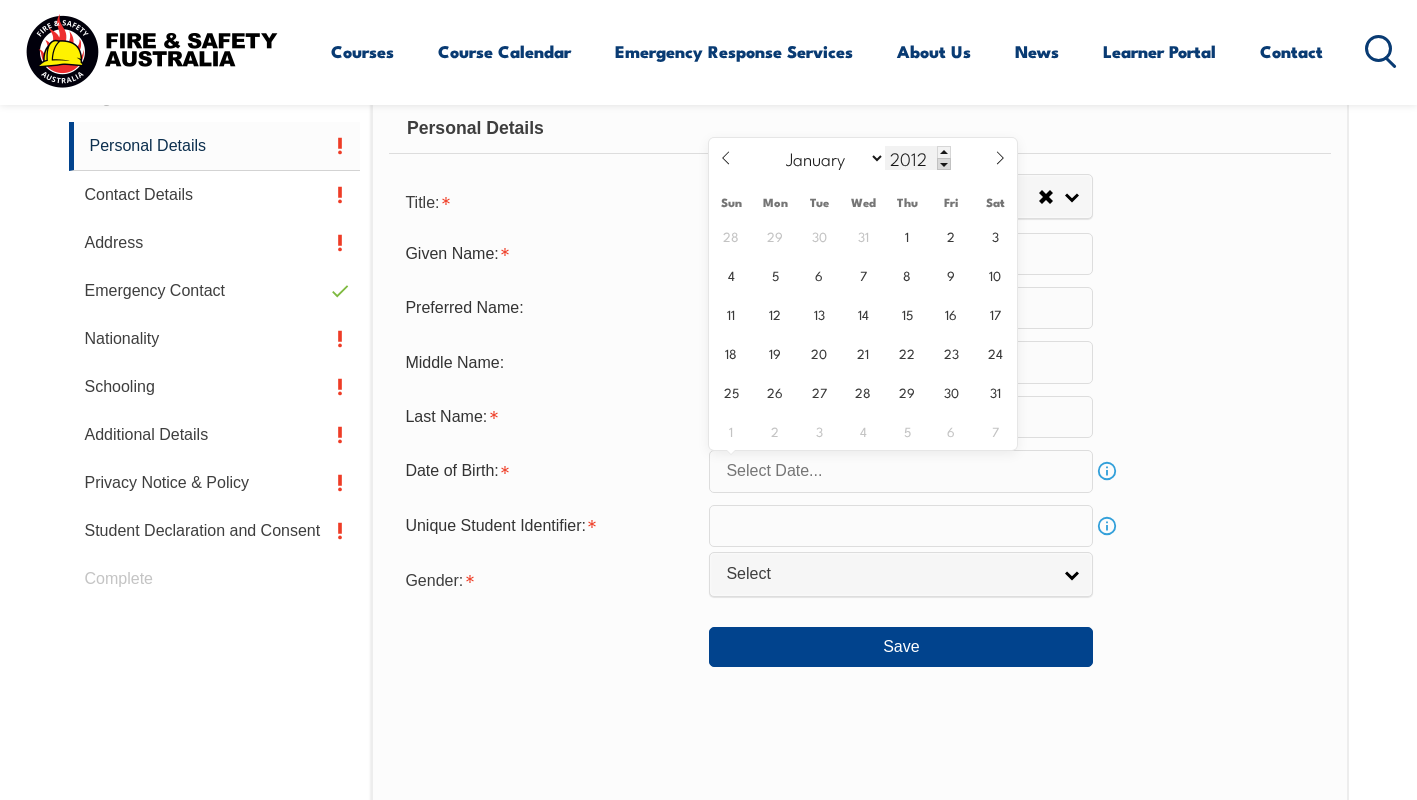 click at bounding box center [944, 164] 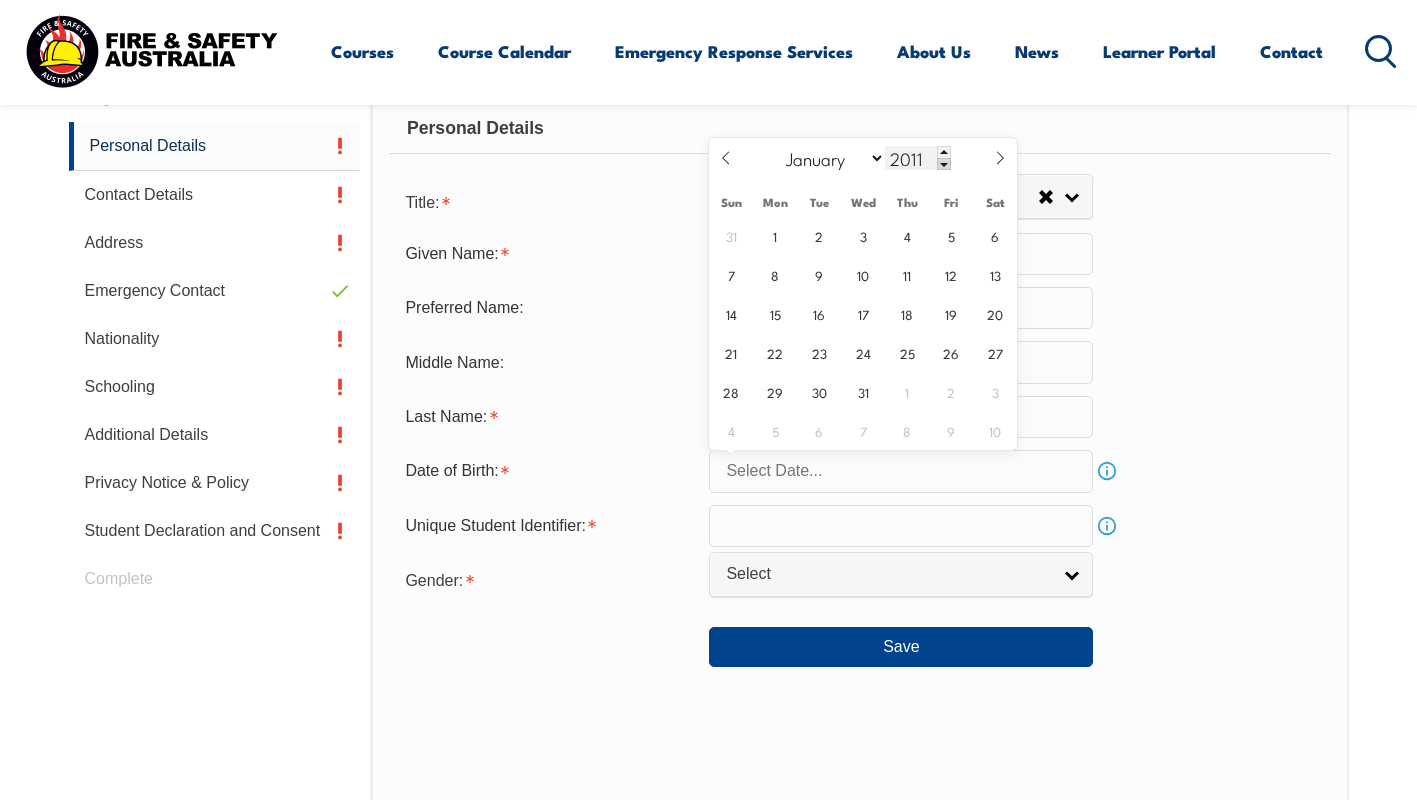 click at bounding box center [944, 164] 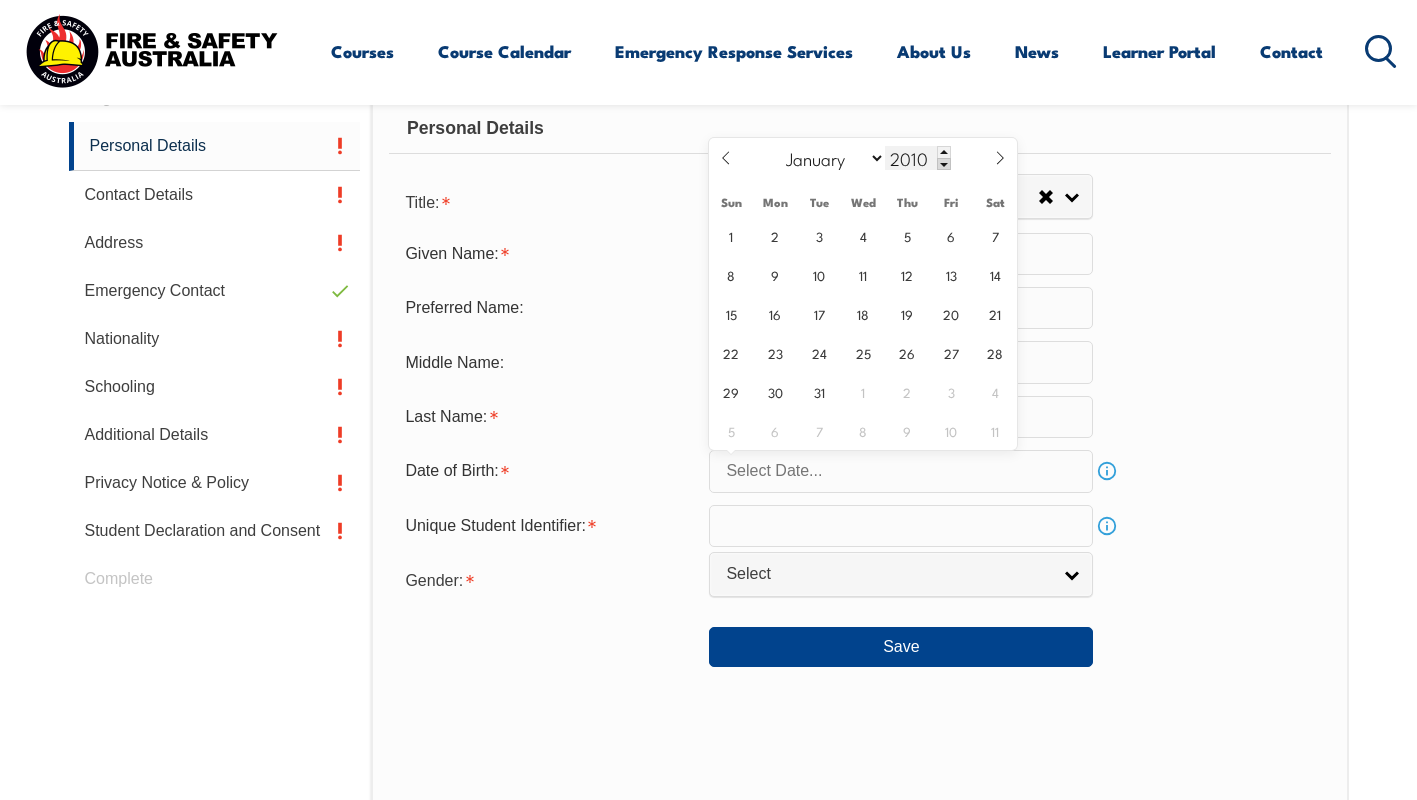 click at bounding box center (944, 164) 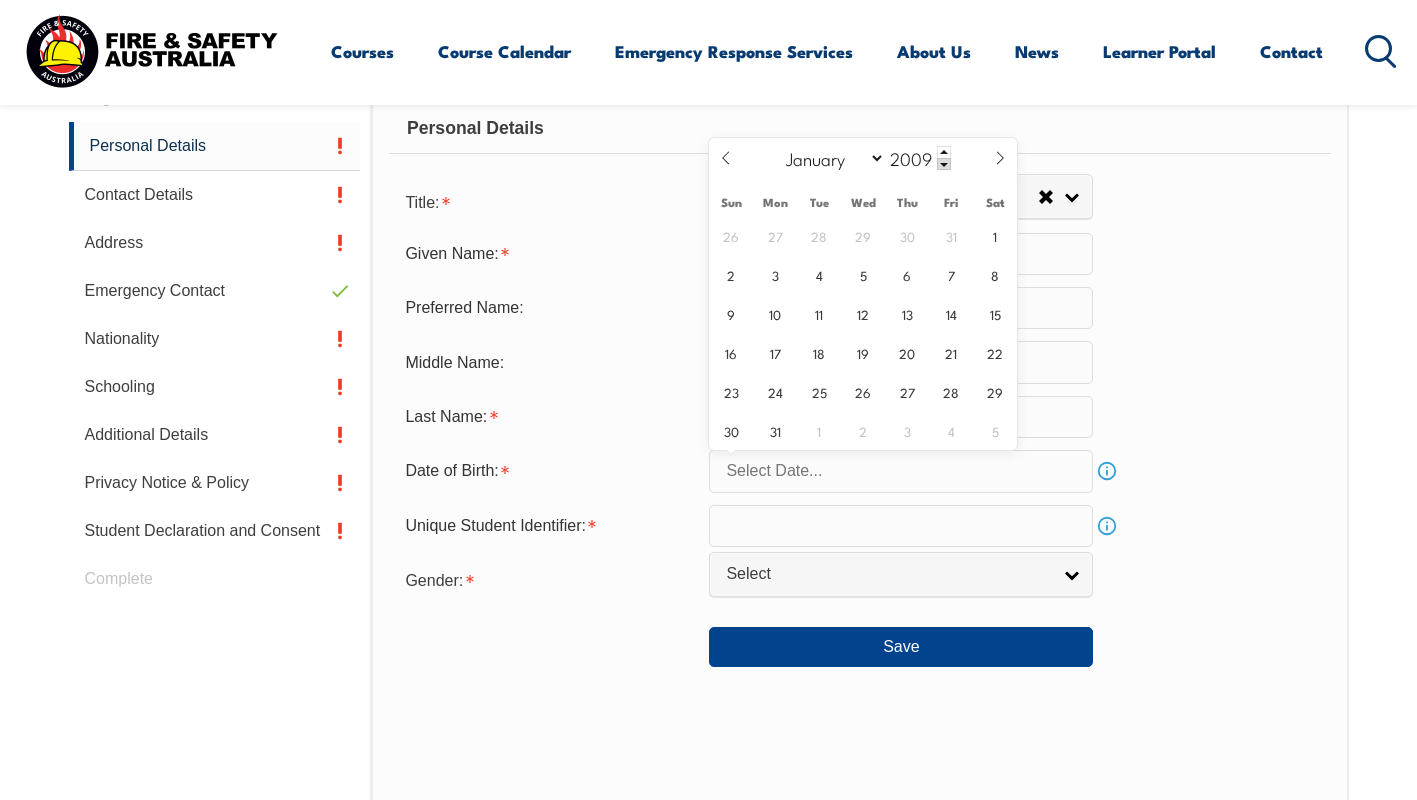 click on "Fri" at bounding box center [951, 202] 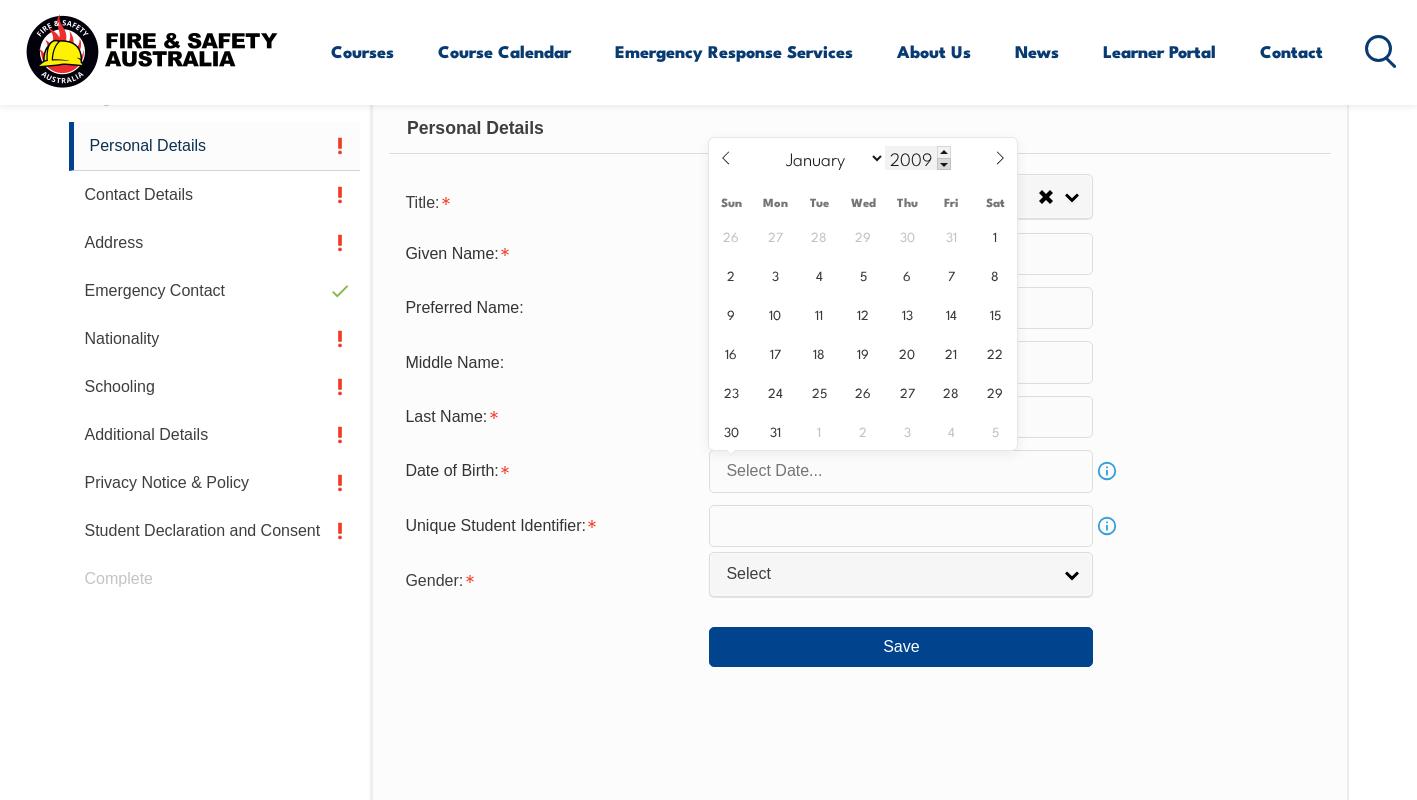 click at bounding box center [944, 164] 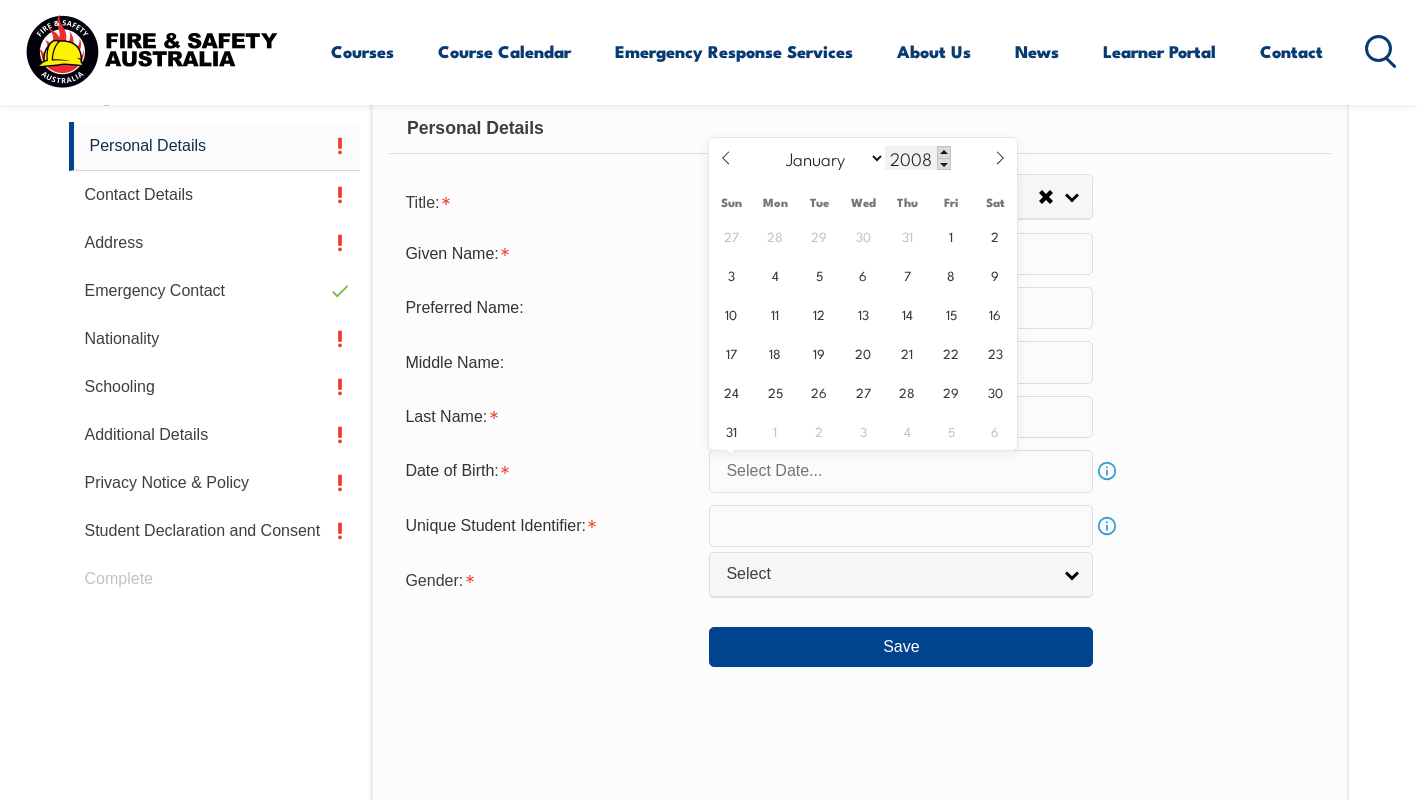 click at bounding box center (944, 152) 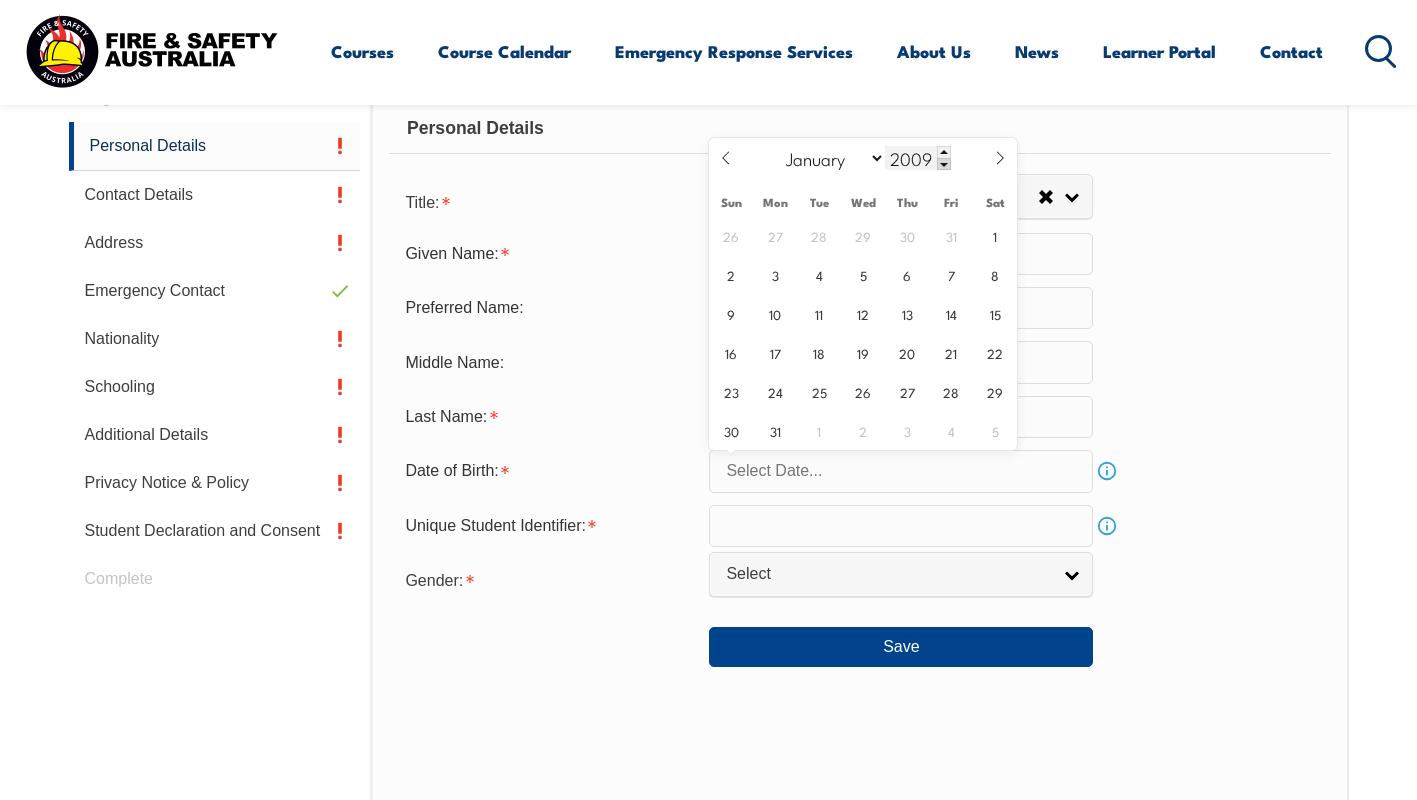 click at bounding box center [944, 164] 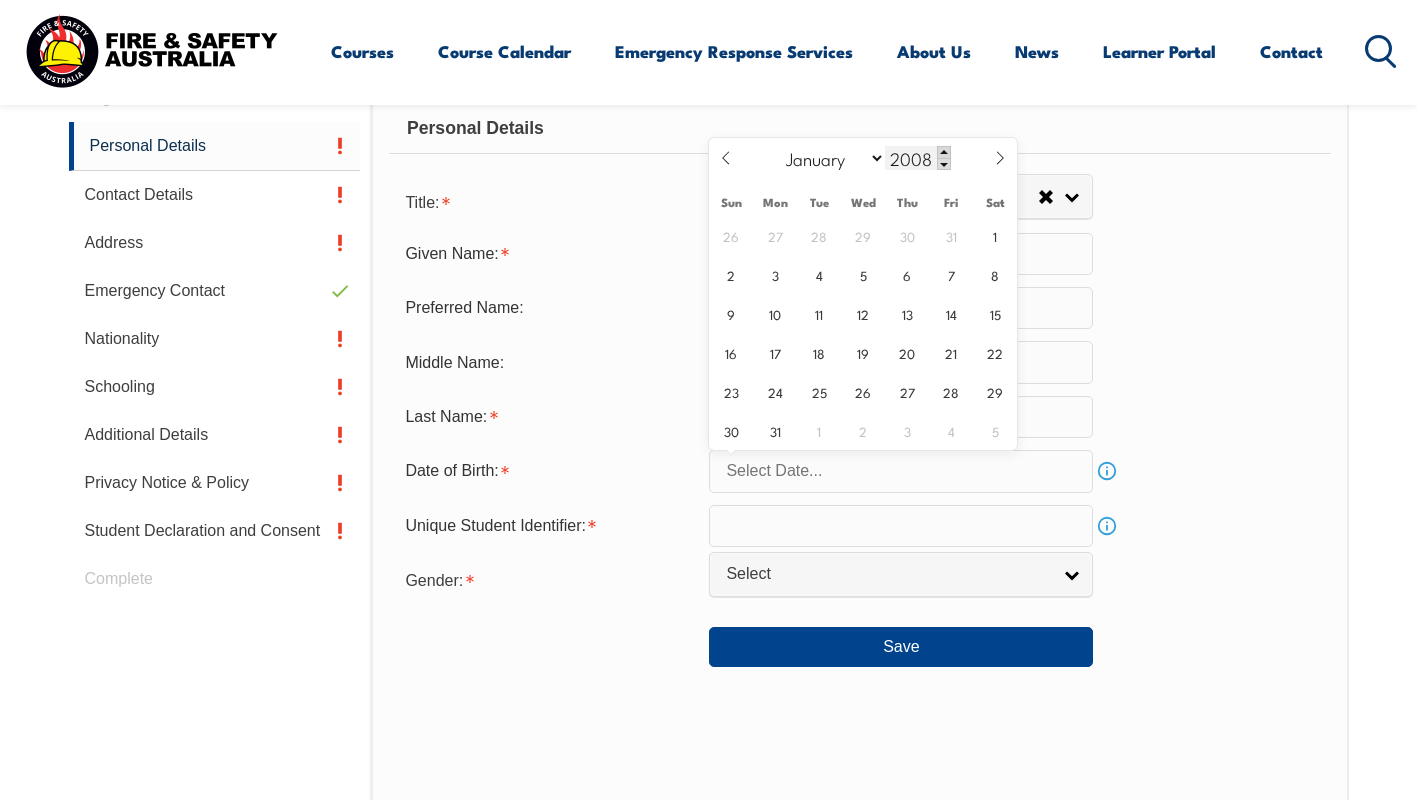 click at bounding box center (944, 152) 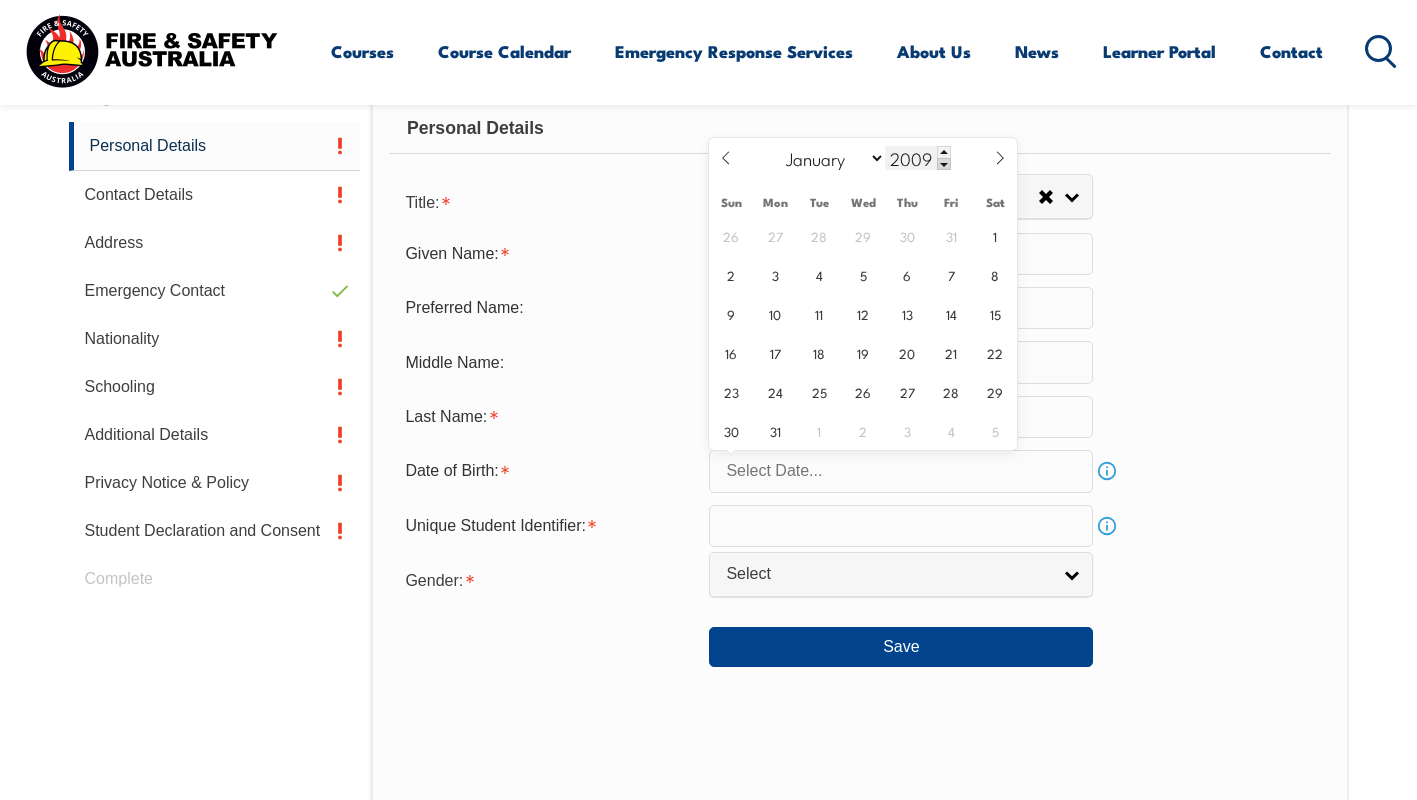 click at bounding box center [944, 164] 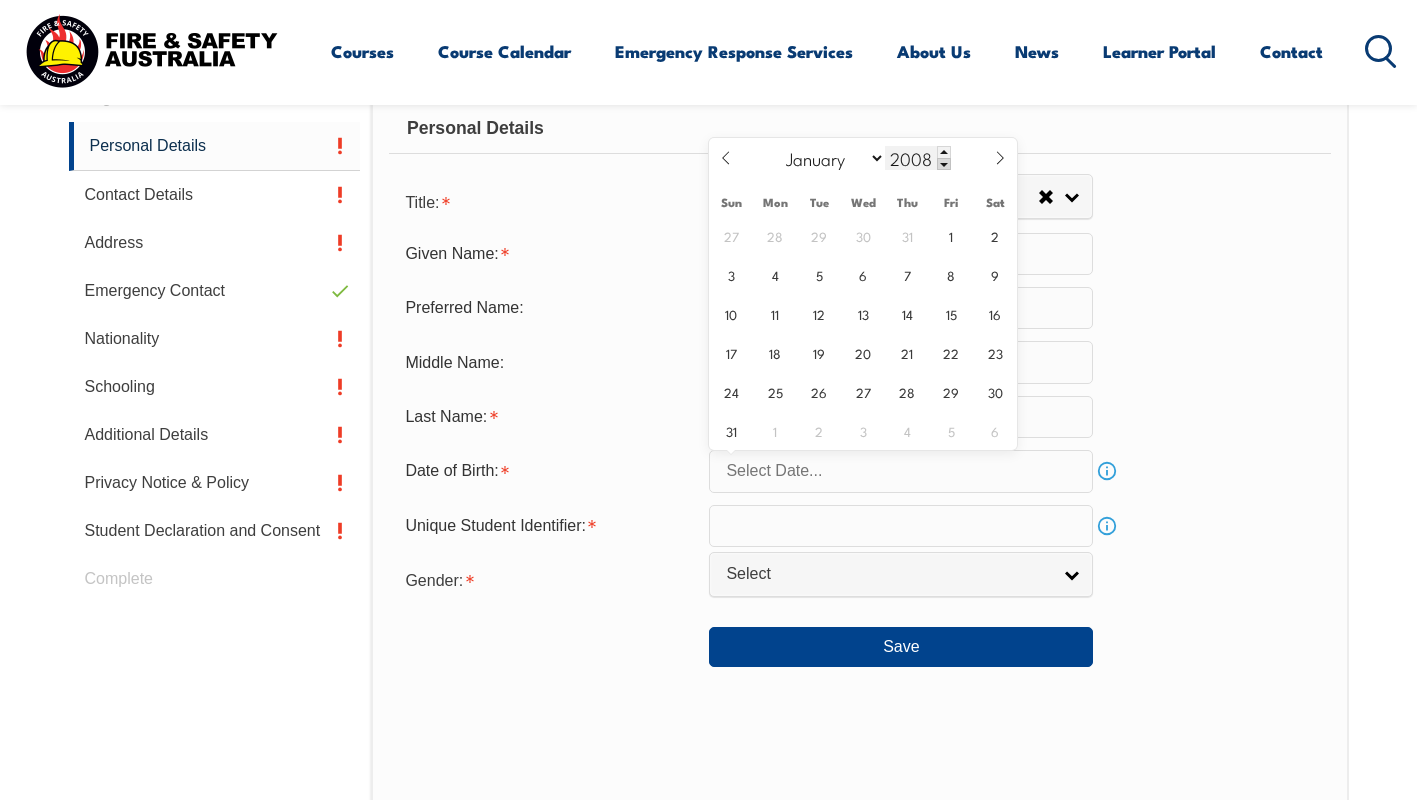 click at bounding box center (944, 164) 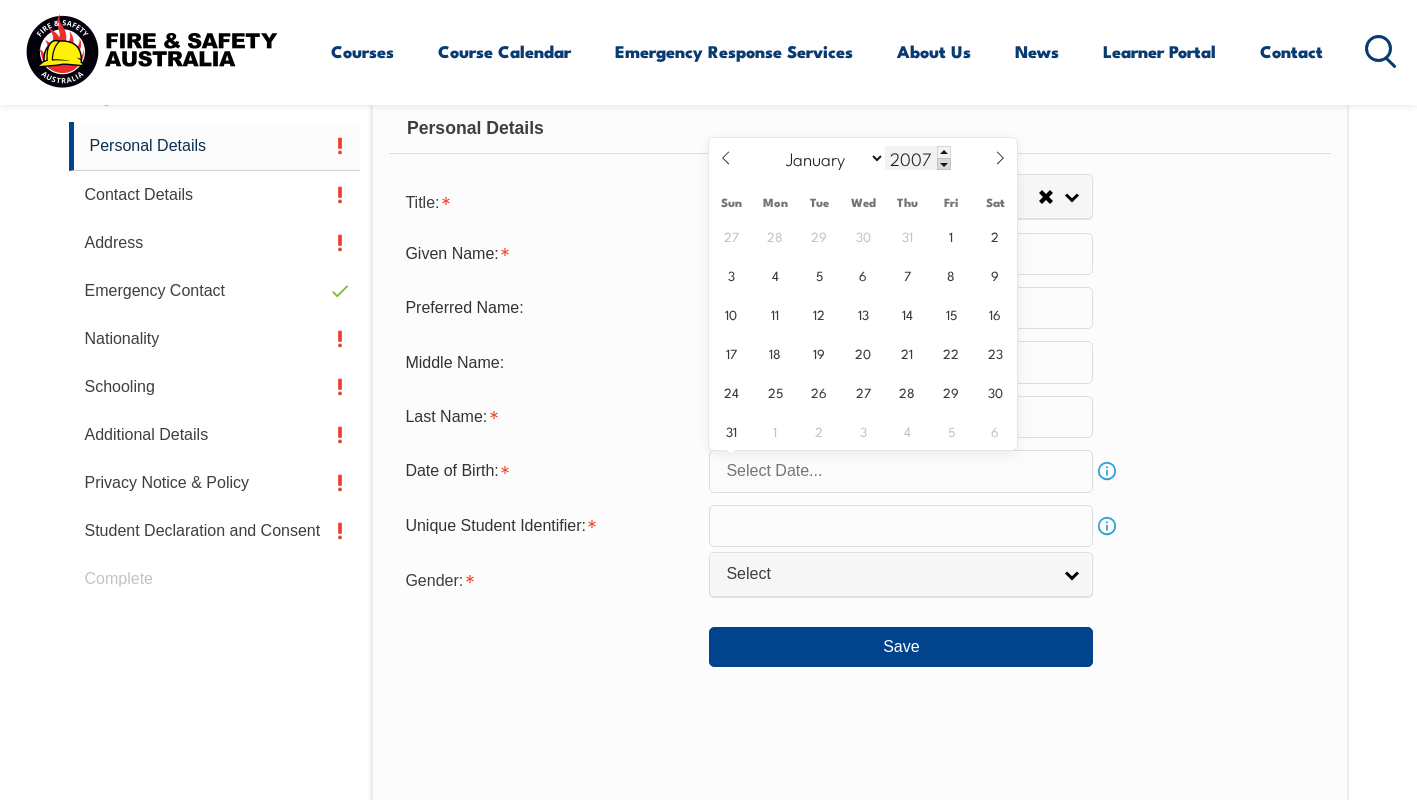 click at bounding box center [944, 164] 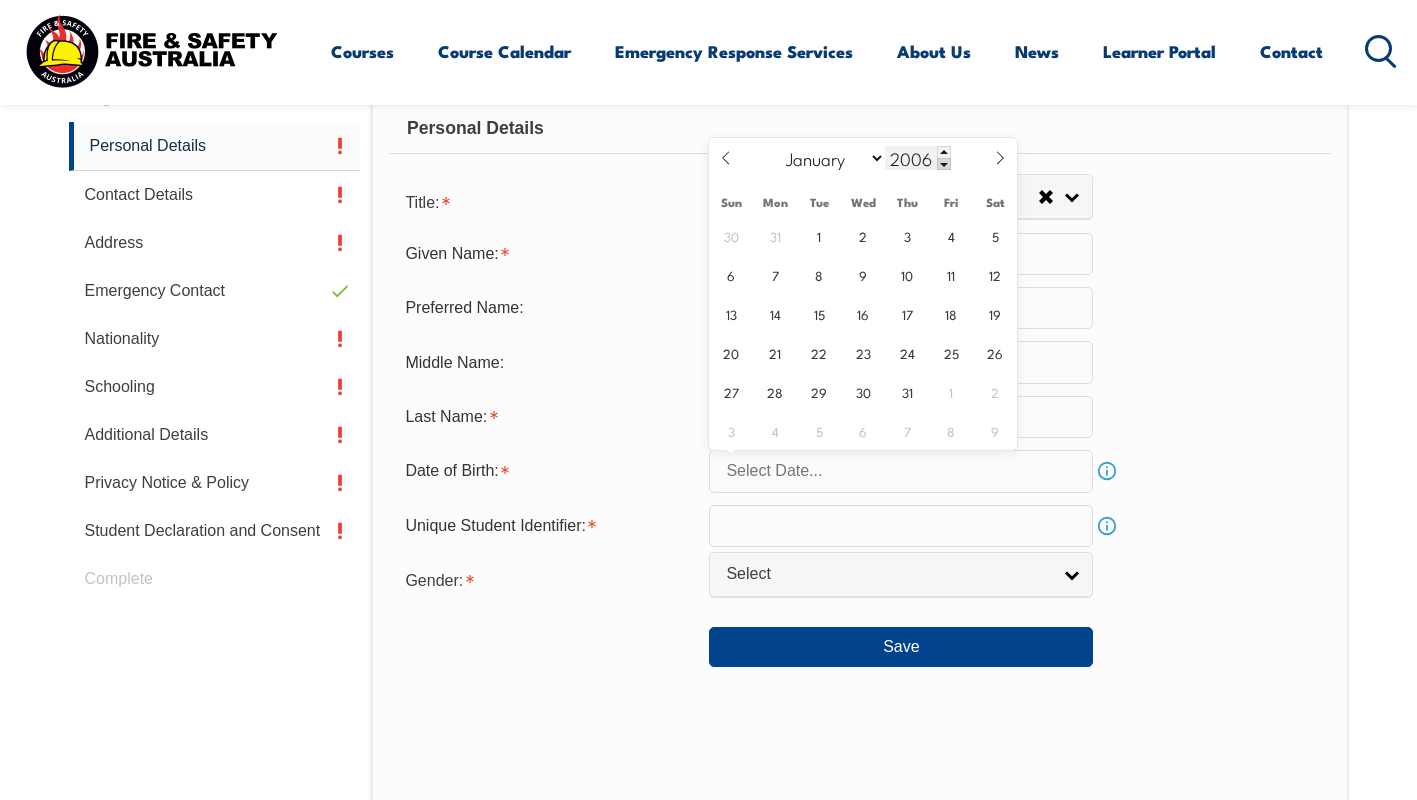 click at bounding box center (944, 164) 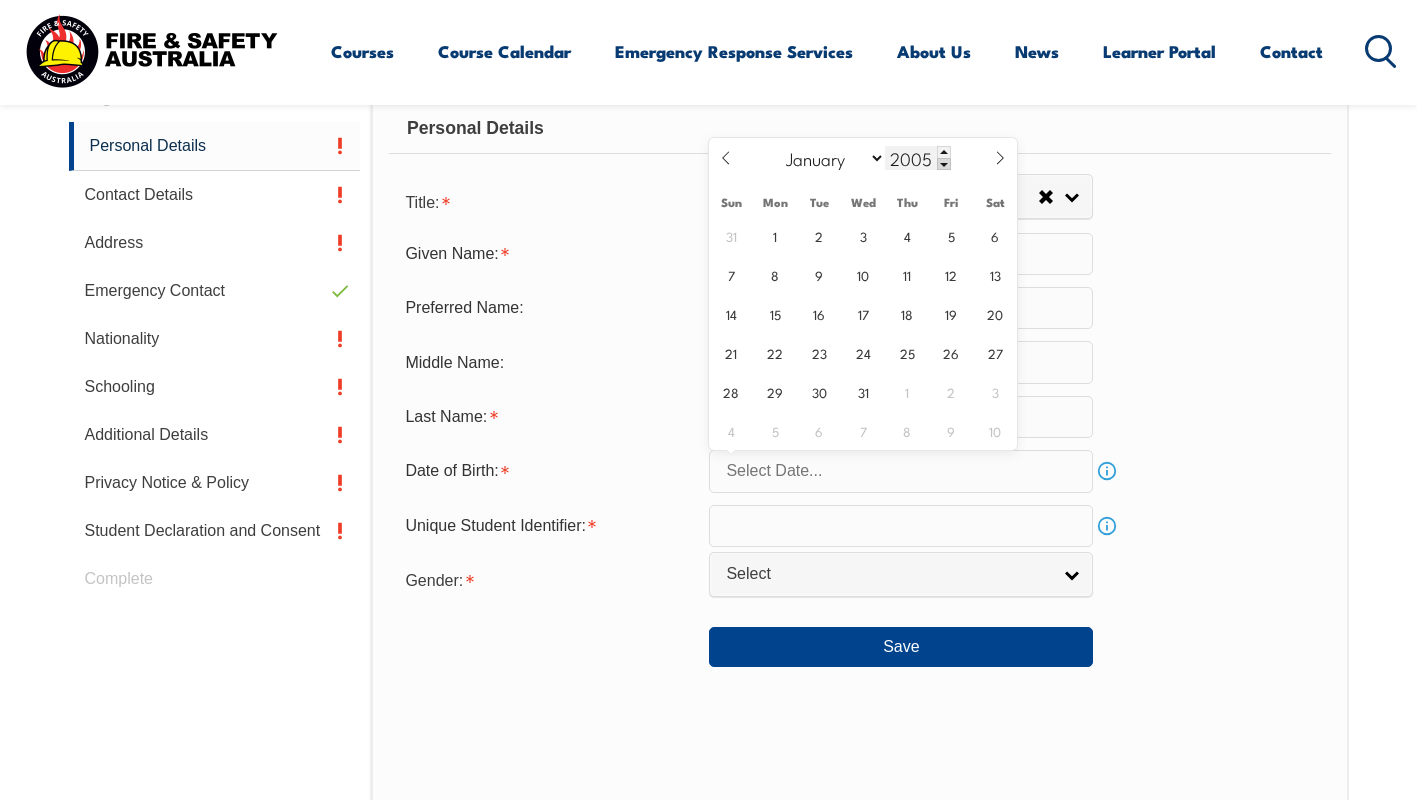 click at bounding box center [944, 164] 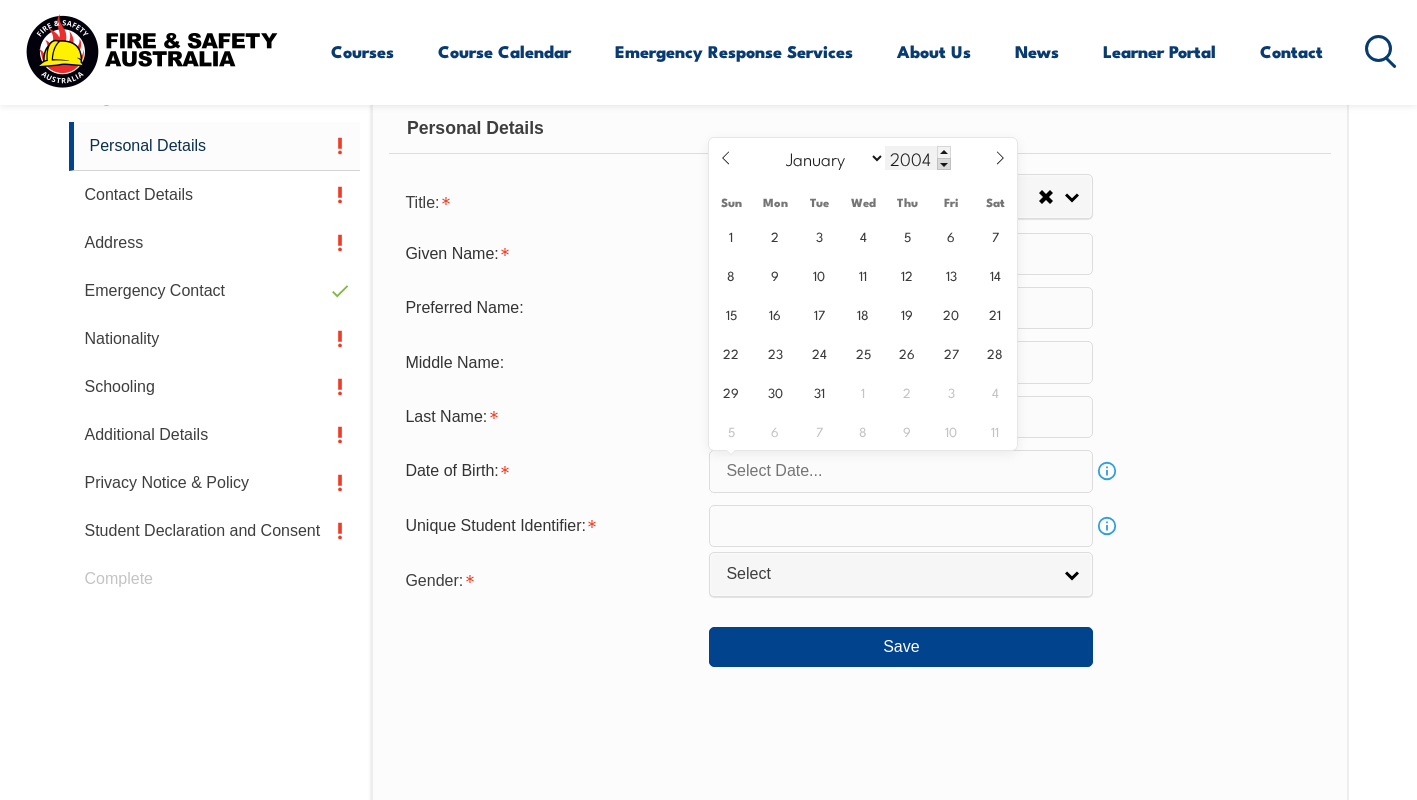 click at bounding box center [944, 164] 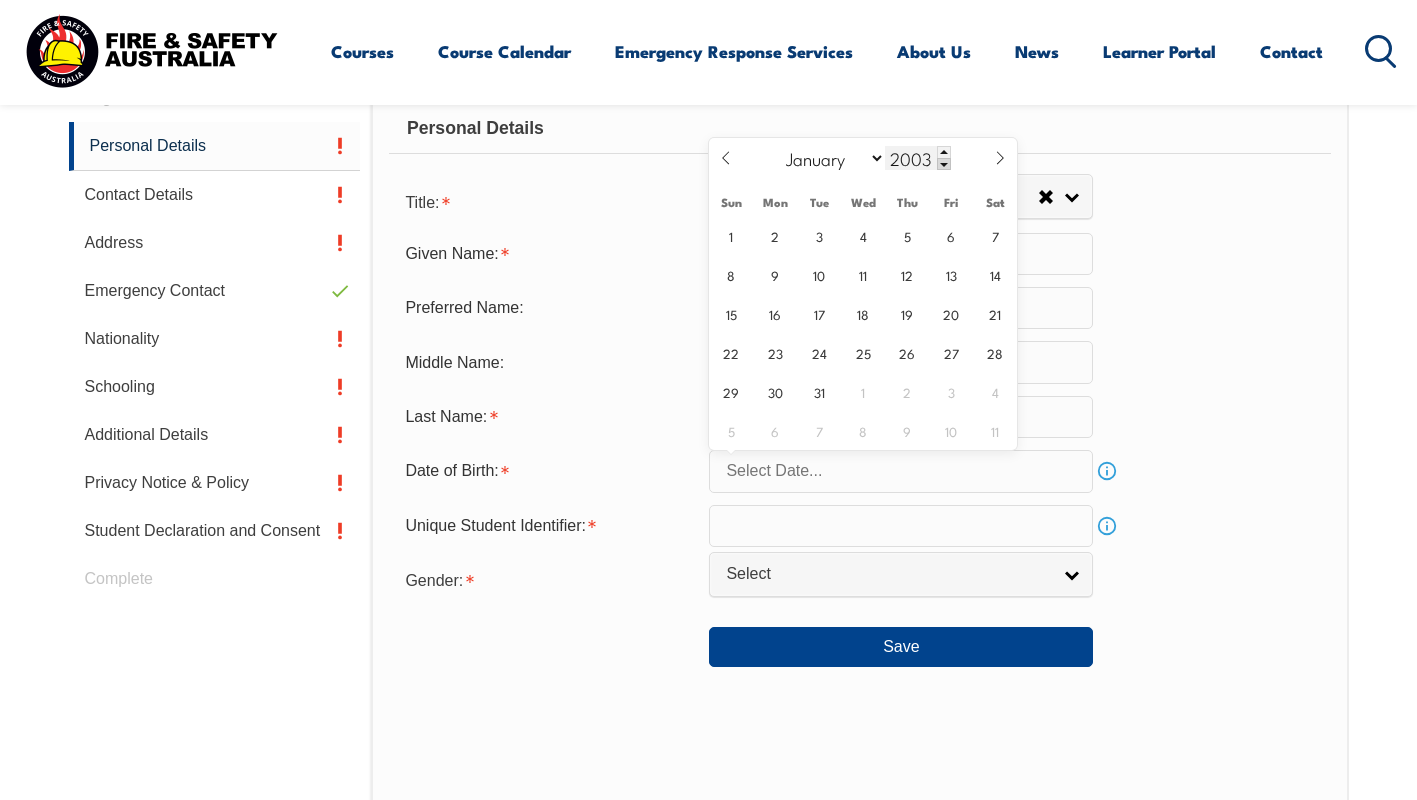 click at bounding box center (944, 164) 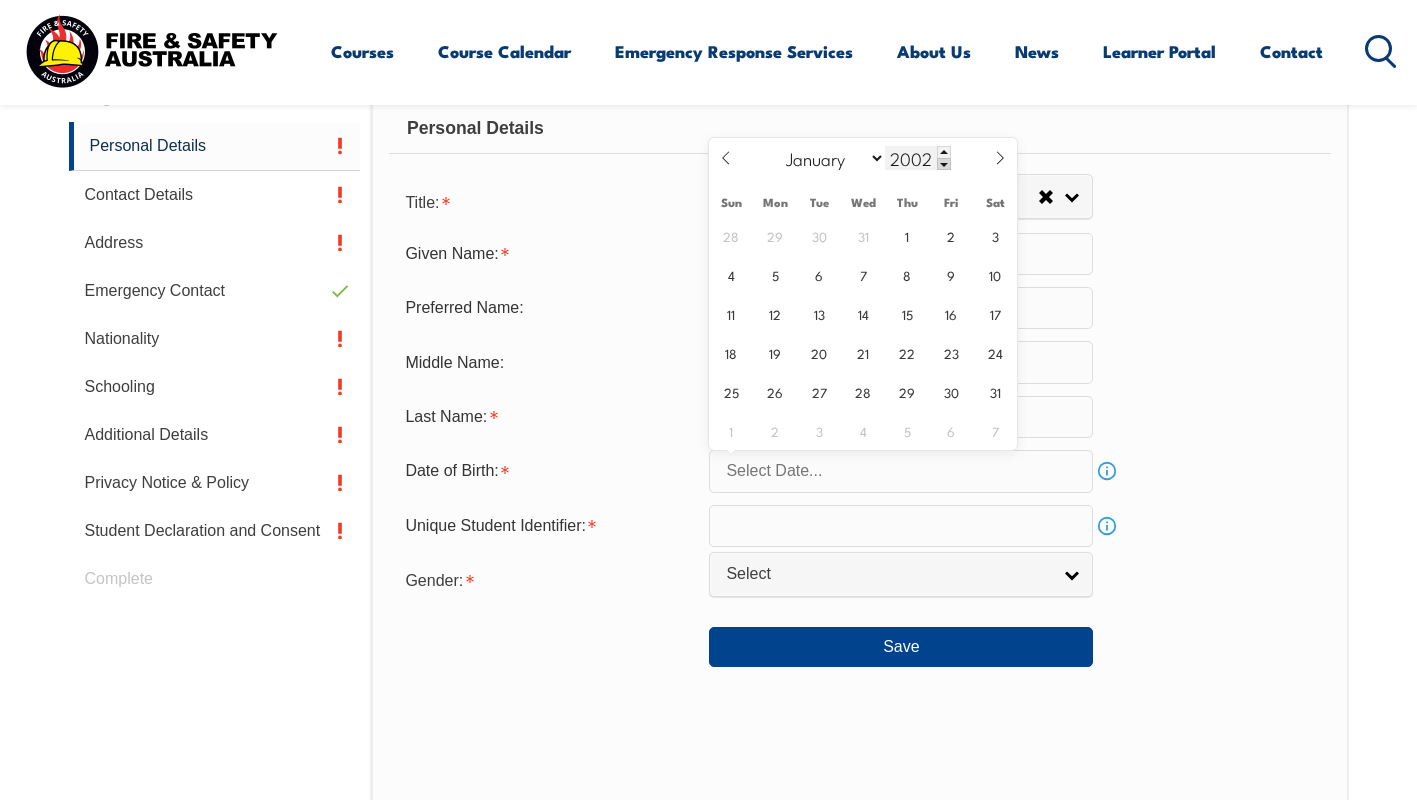 click at bounding box center (944, 164) 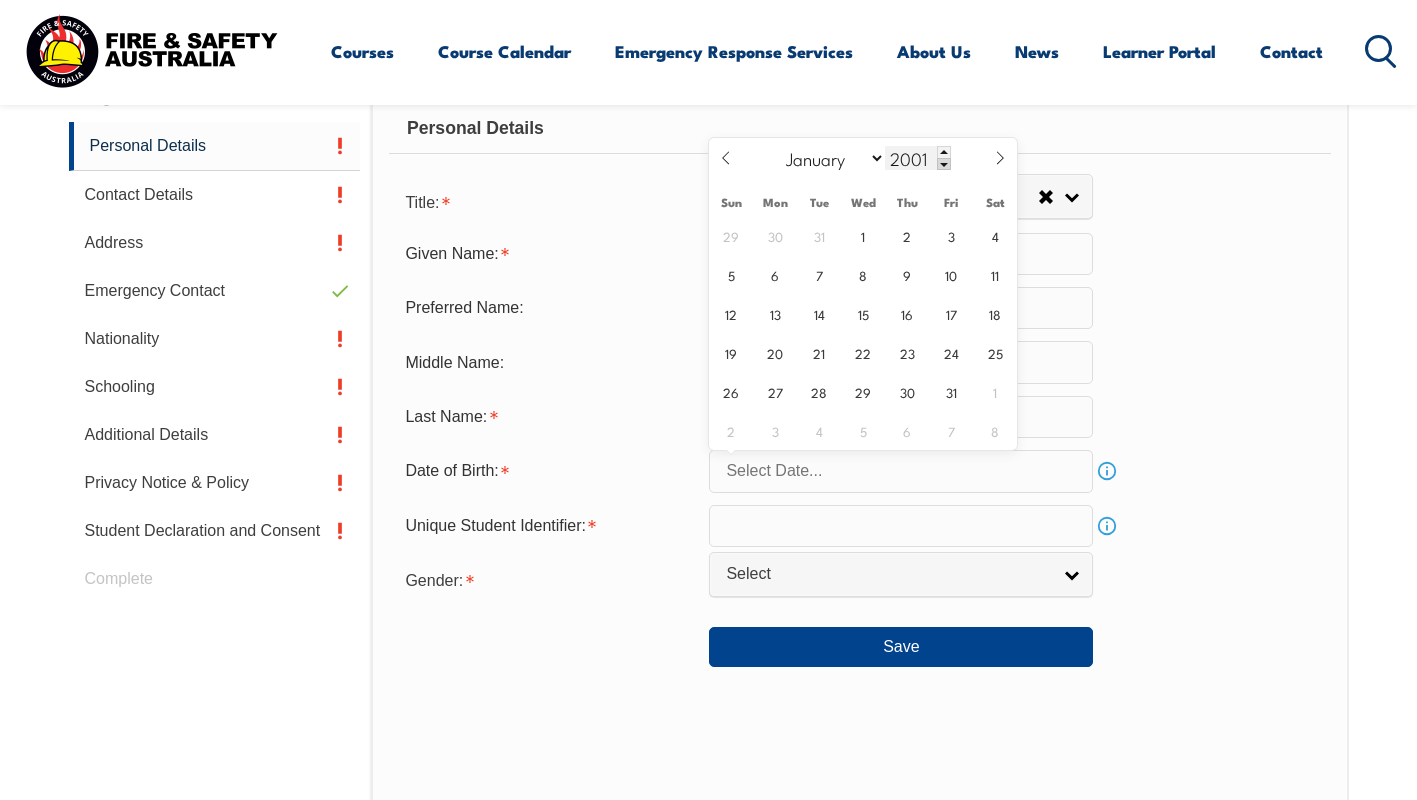 click at bounding box center [944, 164] 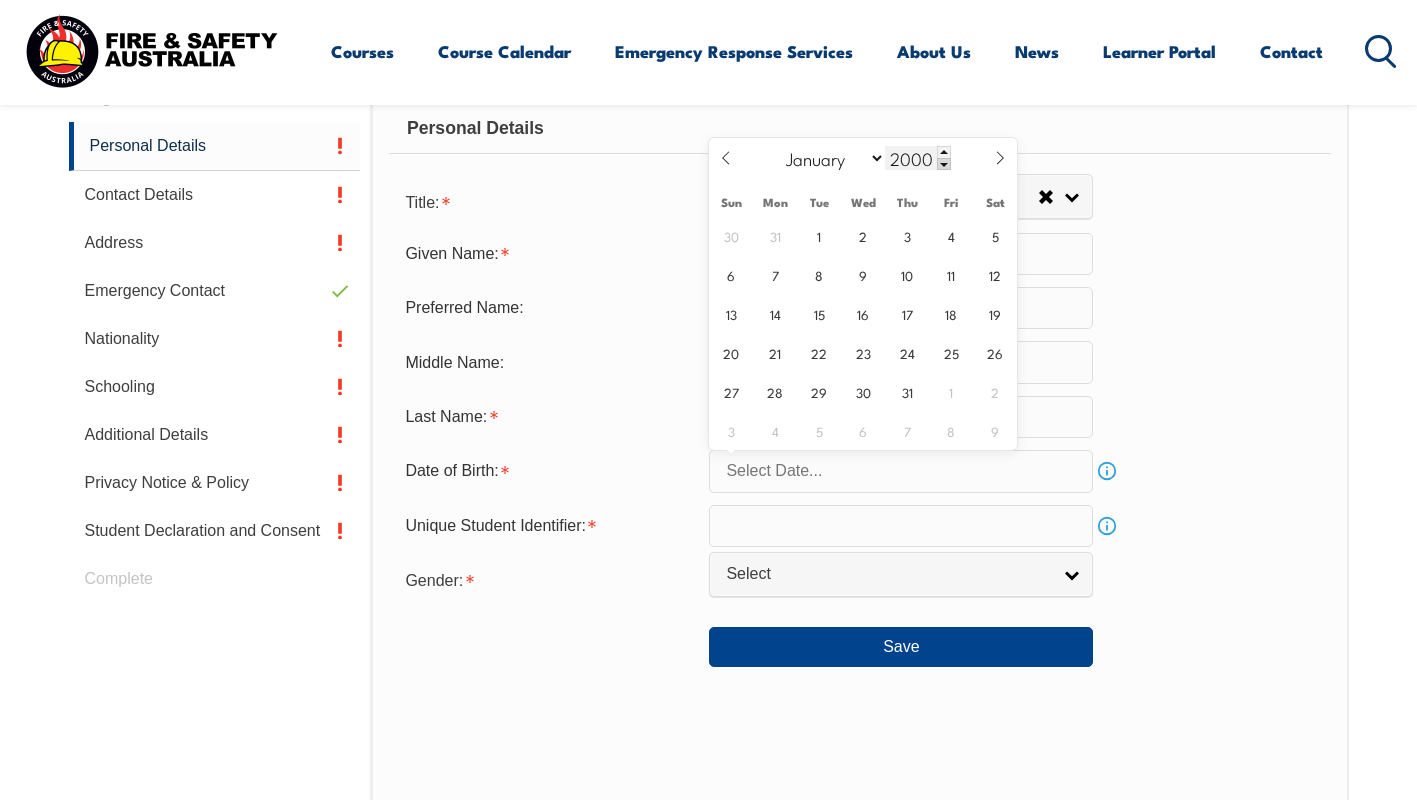 click at bounding box center [944, 164] 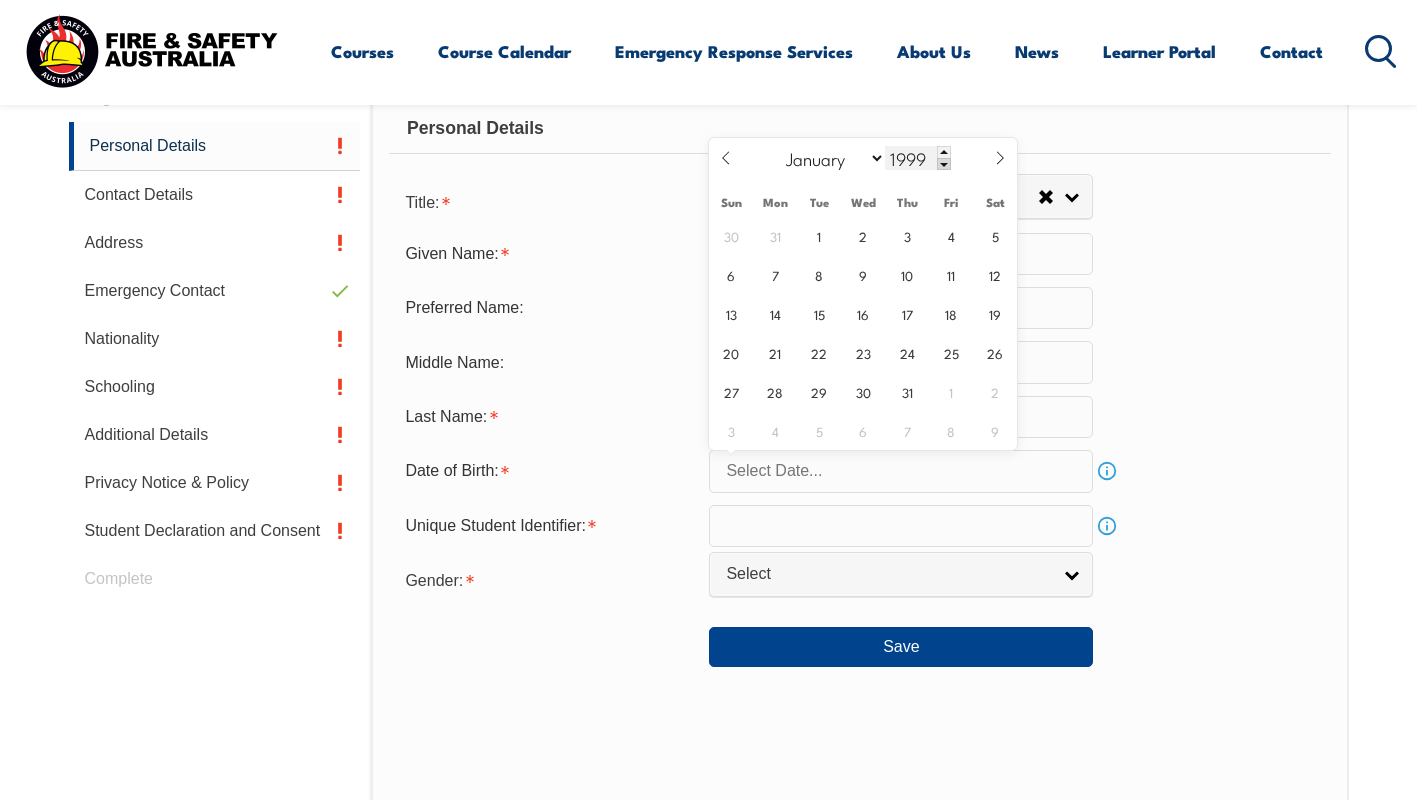 click at bounding box center [944, 164] 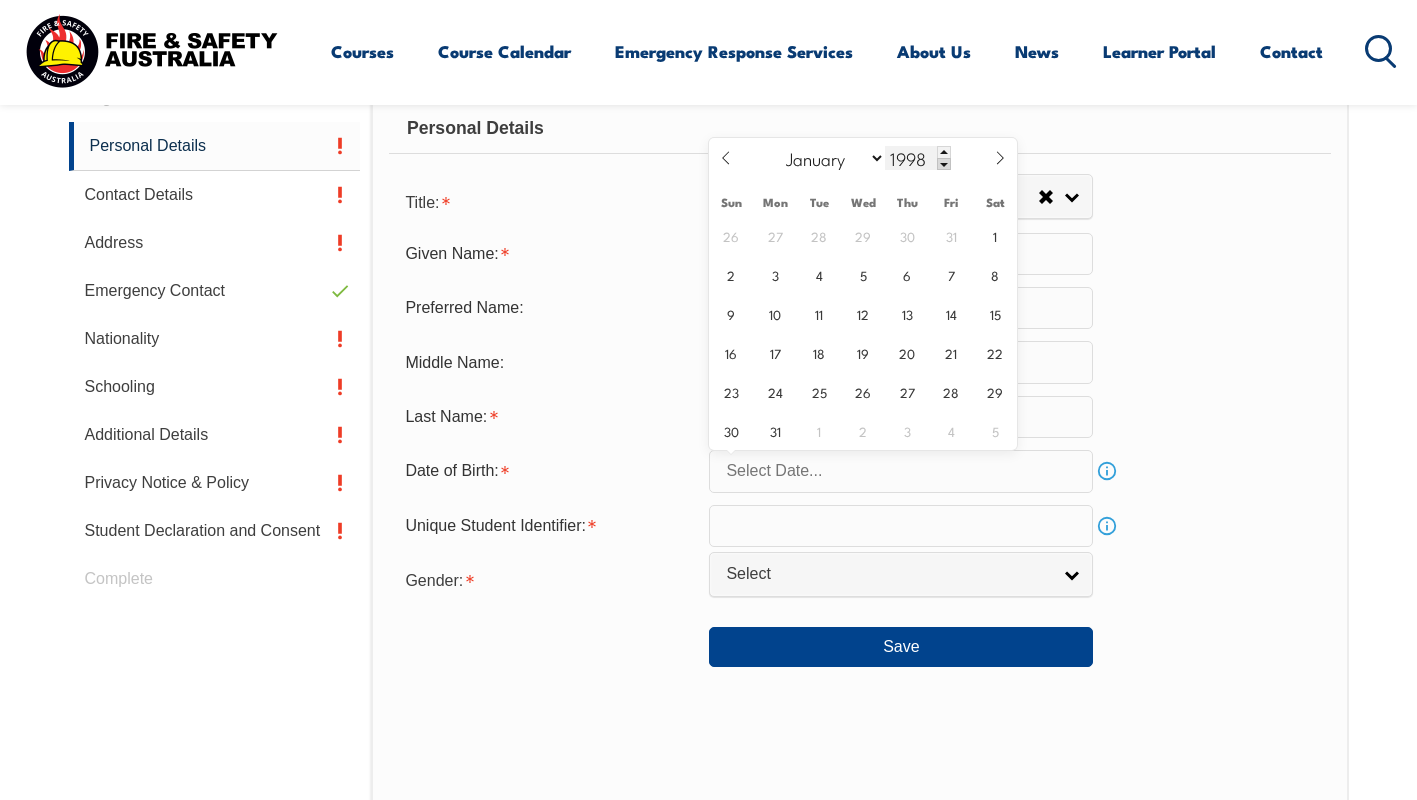 click at bounding box center [944, 164] 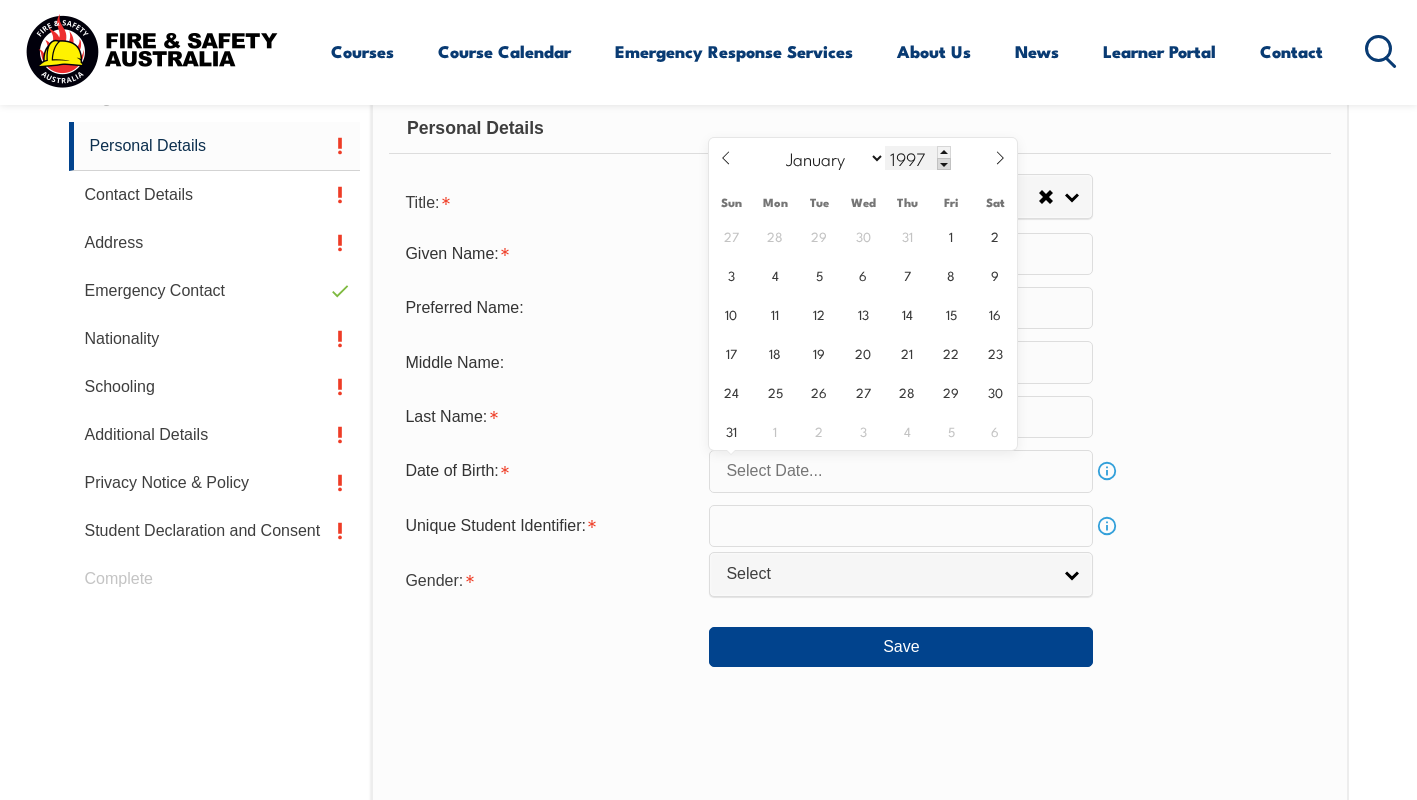 click at bounding box center [944, 164] 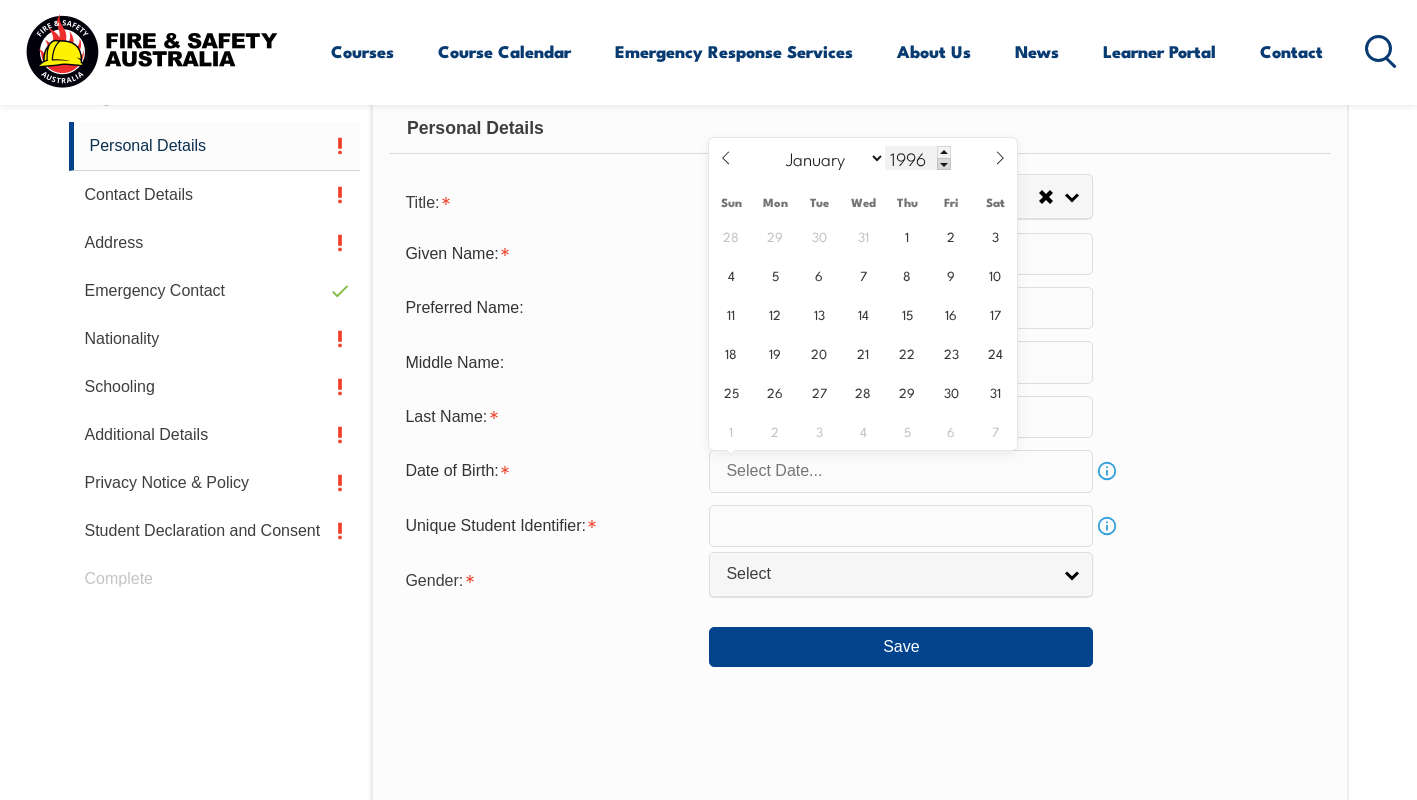 click at bounding box center [944, 164] 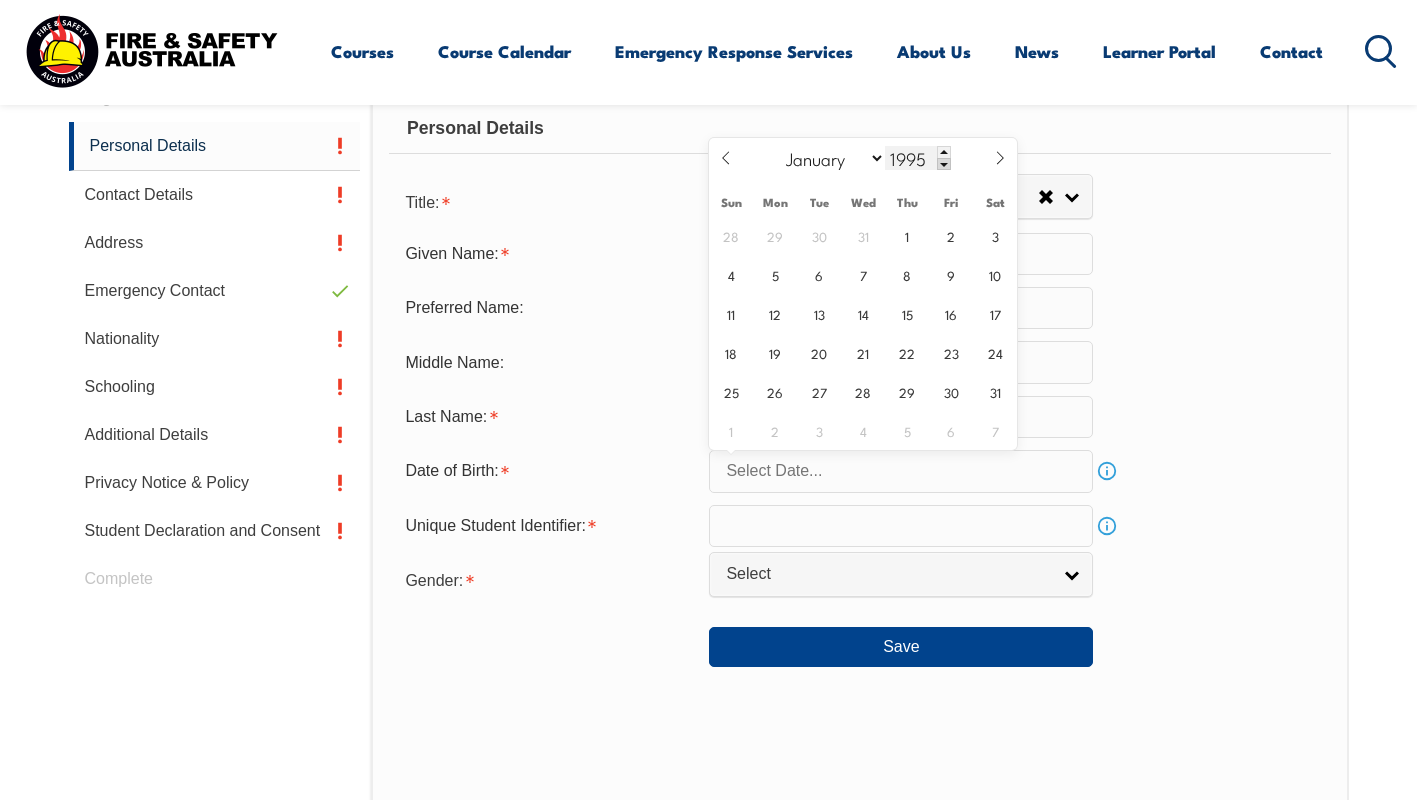 click at bounding box center (944, 164) 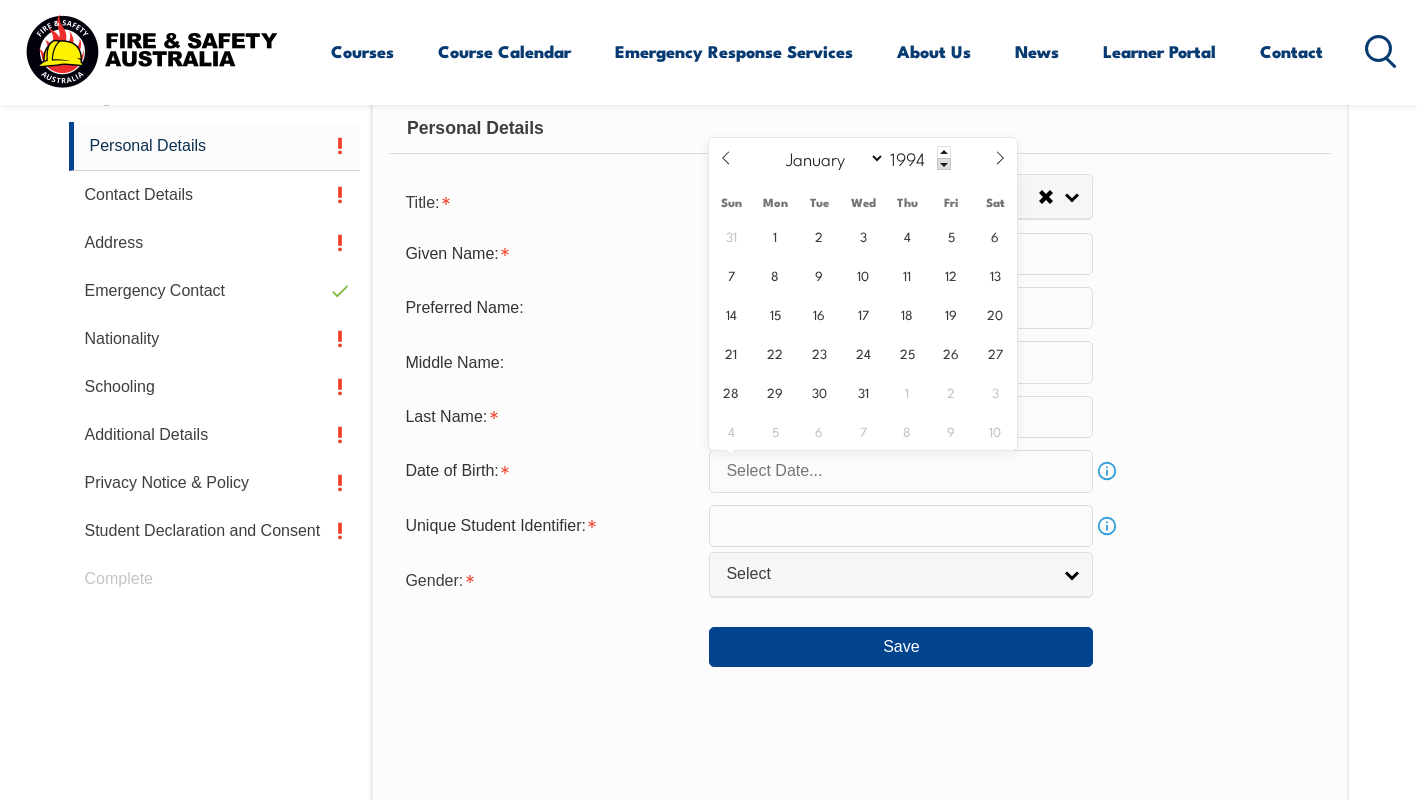 click on "Fri" at bounding box center [951, 202] 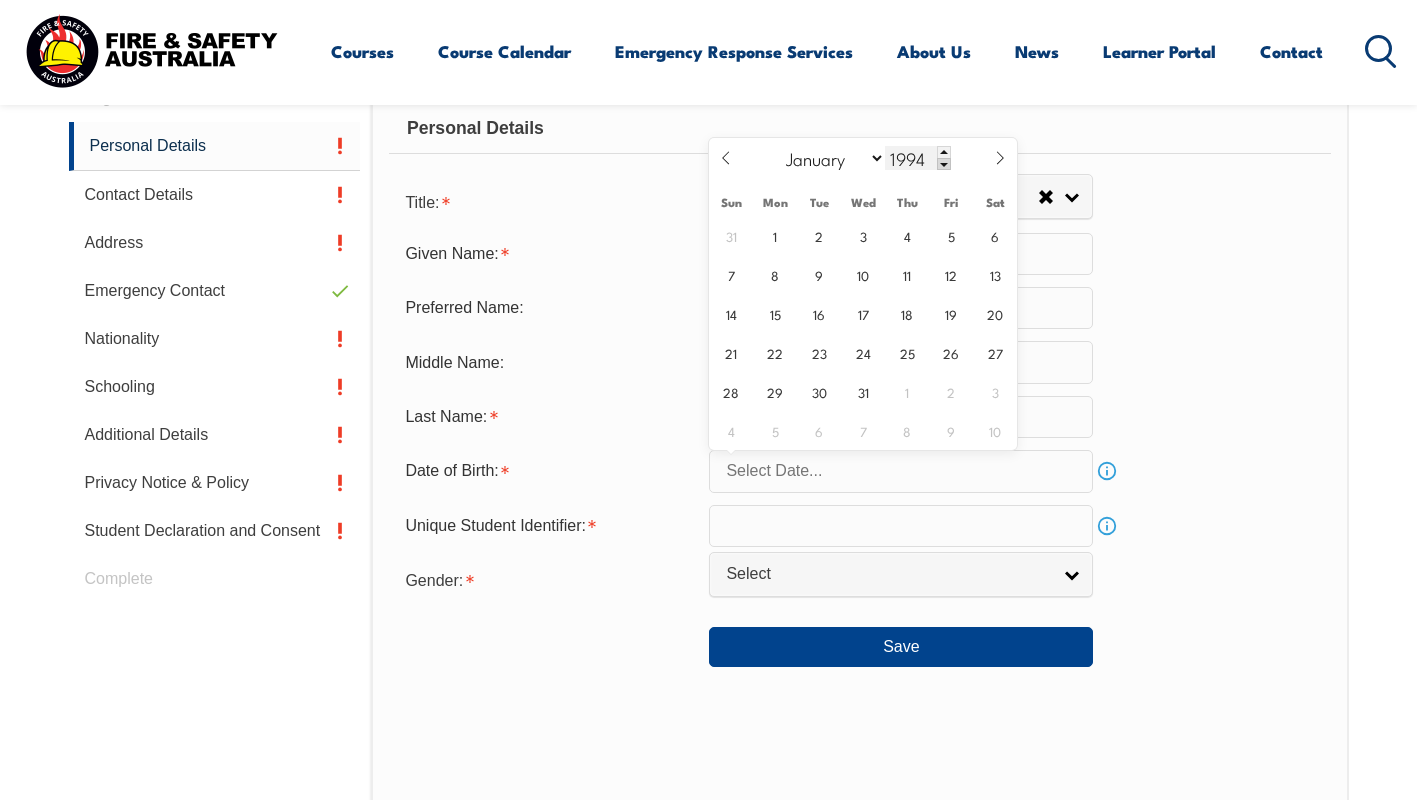 click at bounding box center [944, 164] 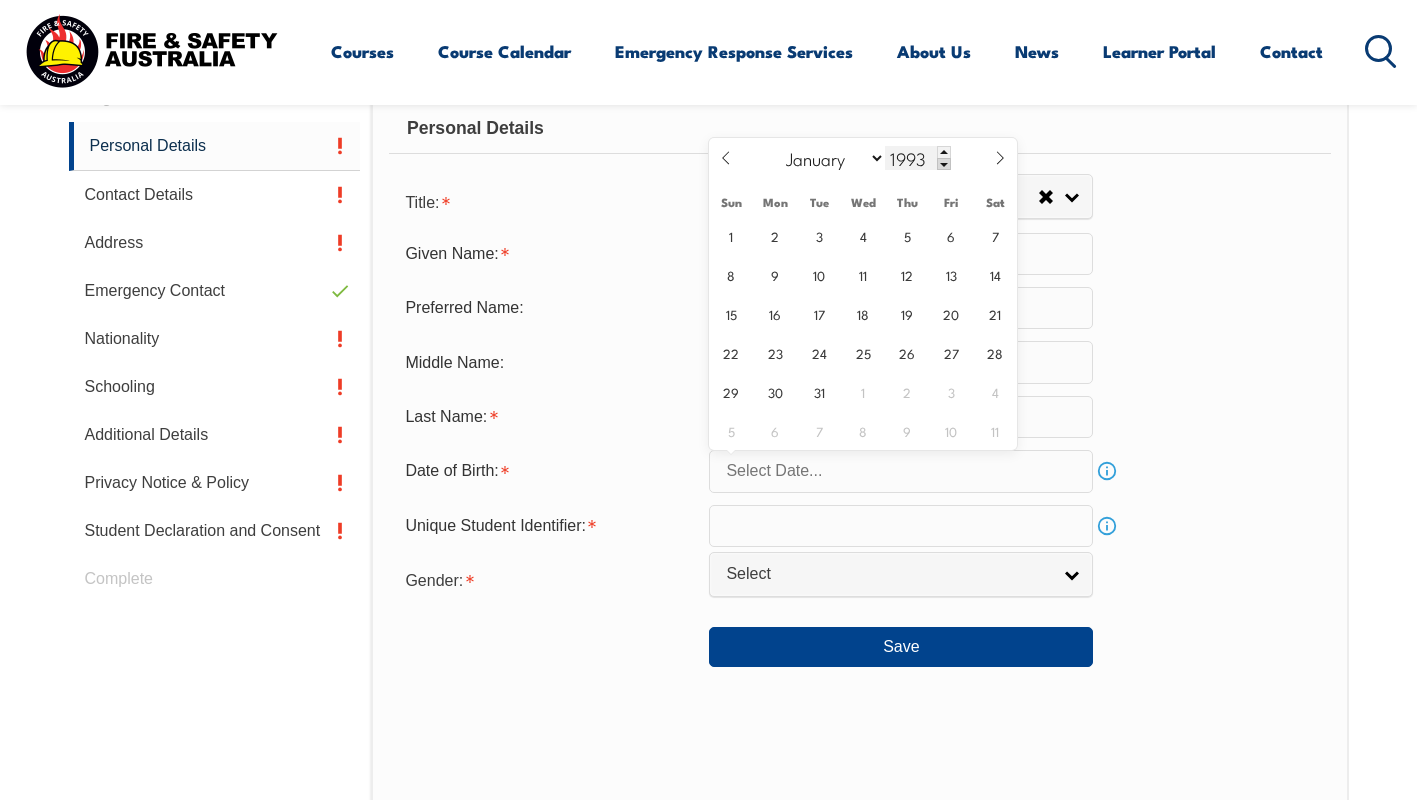 click at bounding box center [944, 164] 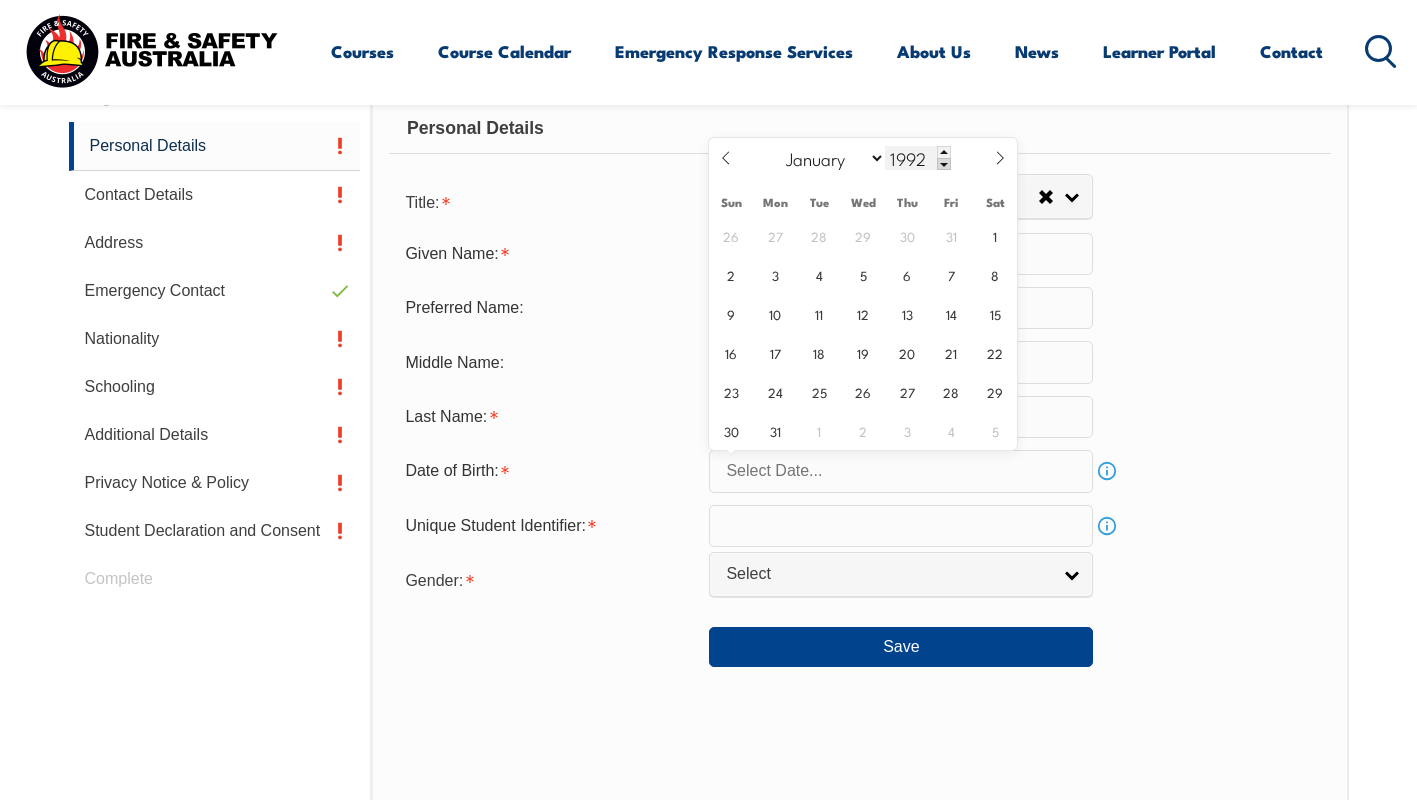 click at bounding box center [944, 164] 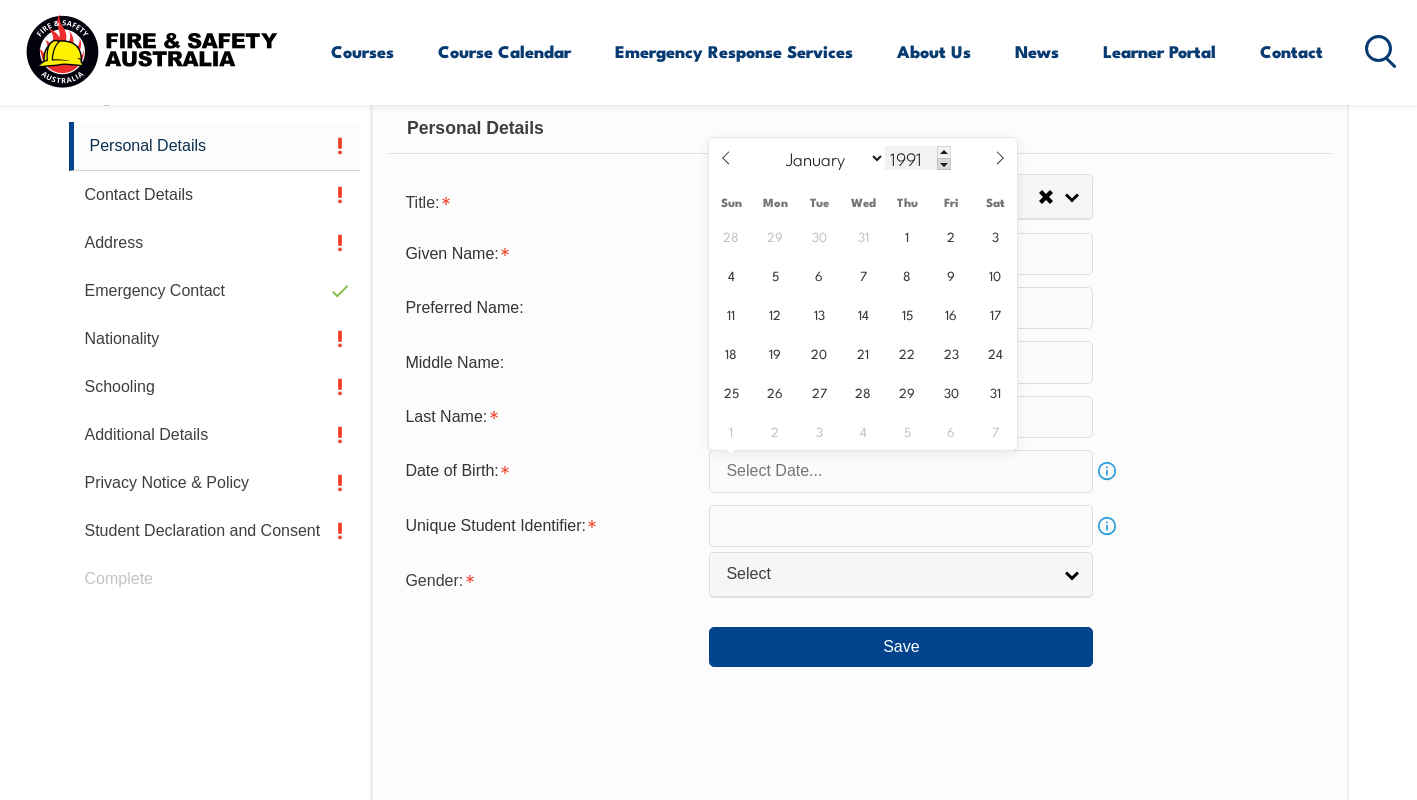 click at bounding box center (944, 164) 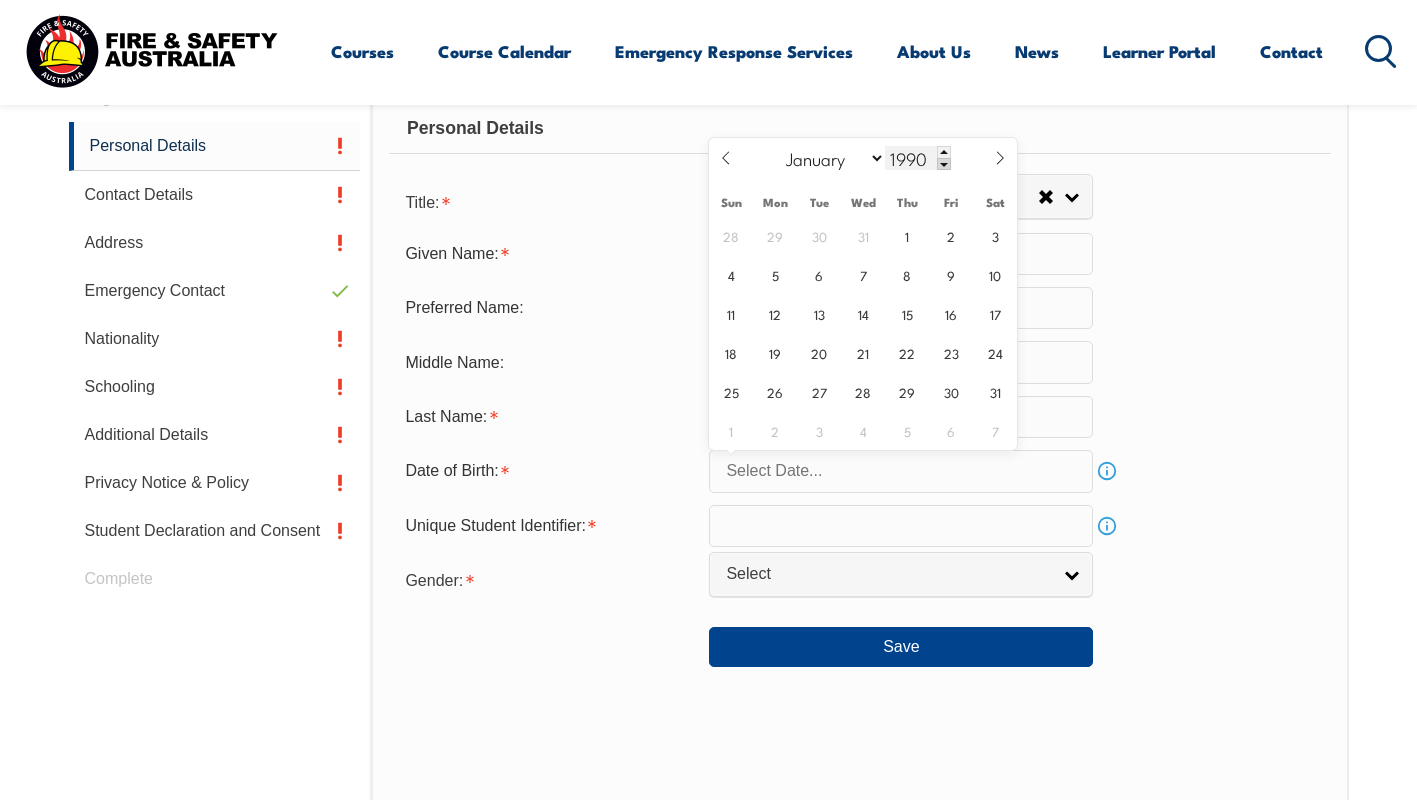 click at bounding box center (944, 164) 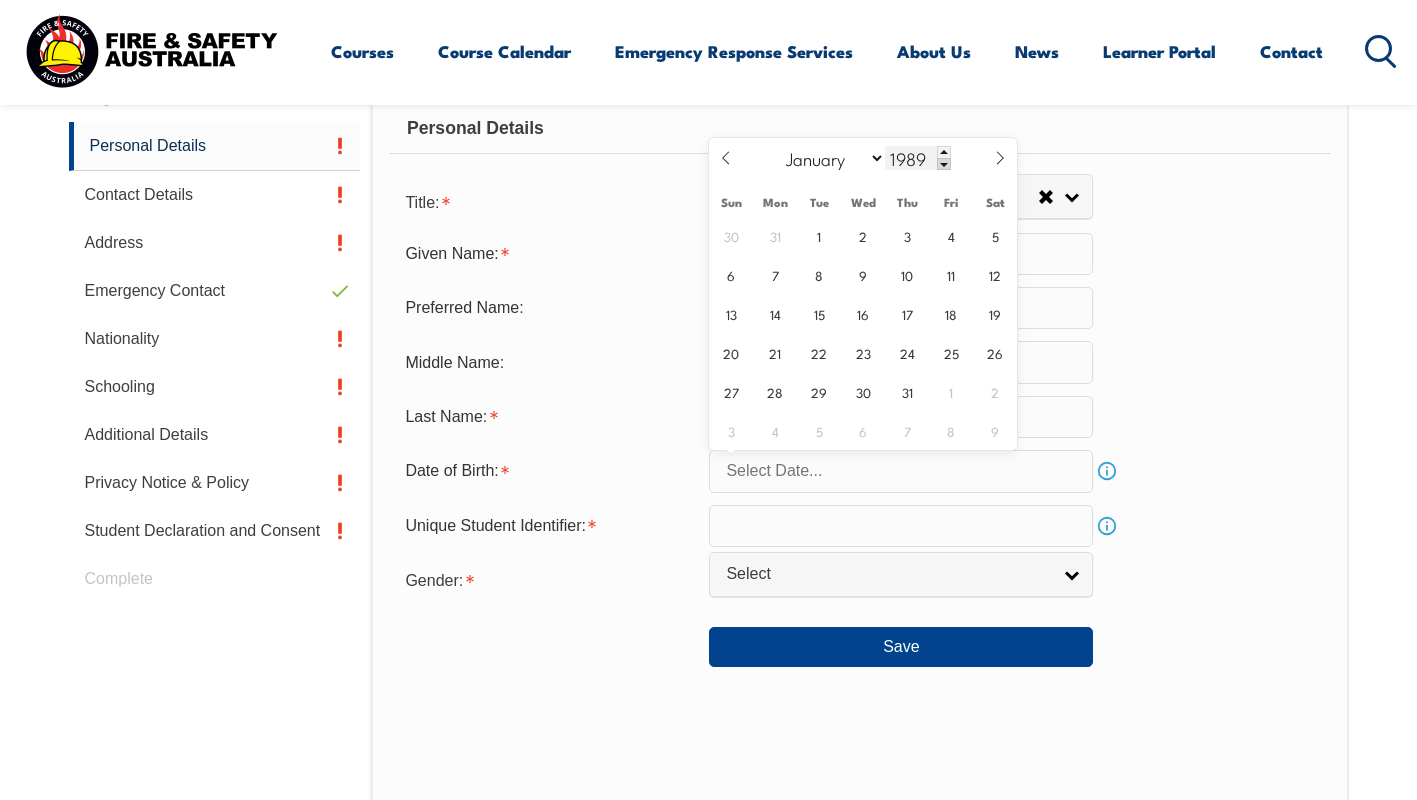 click at bounding box center [944, 164] 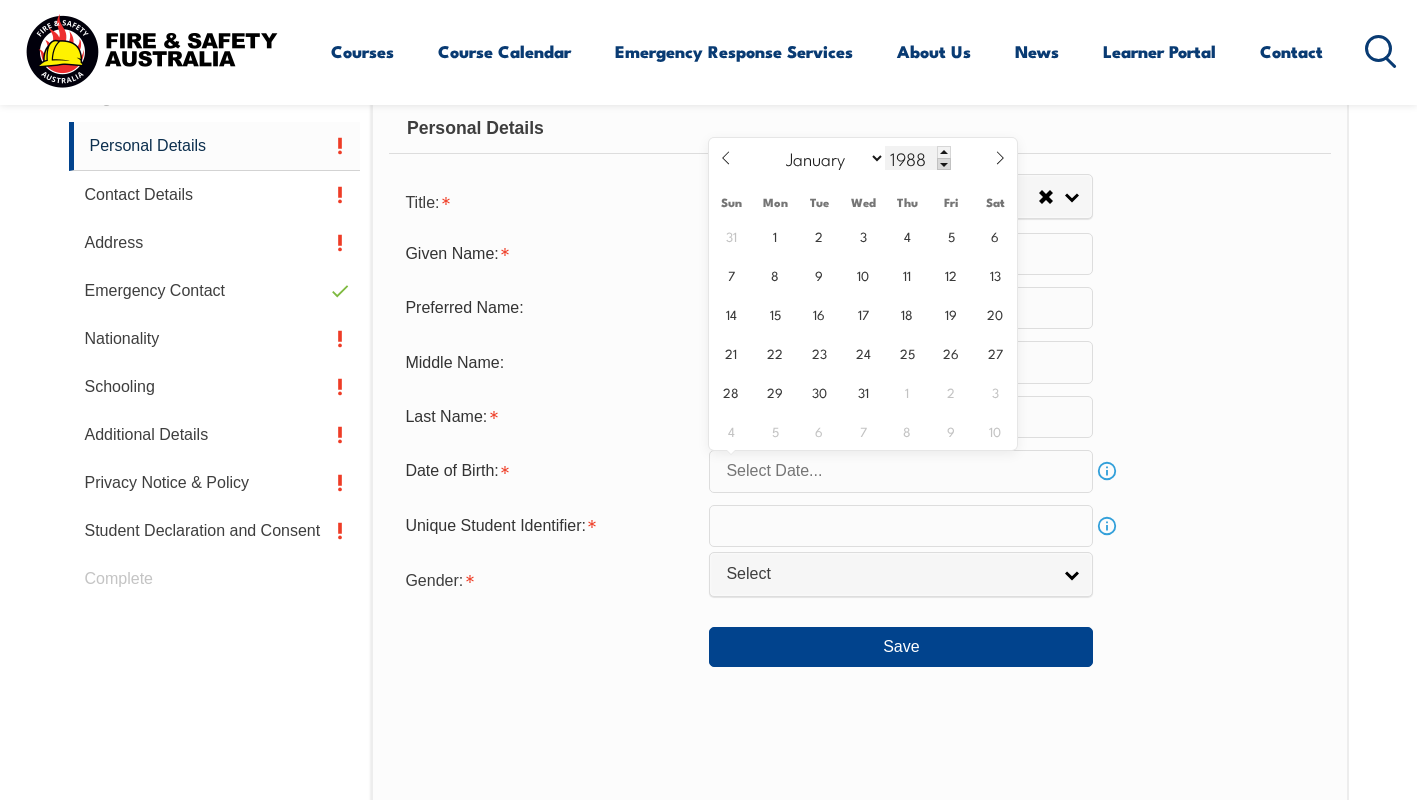 click at bounding box center (944, 164) 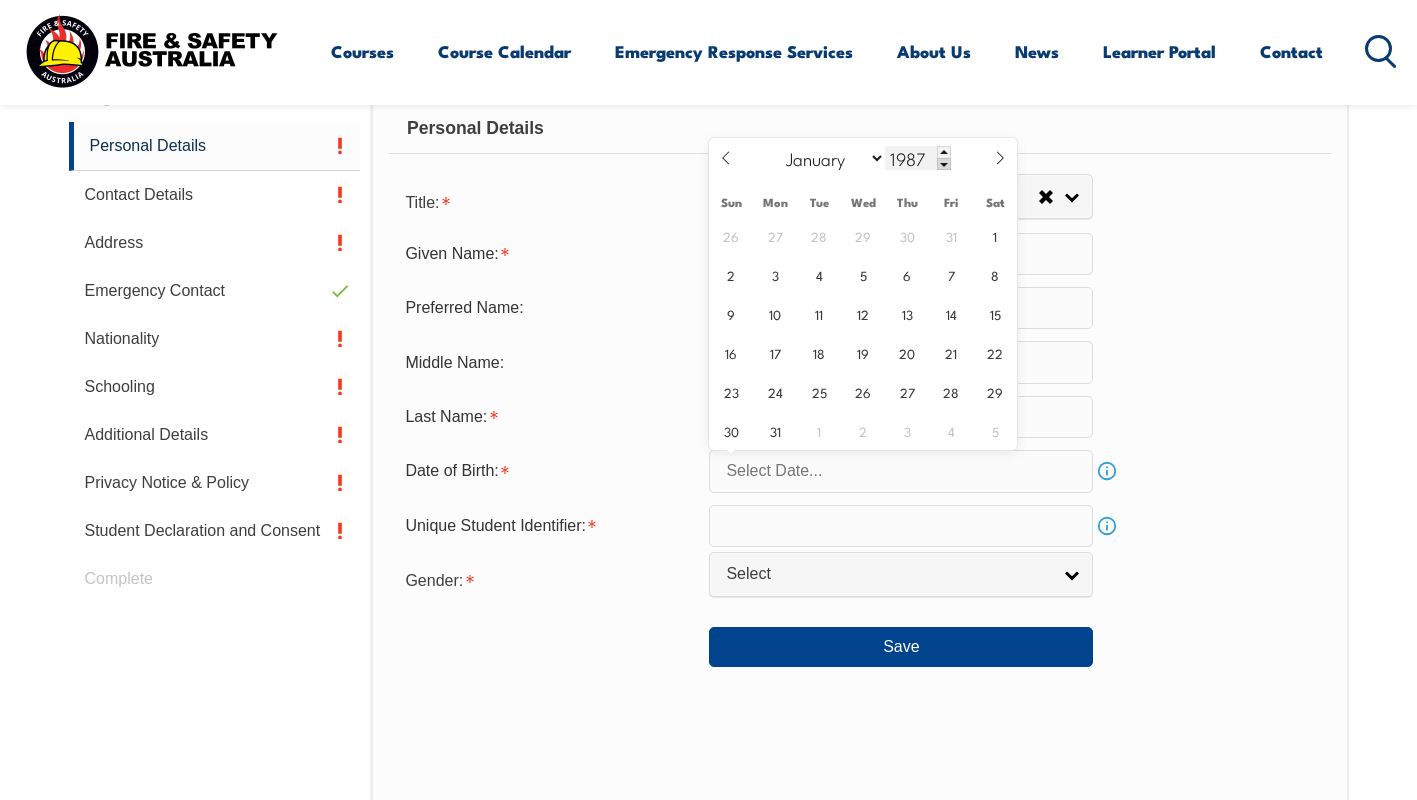 click at bounding box center (944, 164) 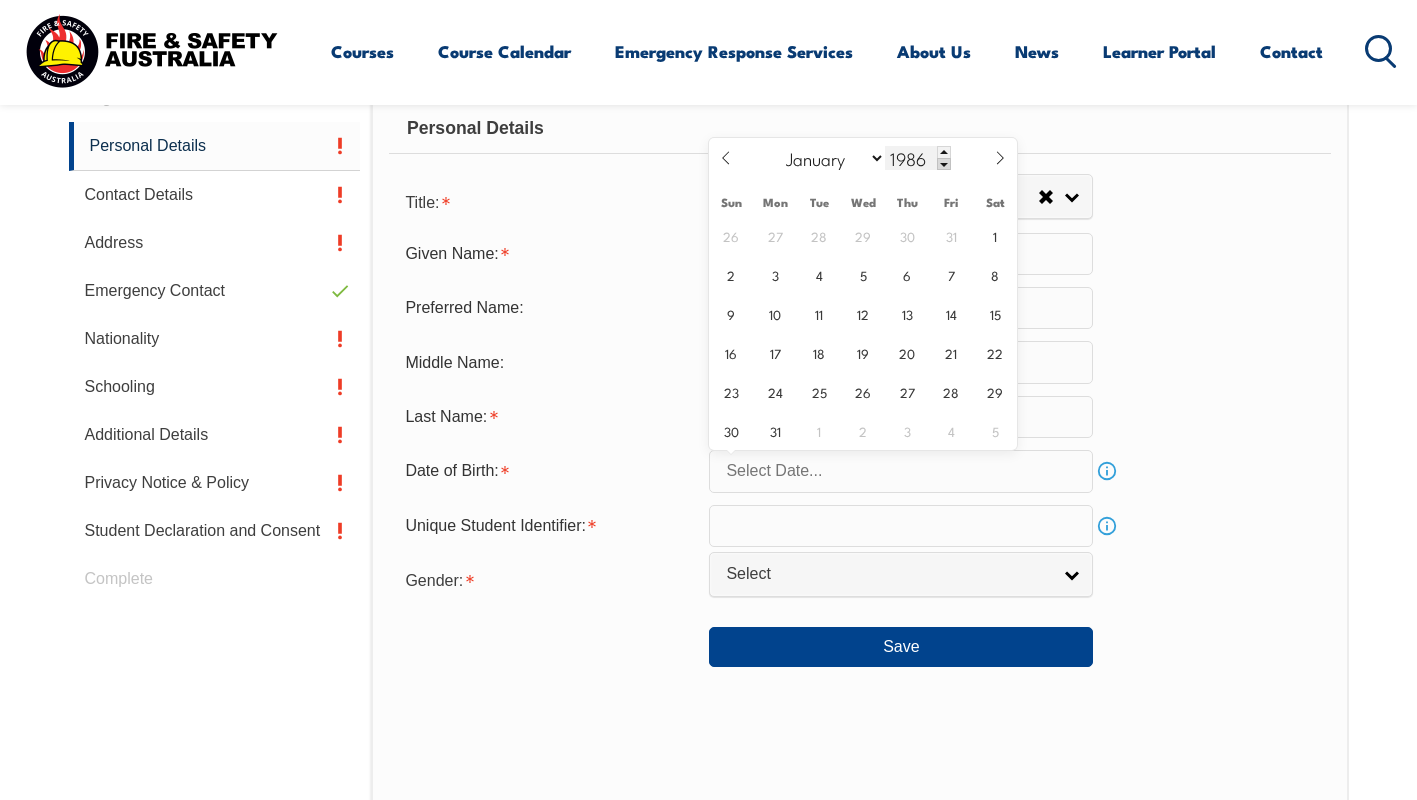 click at bounding box center (944, 164) 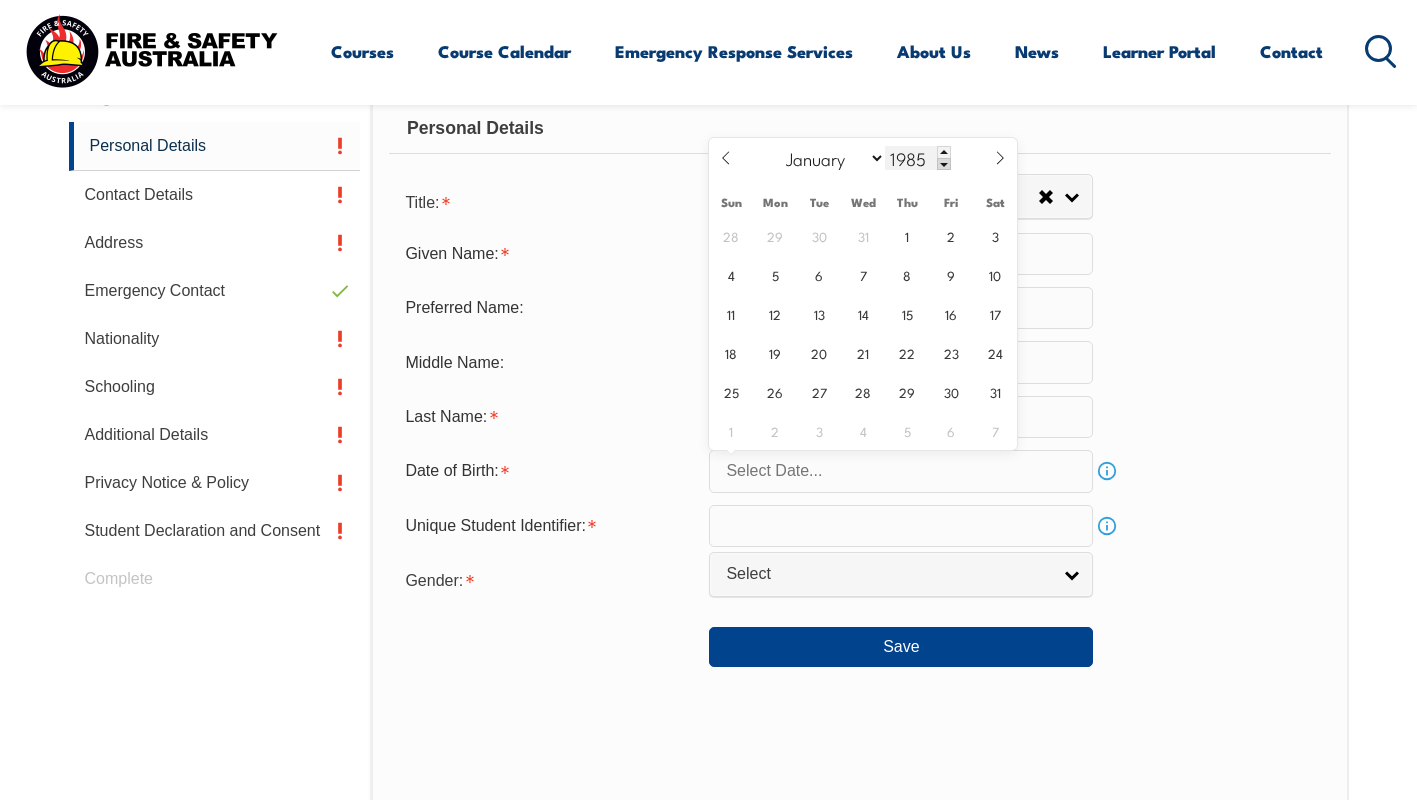 click at bounding box center (944, 164) 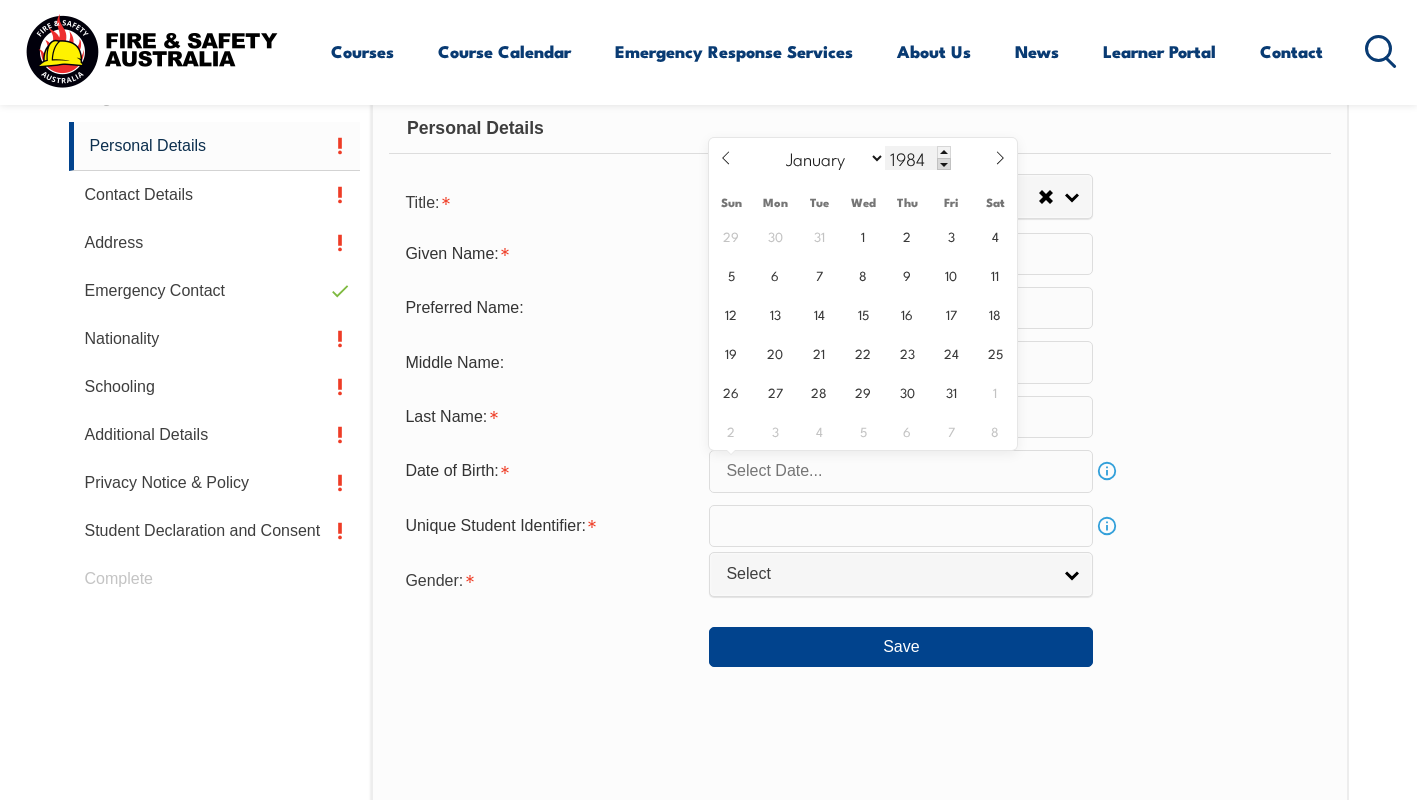 click at bounding box center [944, 164] 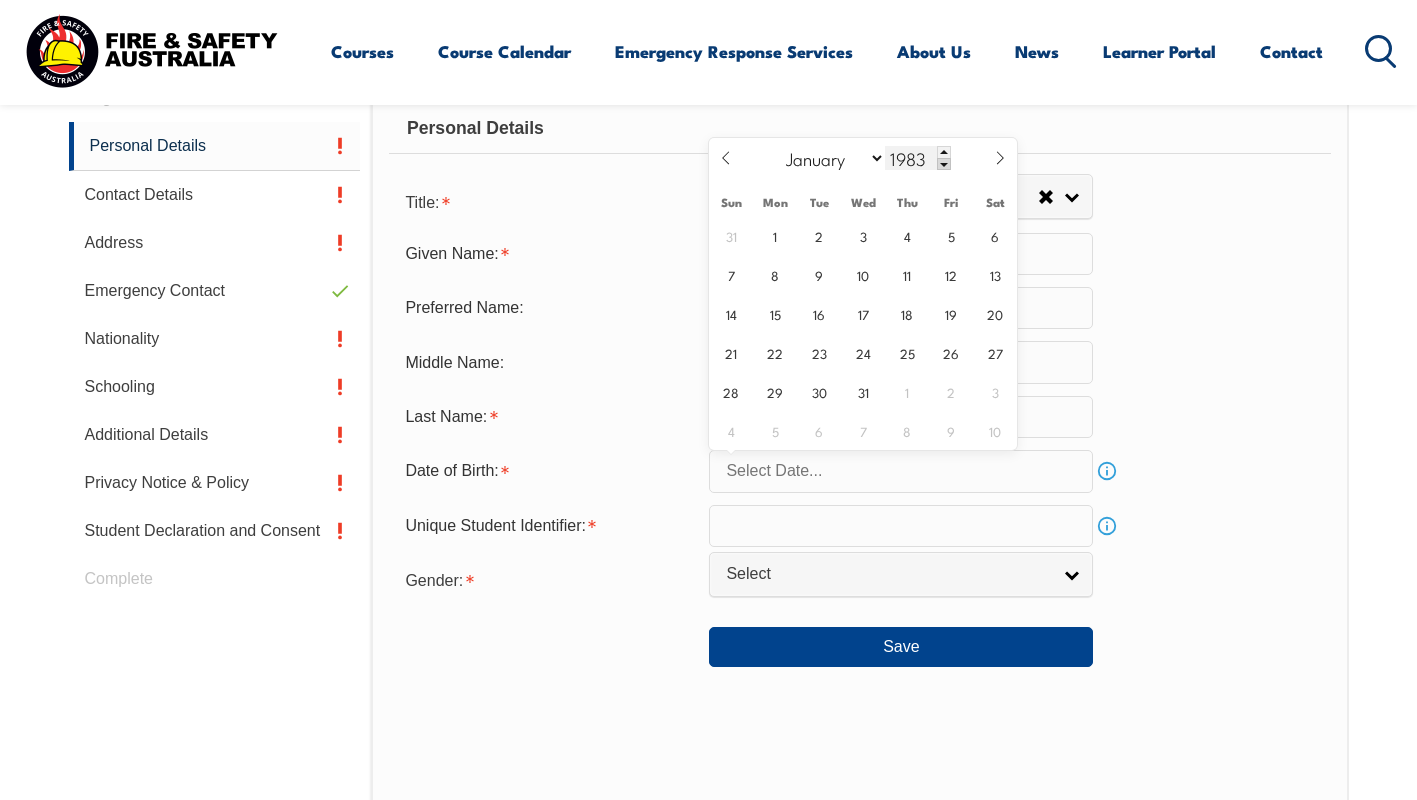 click at bounding box center (944, 164) 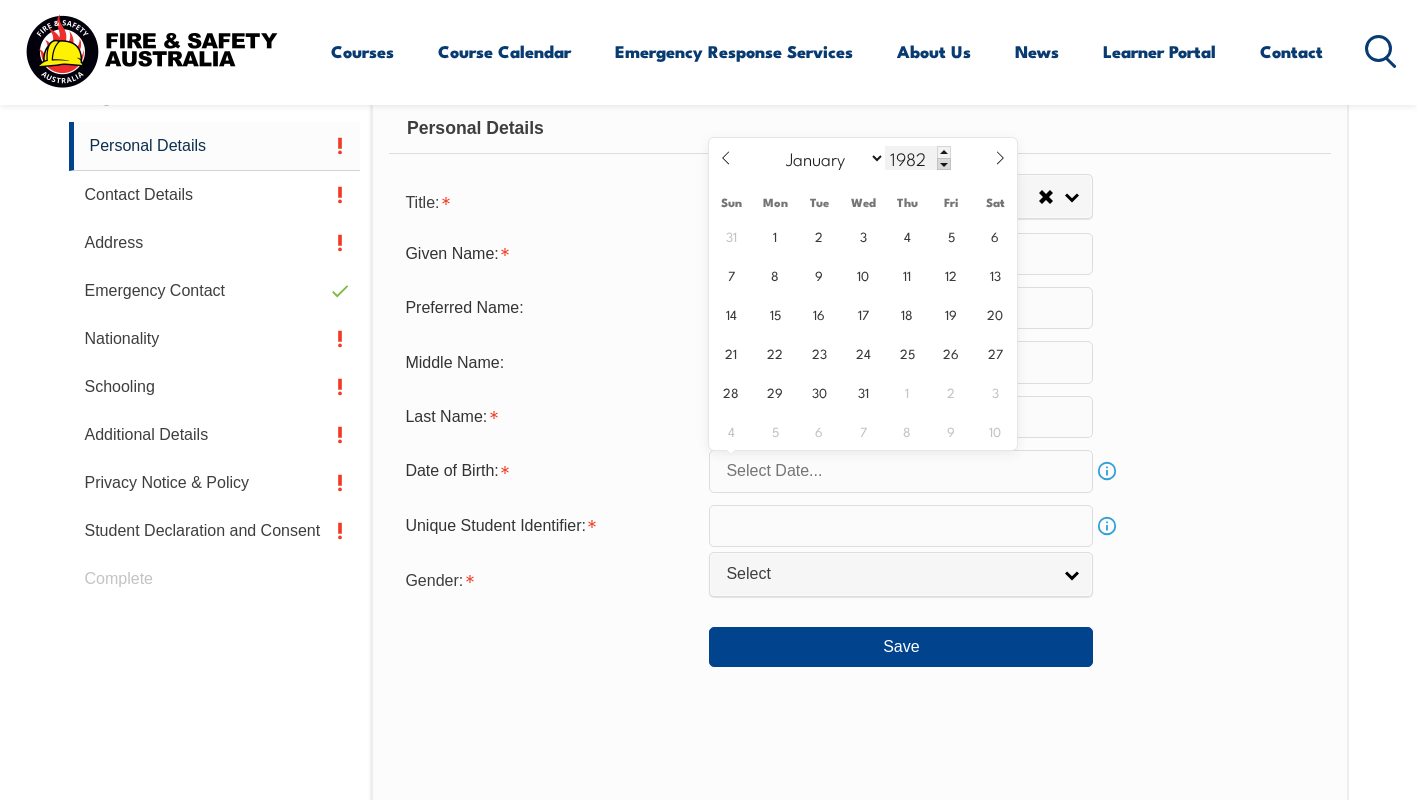 click at bounding box center [944, 164] 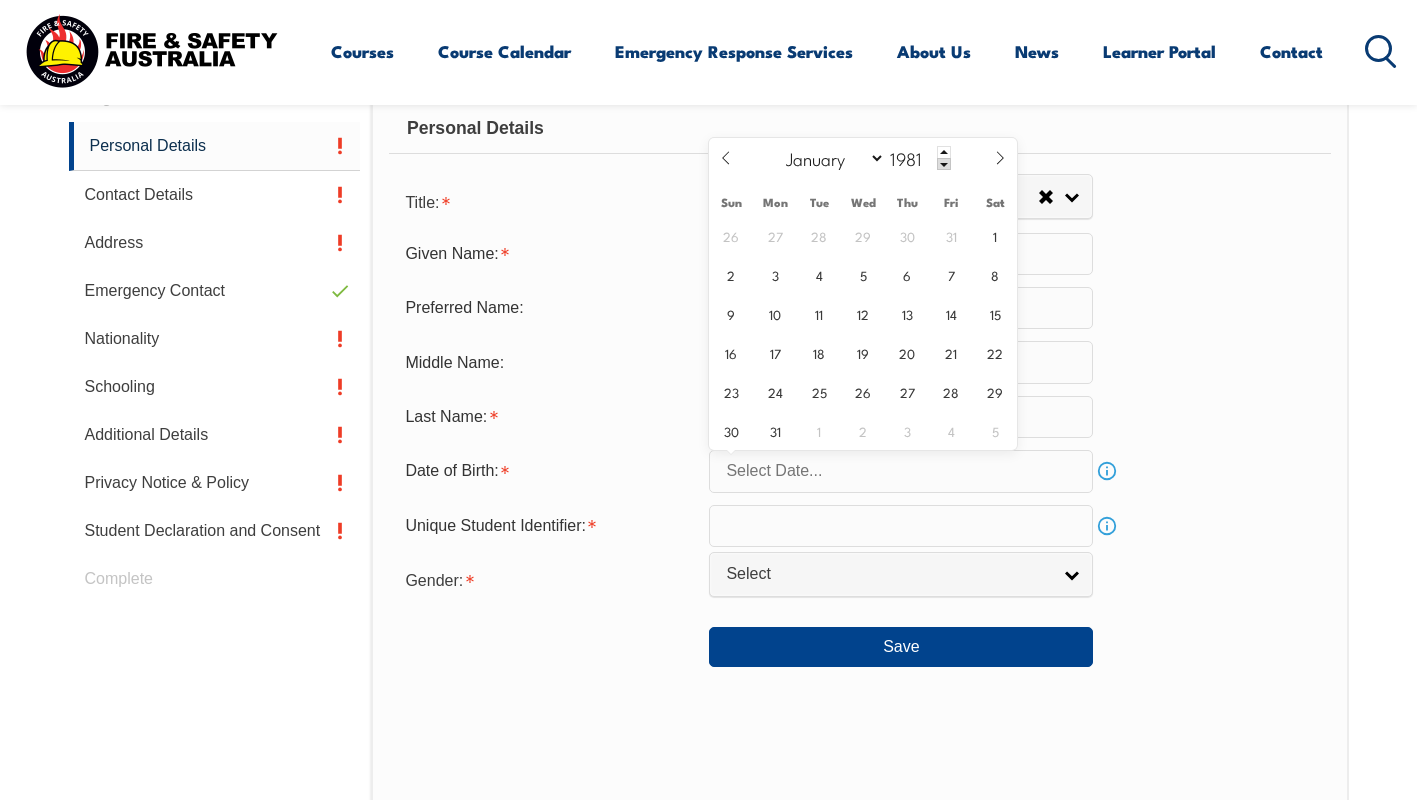 click on "[MONTH] [MONTH] [MONTH] [MONTH] [MONTH] [MONTH] [MONTH] [MONTH] [MONTH] [MONTH] [MONTH] [MONTH] [YEAR]" at bounding box center [863, 158] 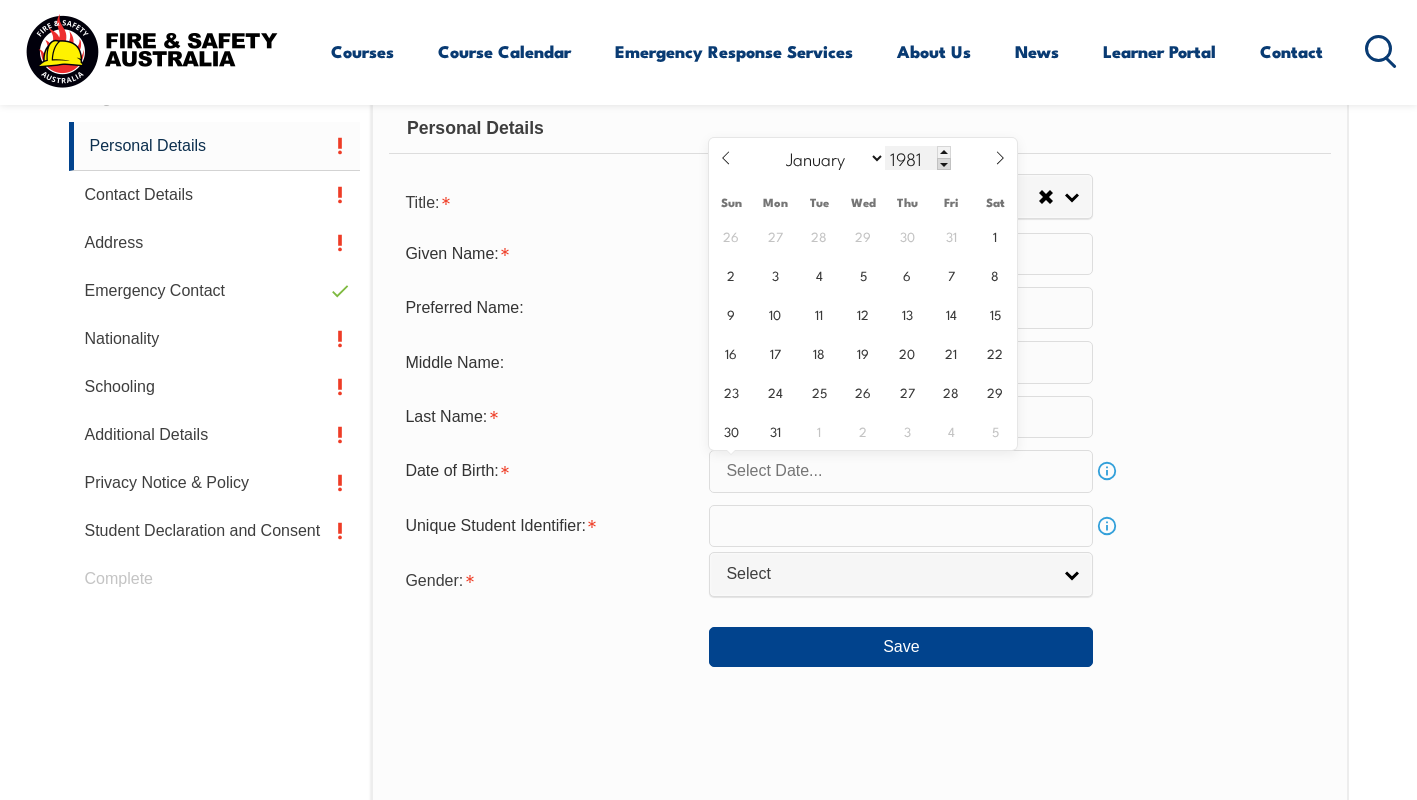 click at bounding box center [944, 164] 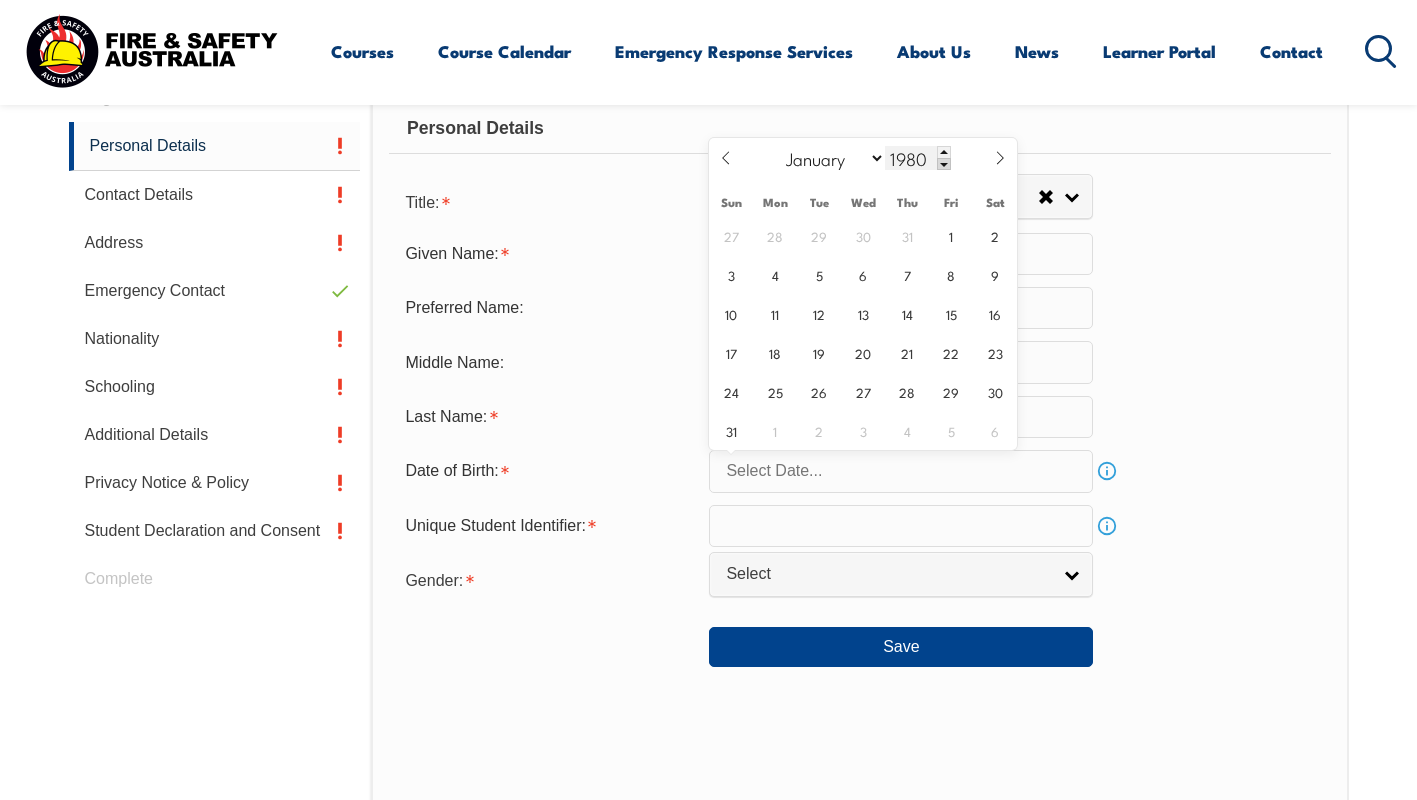 click at bounding box center (944, 164) 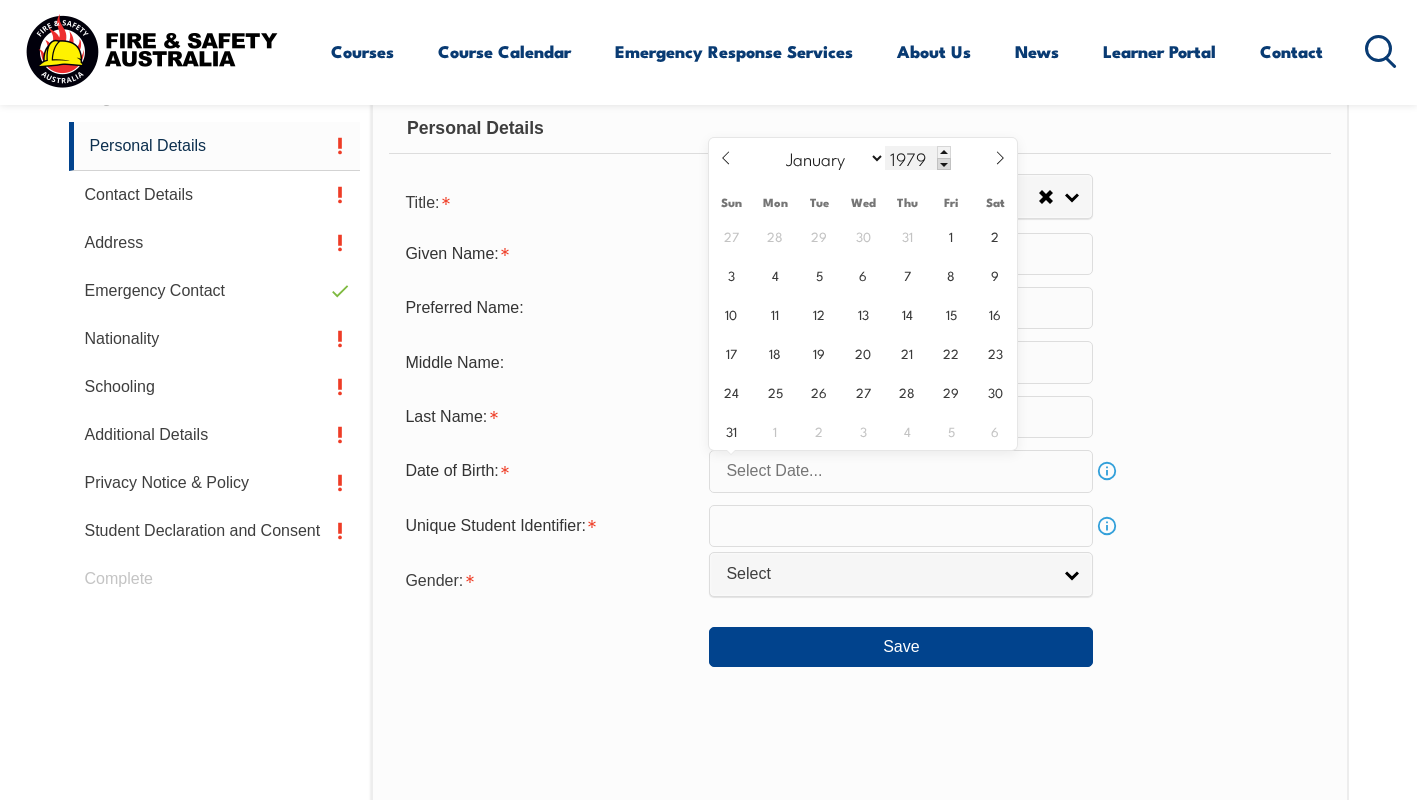 click at bounding box center (944, 164) 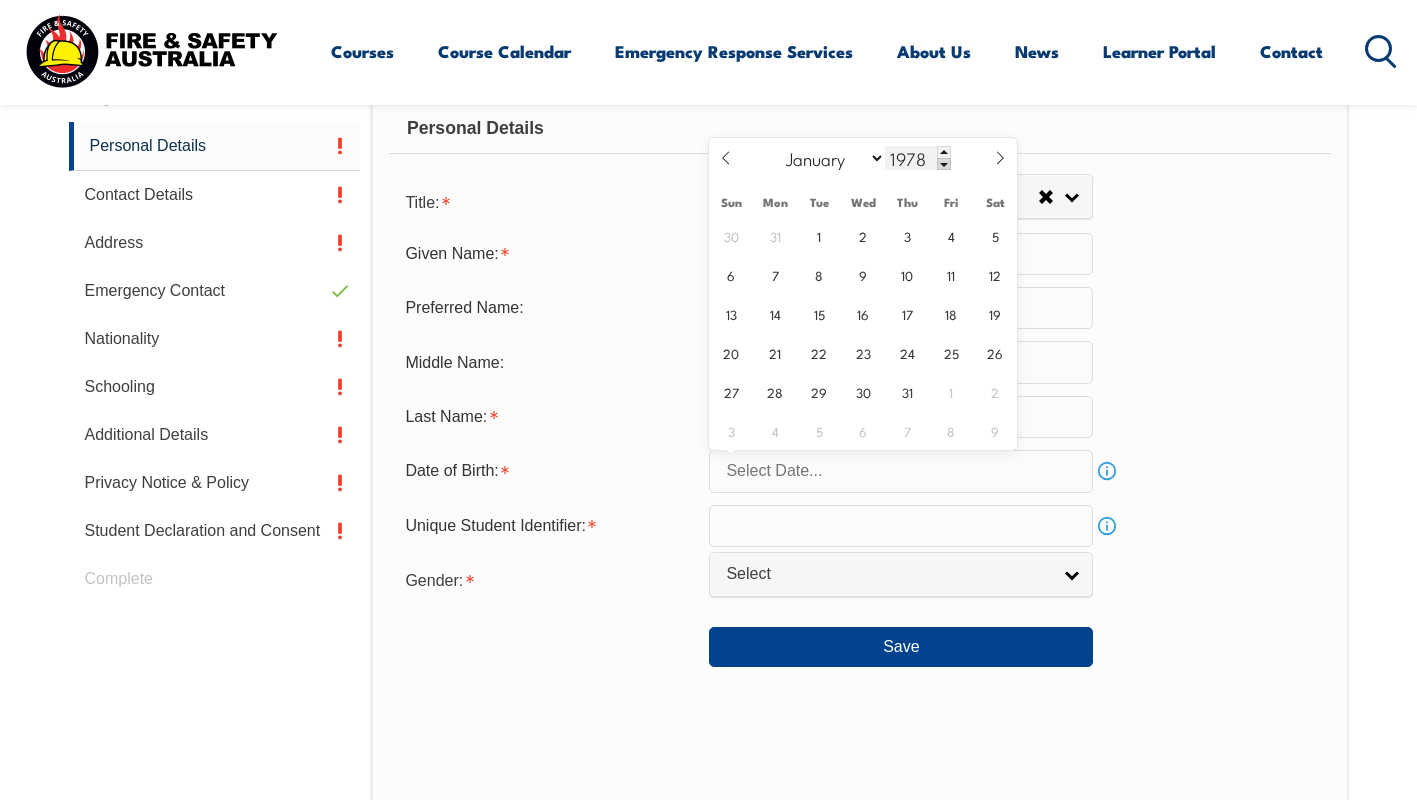 click at bounding box center [944, 164] 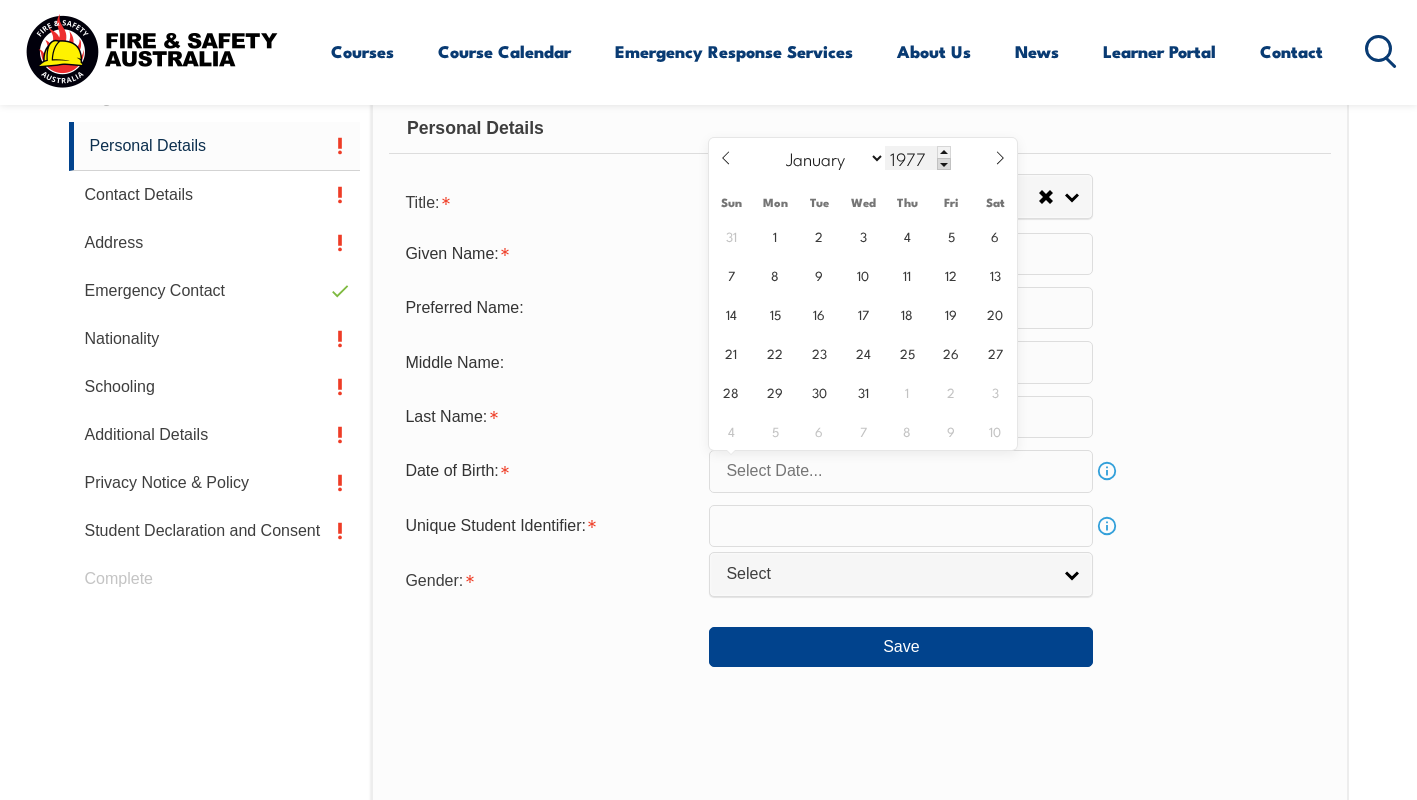 click at bounding box center [944, 164] 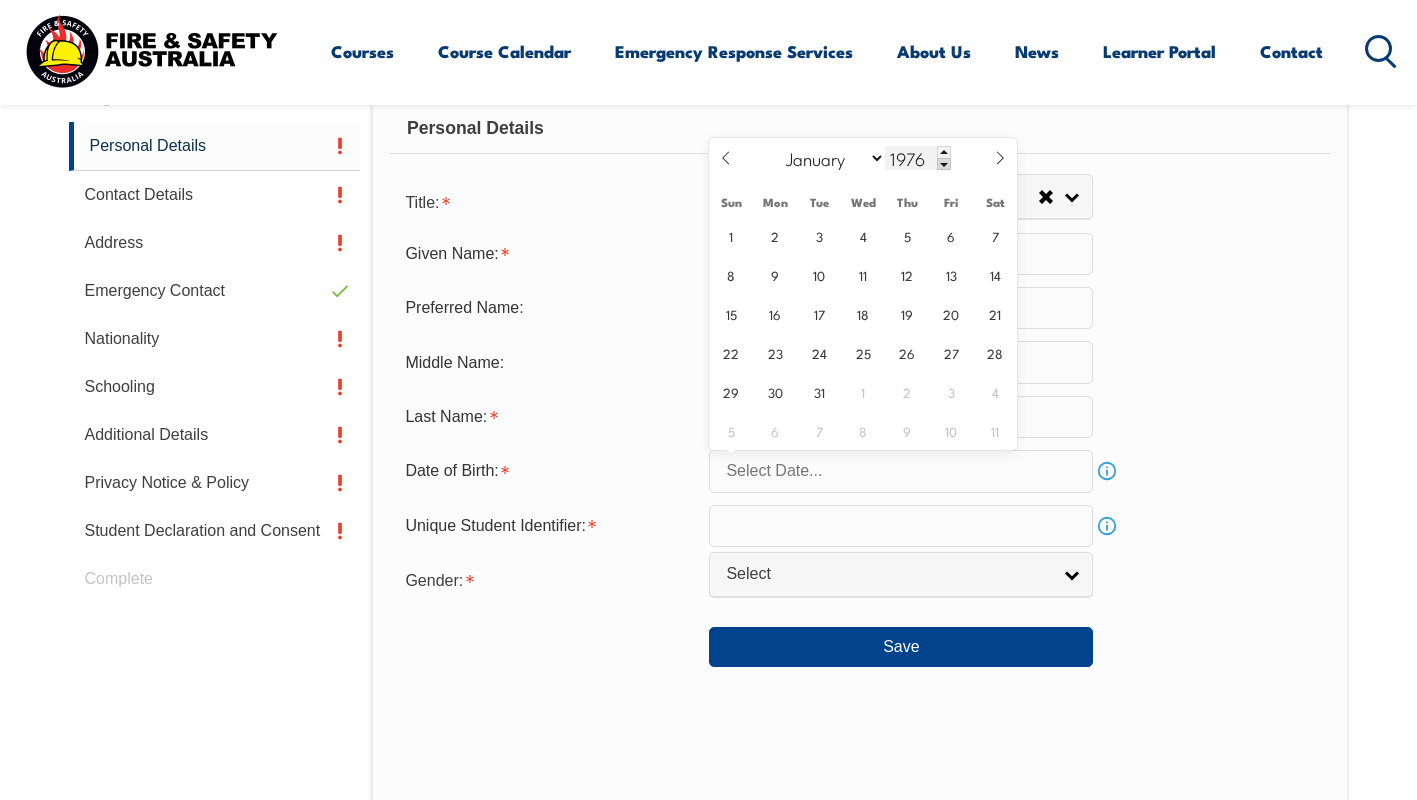 click at bounding box center (944, 164) 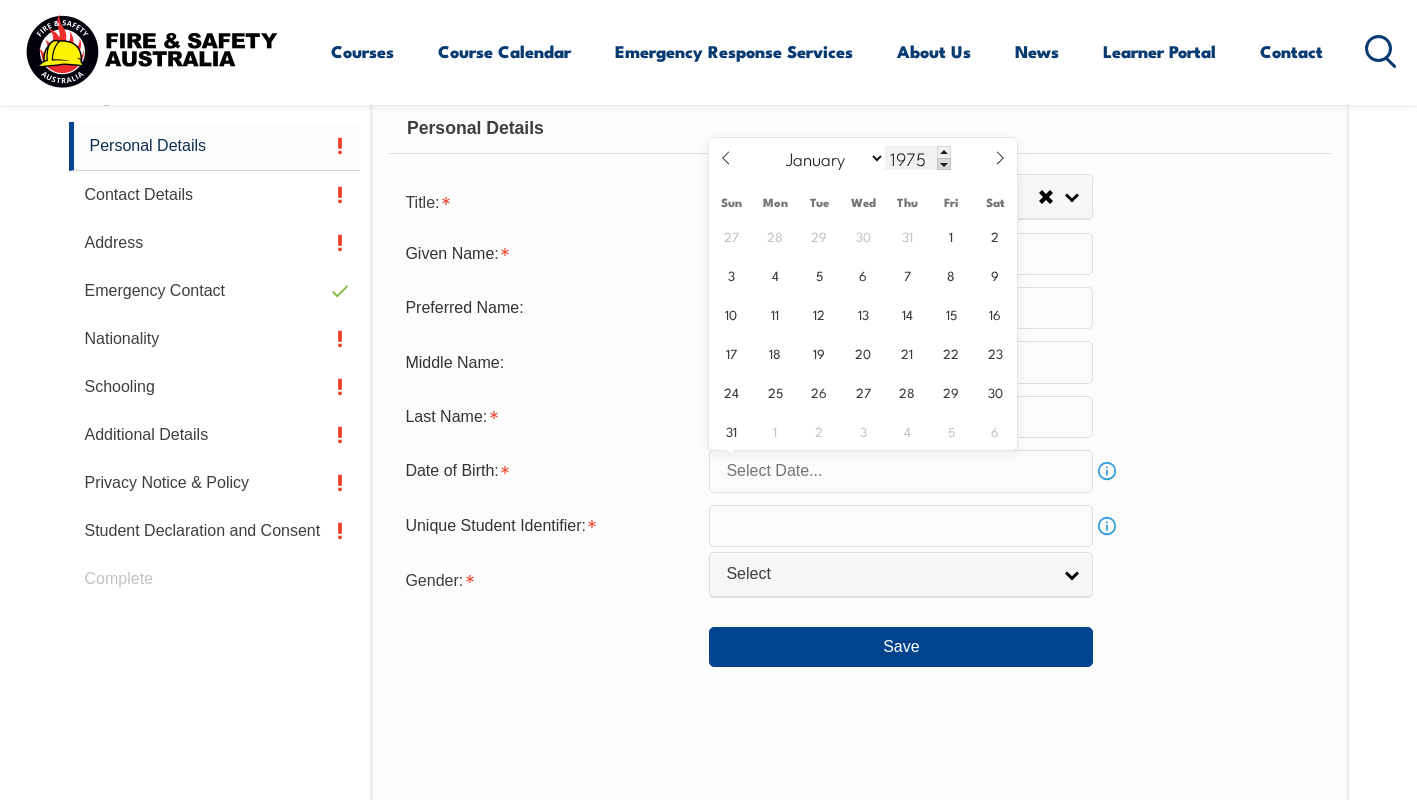 click at bounding box center (944, 164) 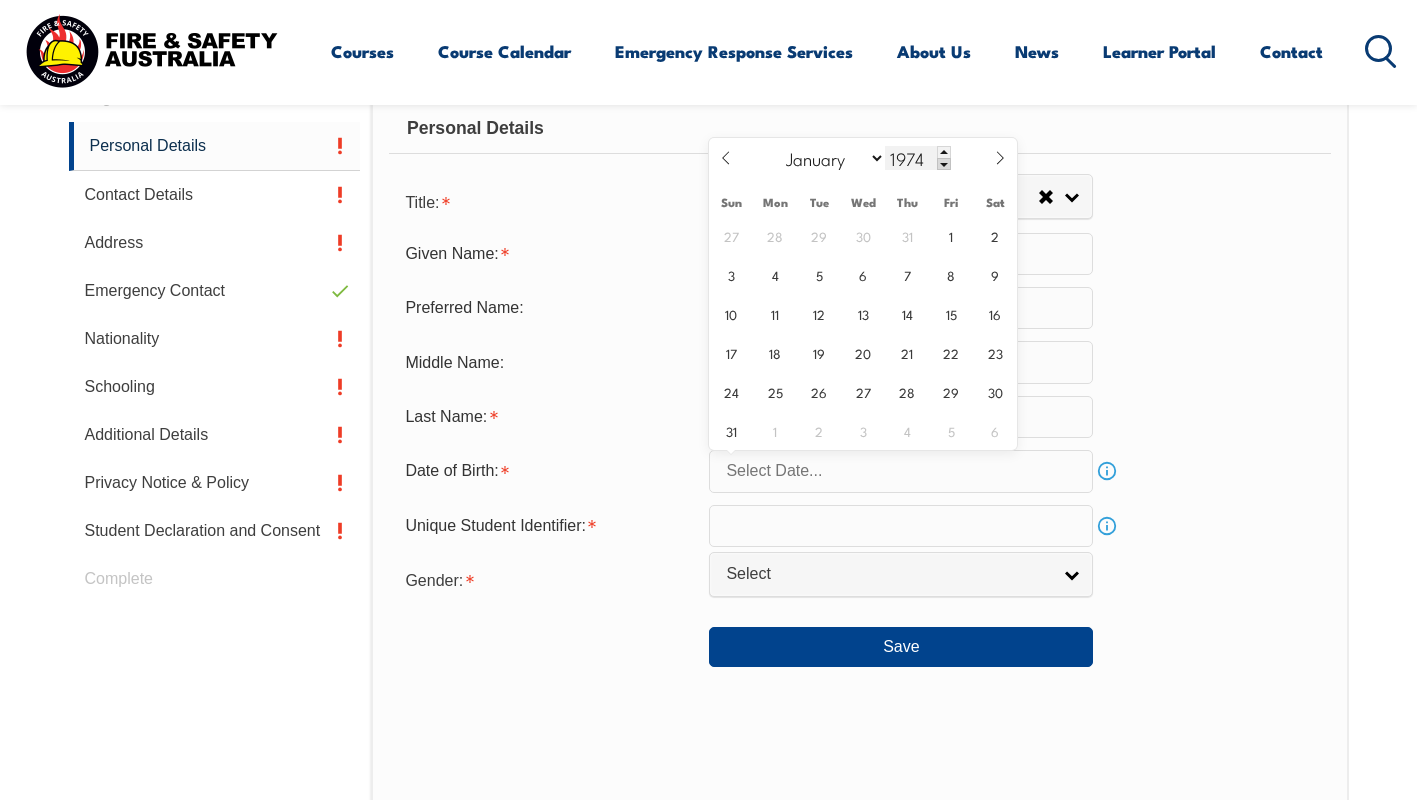 click at bounding box center [944, 164] 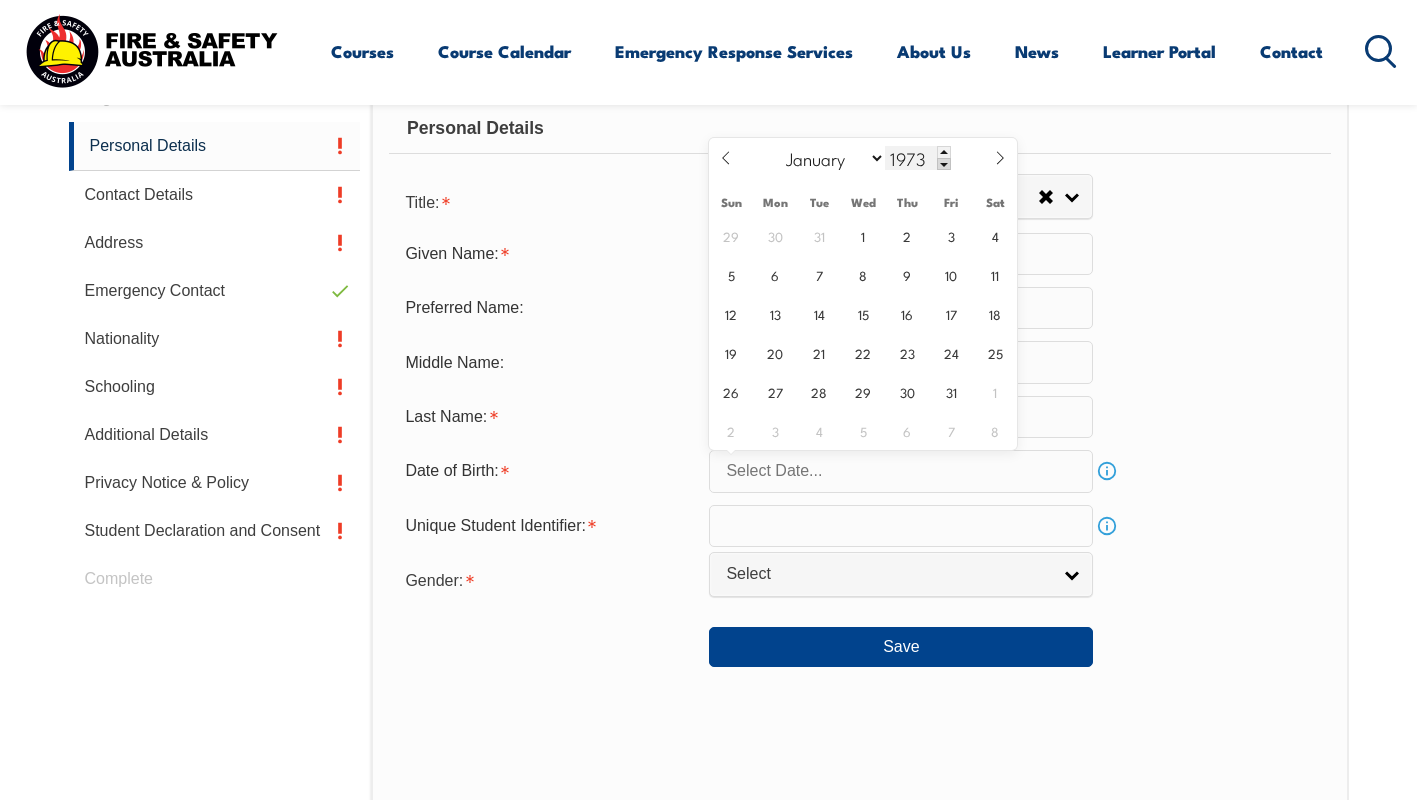 click at bounding box center [944, 164] 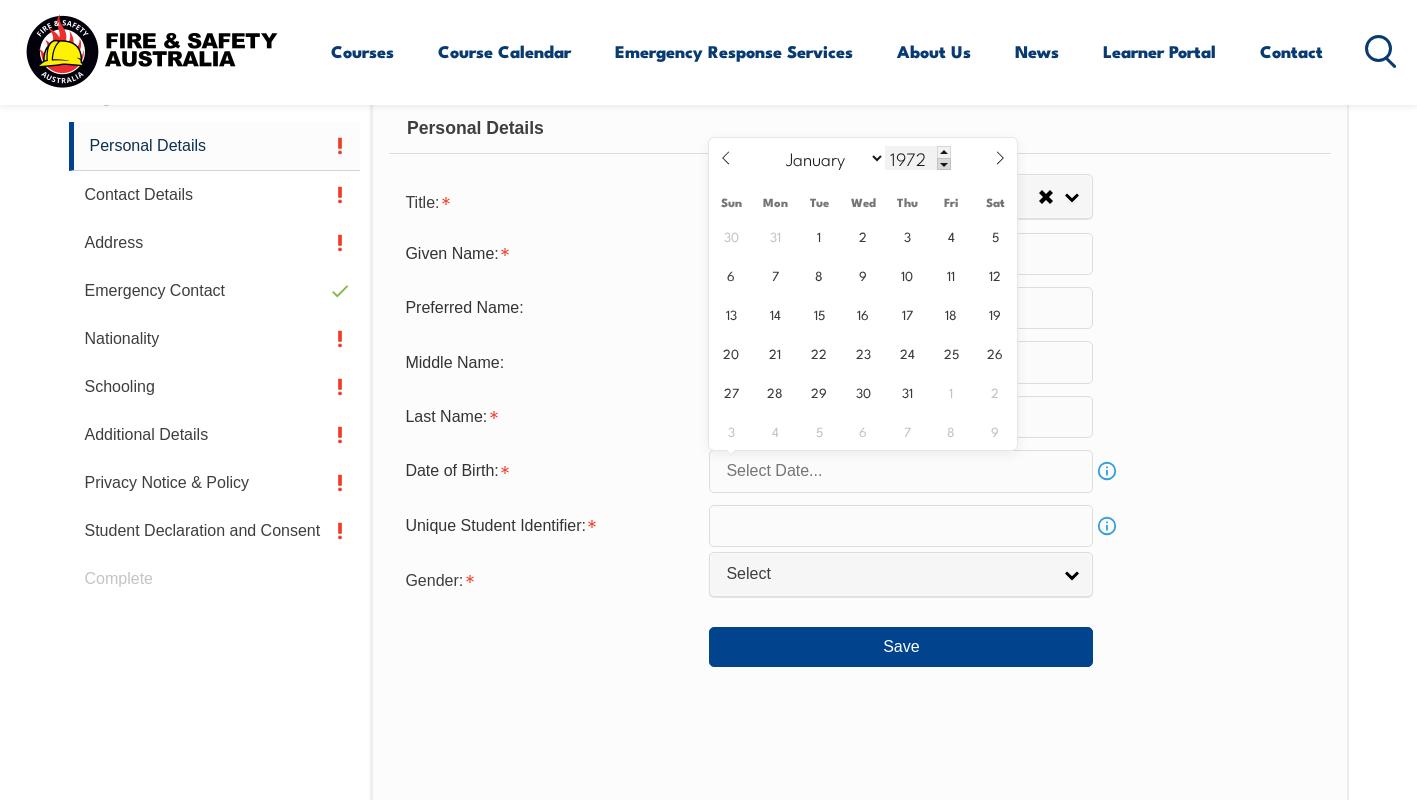 click at bounding box center [944, 164] 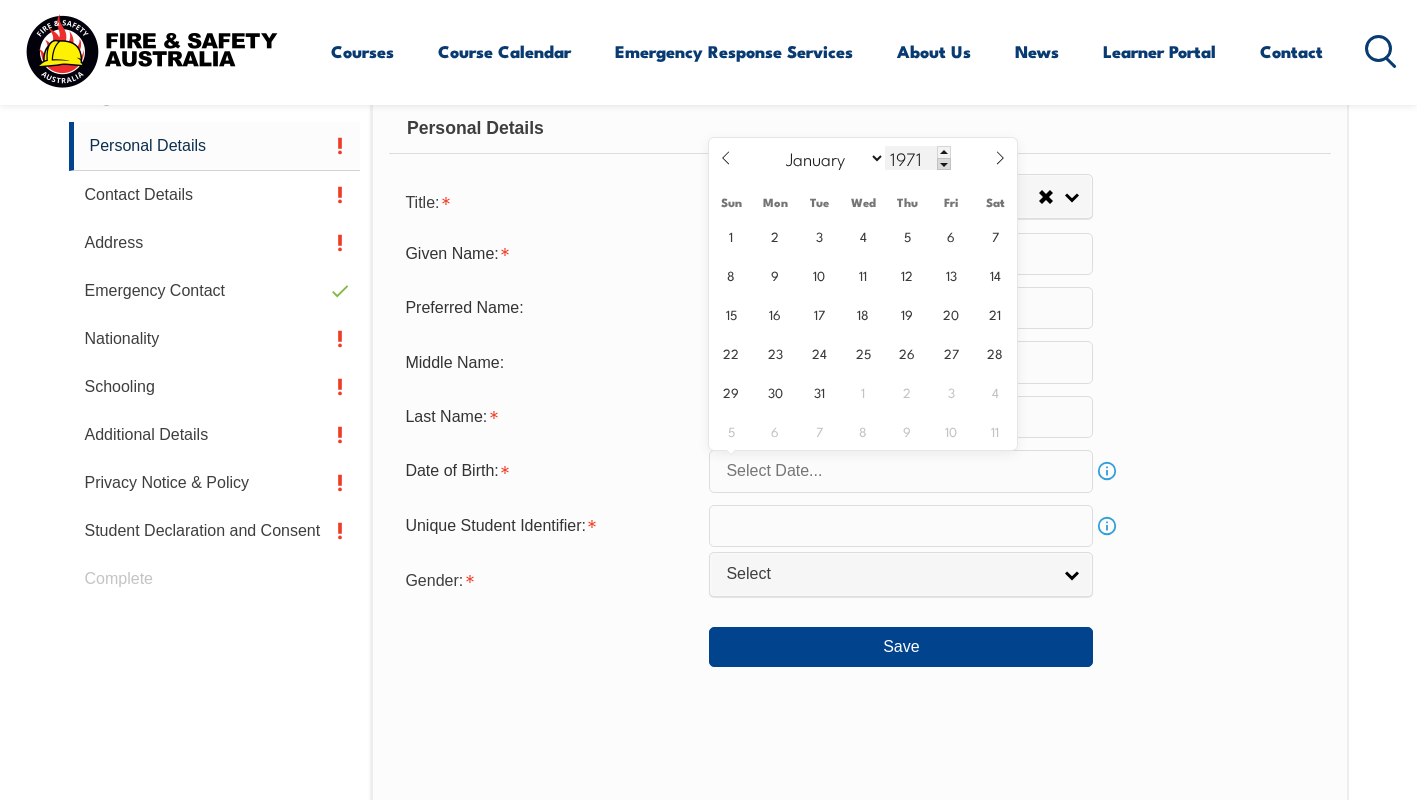 click at bounding box center (944, 164) 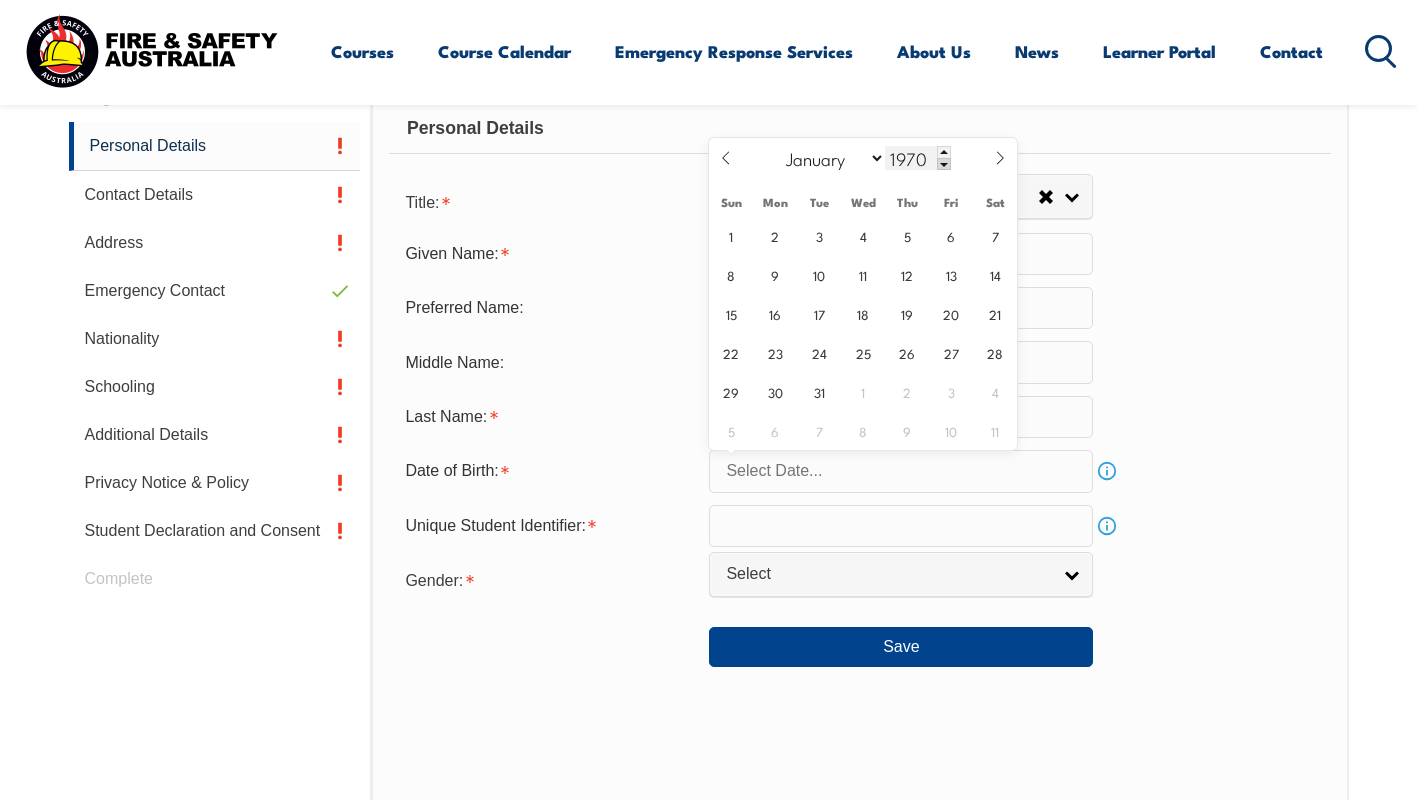 click at bounding box center (944, 164) 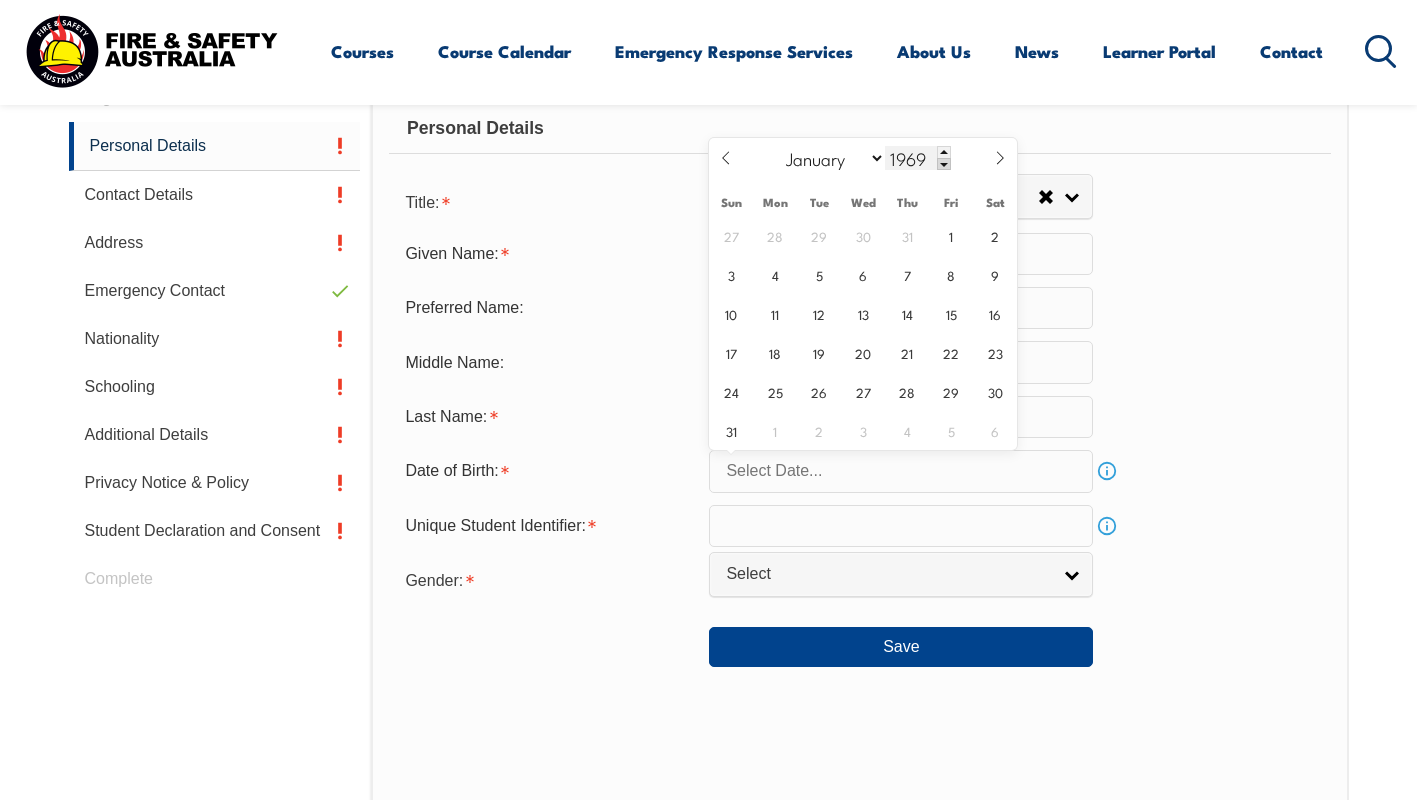 click at bounding box center (944, 164) 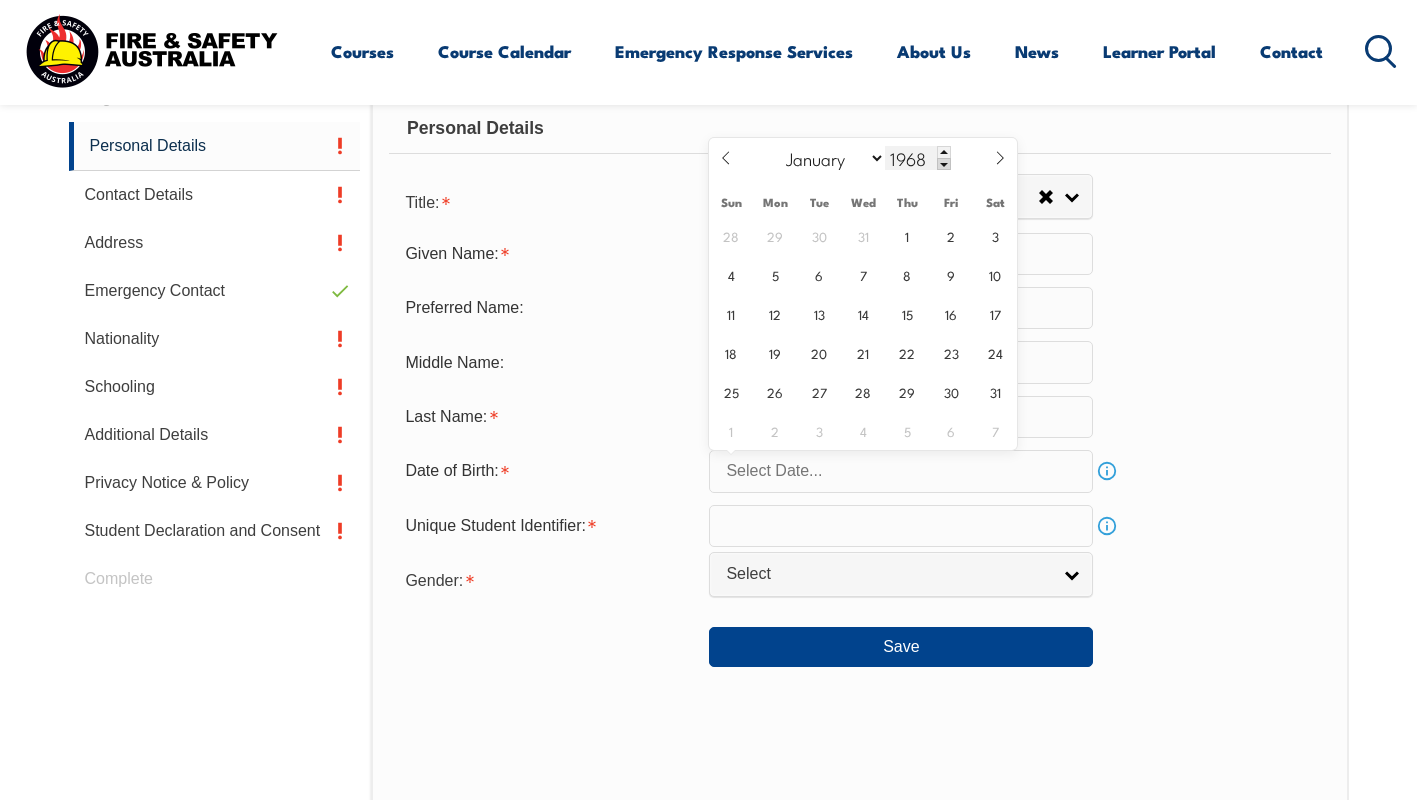 click at bounding box center [944, 164] 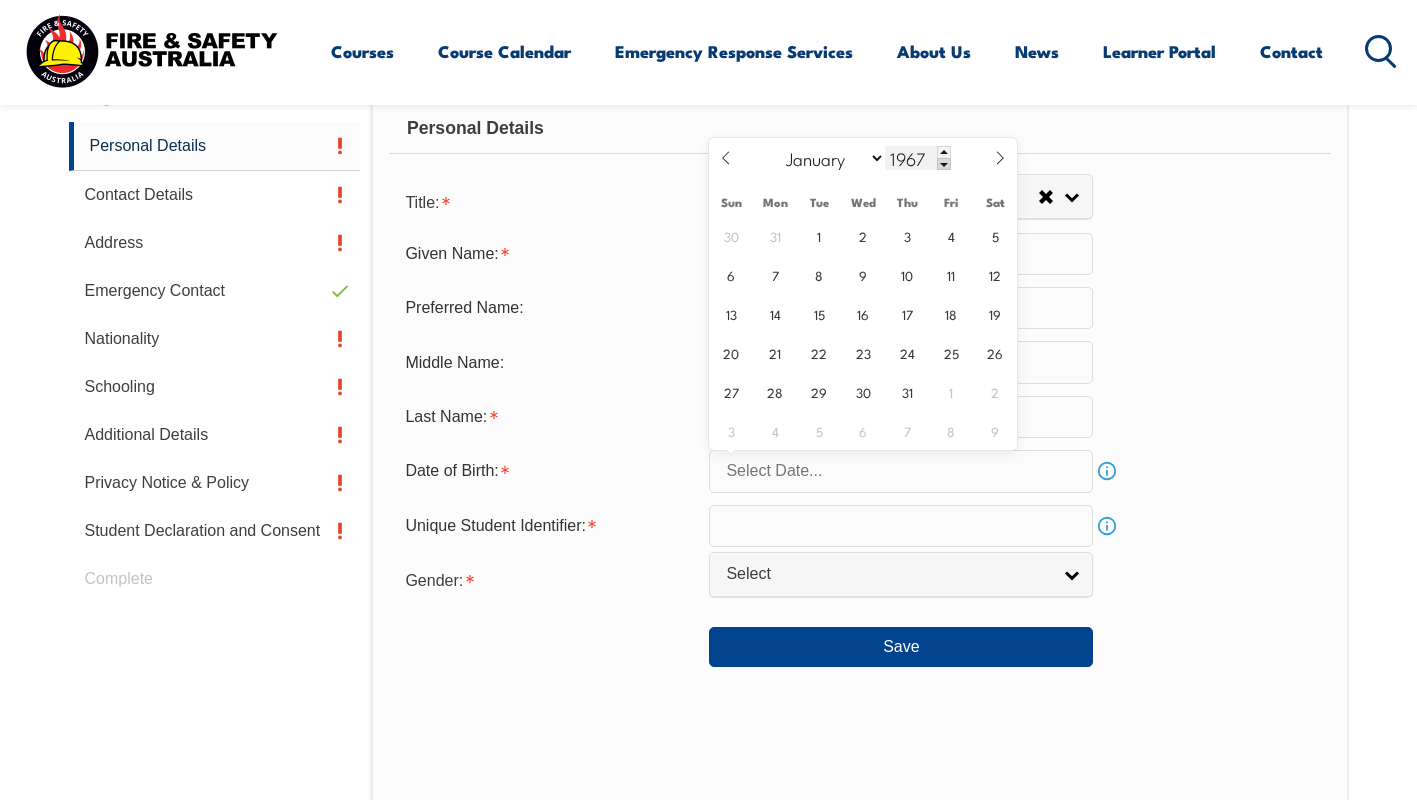 click at bounding box center (944, 164) 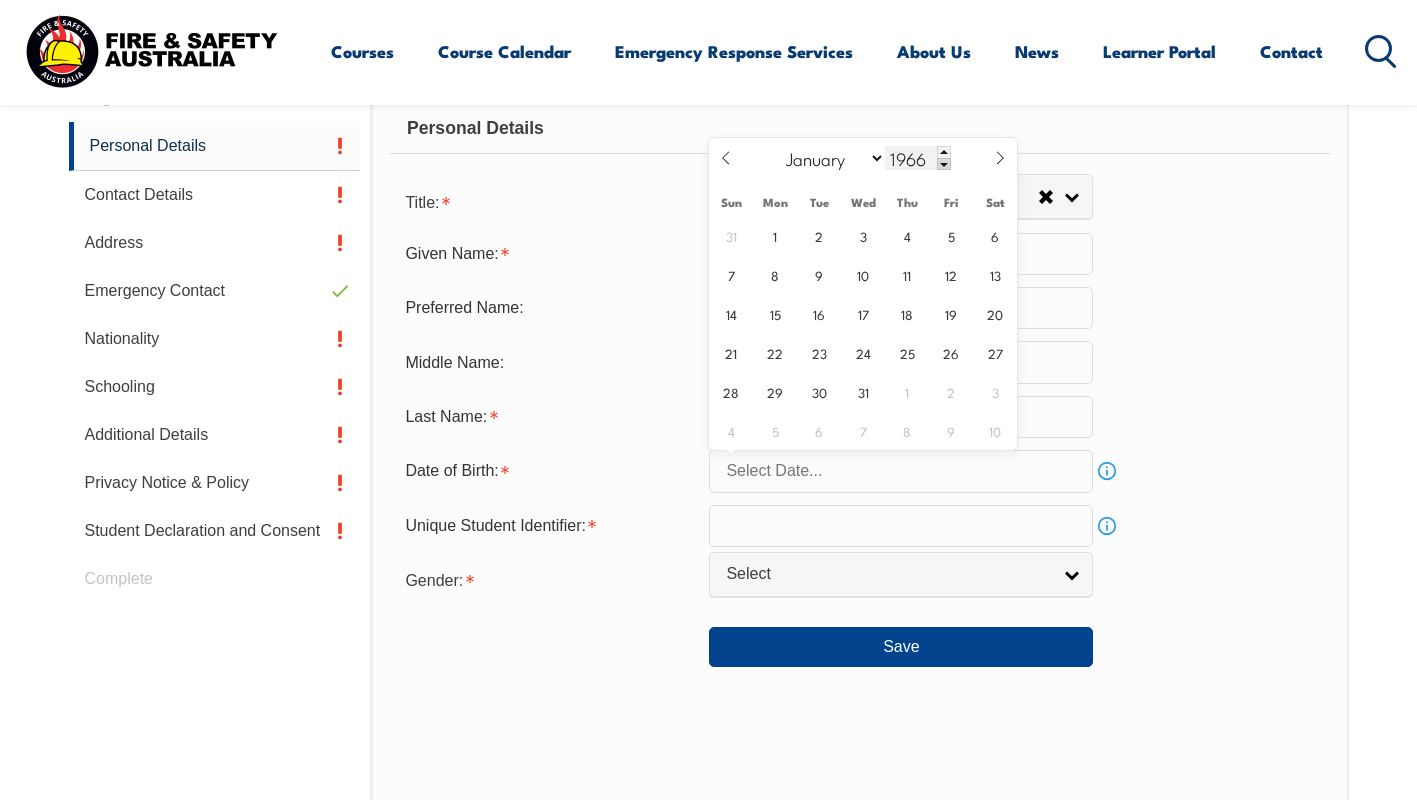 click at bounding box center [944, 164] 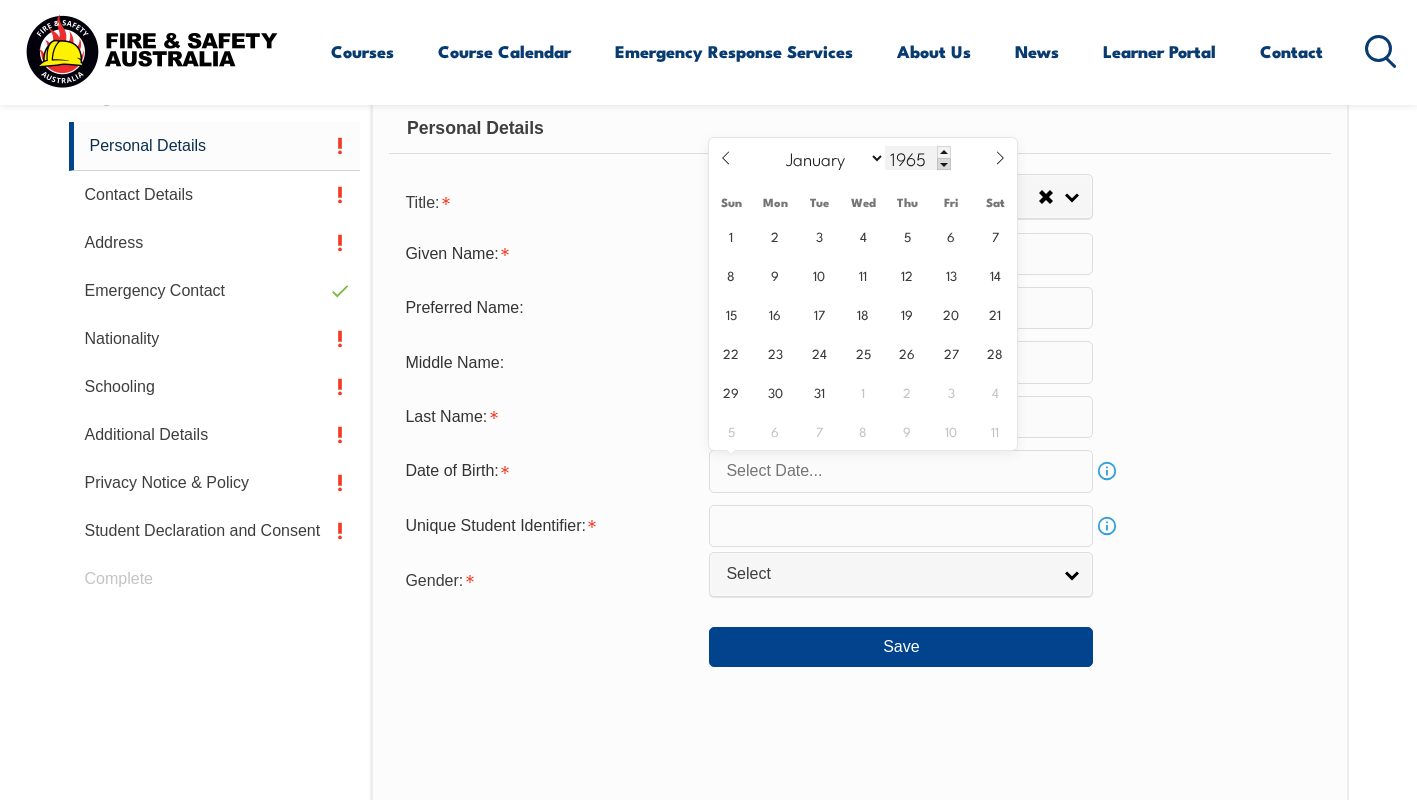 click at bounding box center [944, 164] 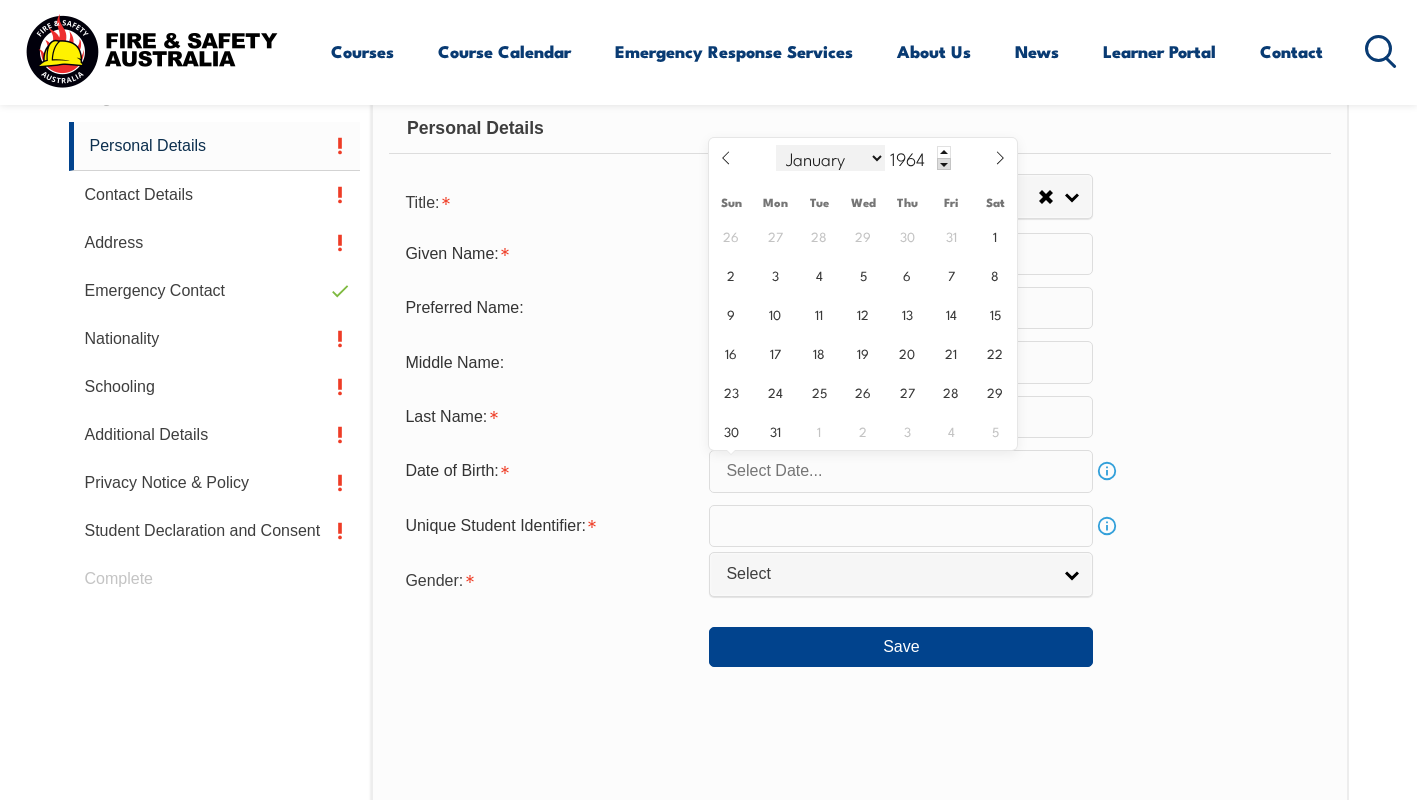 click on "January February March April May June July August September October November December" at bounding box center (830, 158) 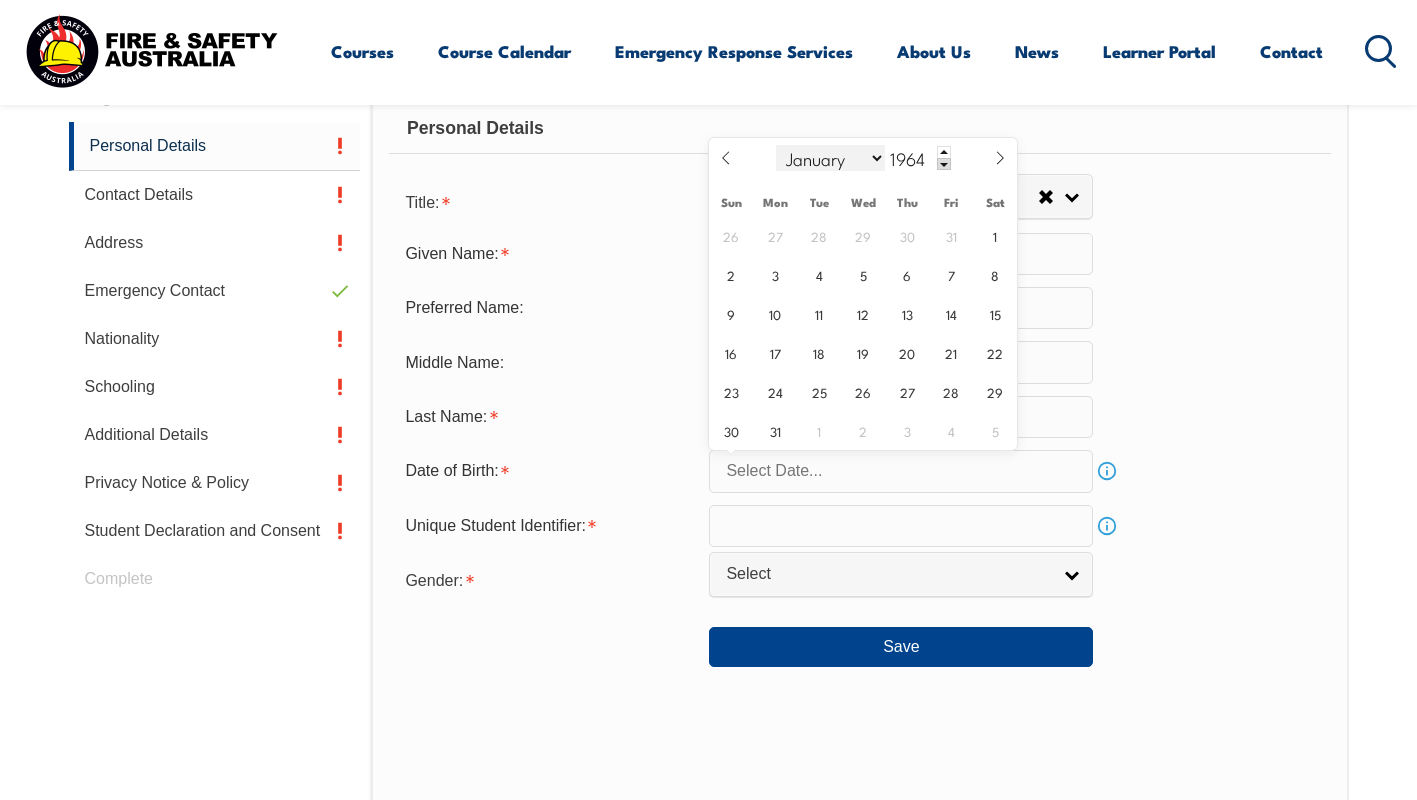 select on "9" 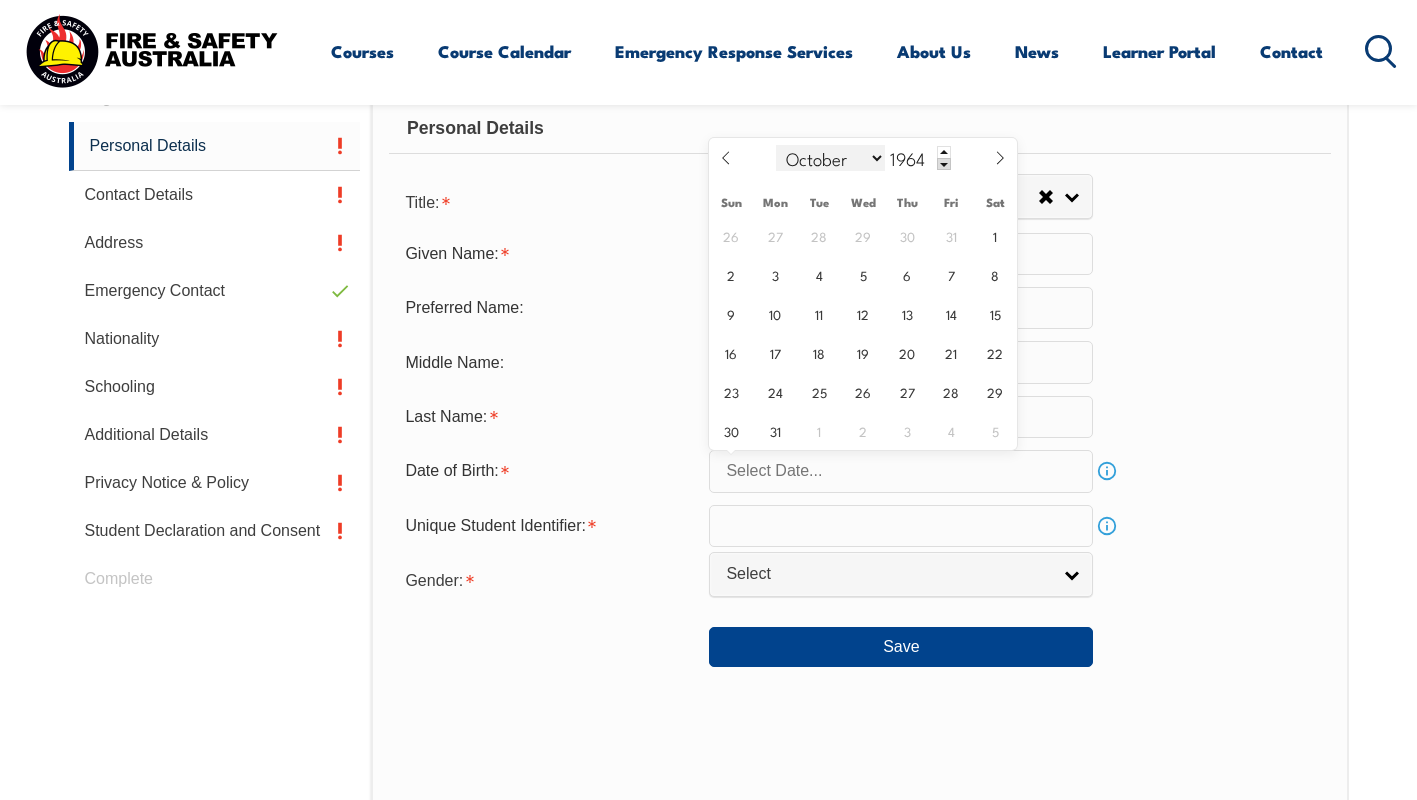 click on "January February March April May June July August September October November December" at bounding box center [830, 158] 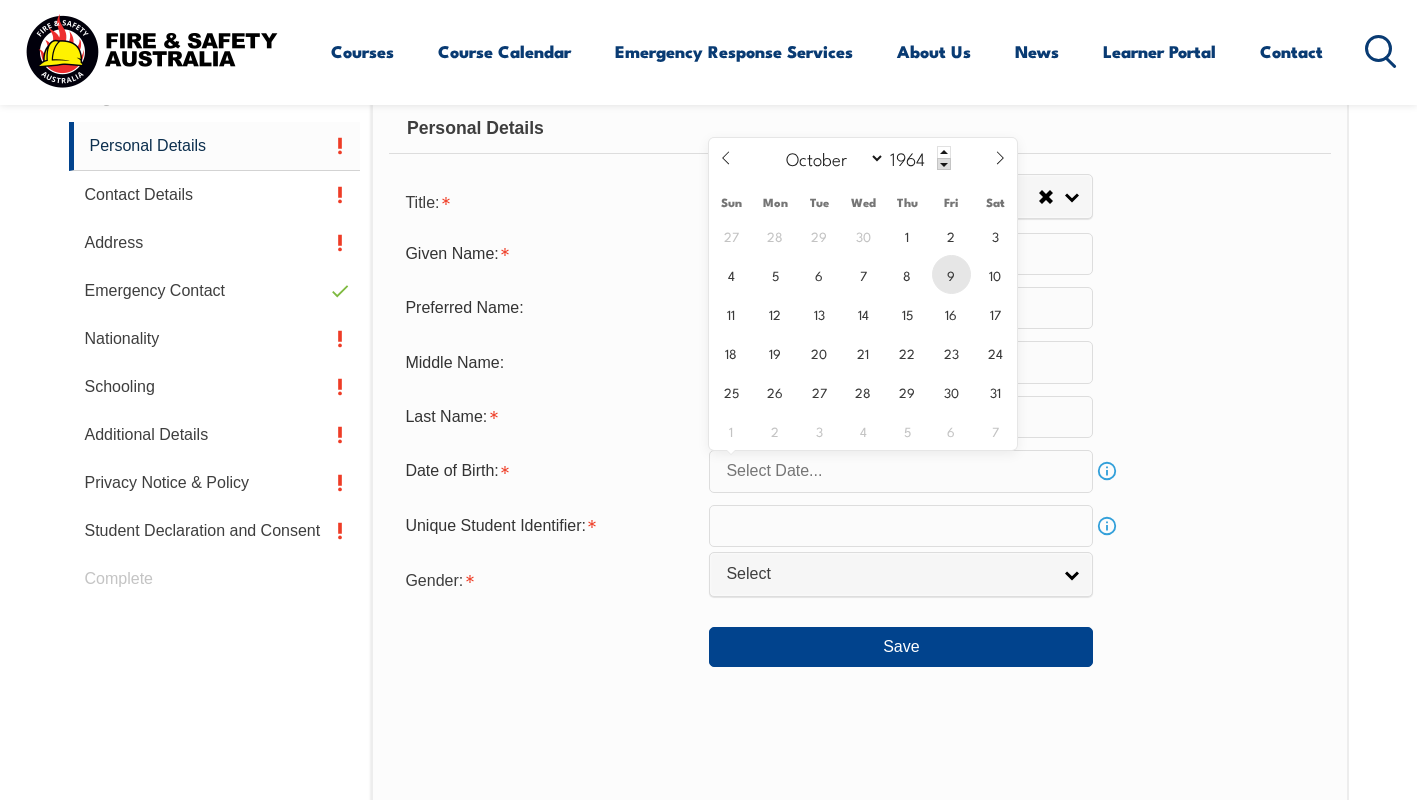 click on "9" at bounding box center (951, 274) 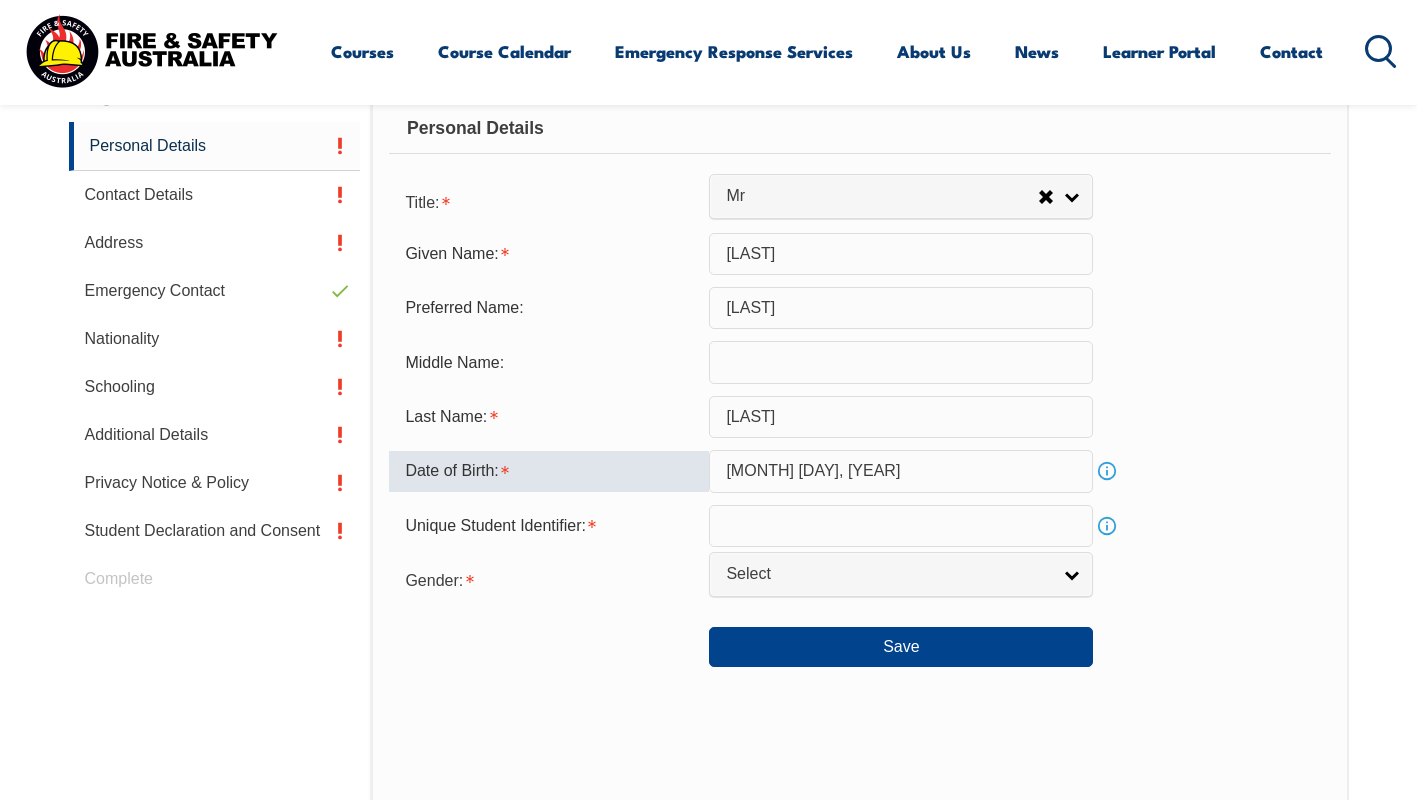 click at bounding box center (901, 526) 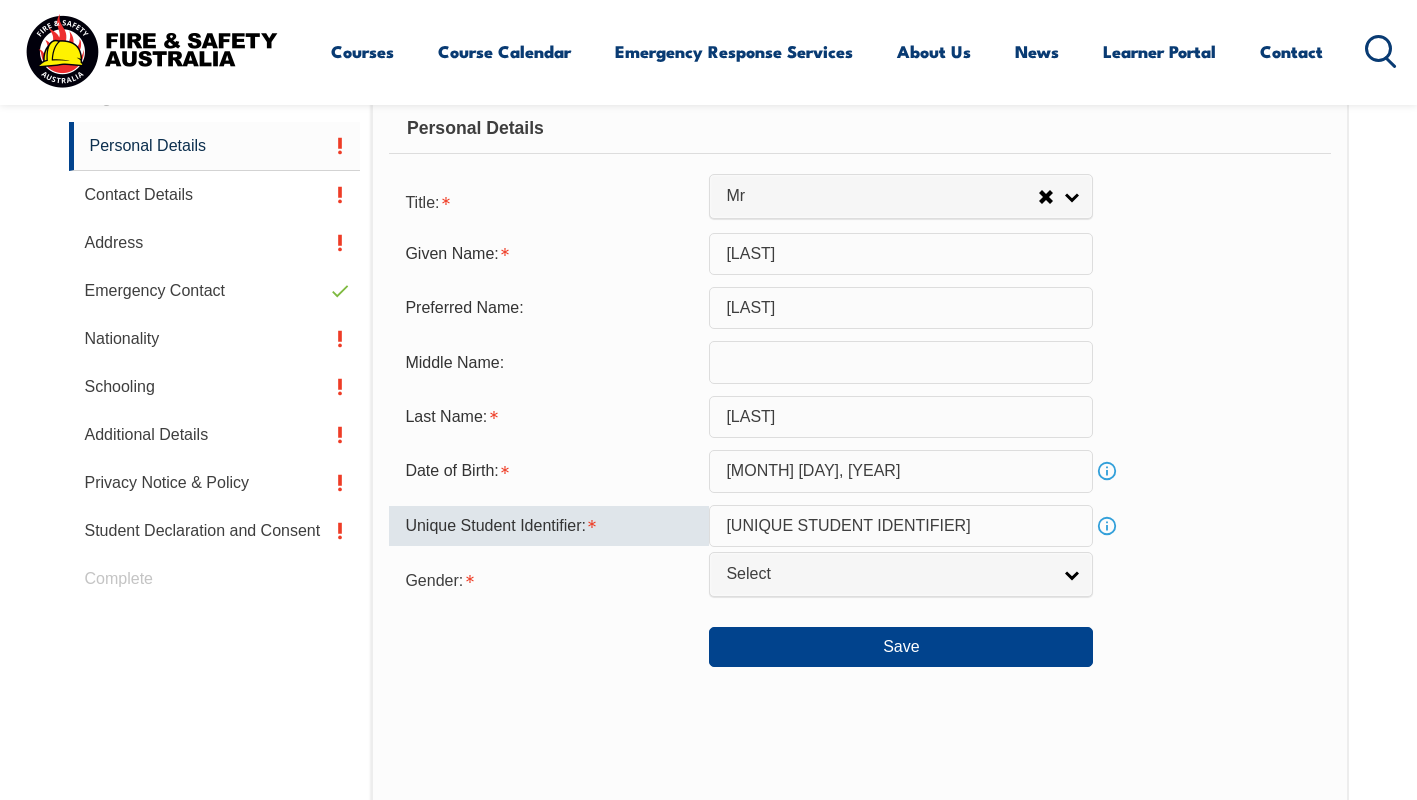 type on "[UNIQUE STUDENT IDENTIFIER]" 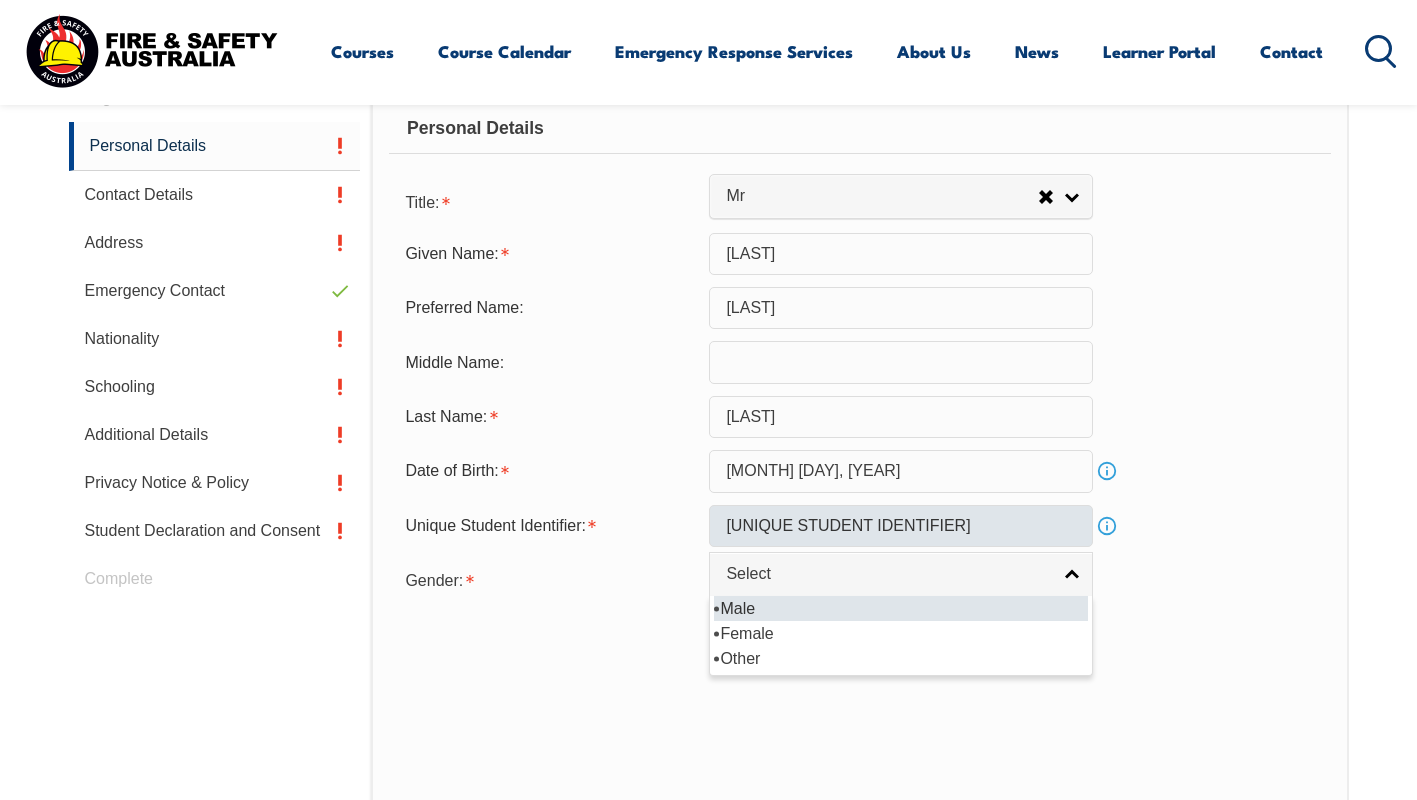select on "M" 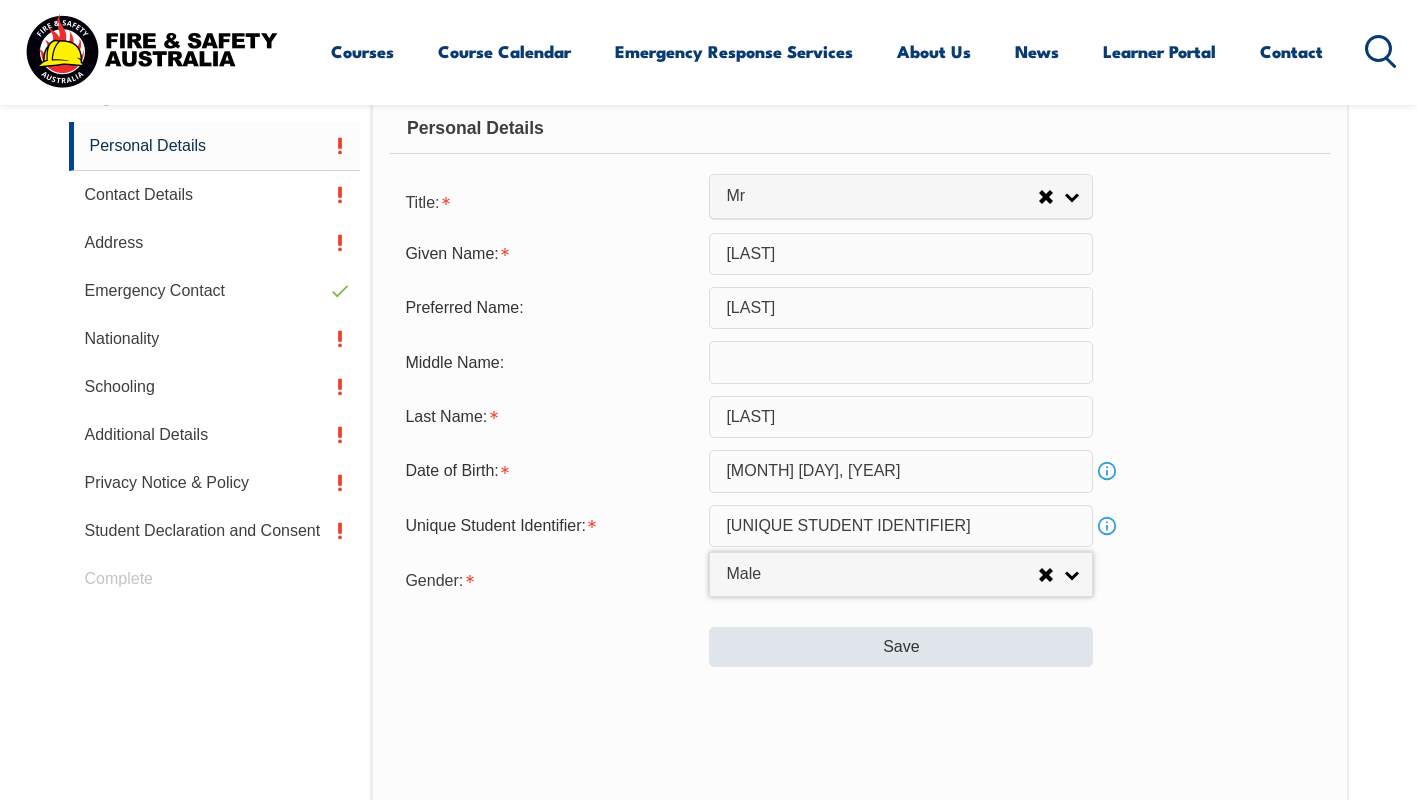 click on "Save" at bounding box center [901, 647] 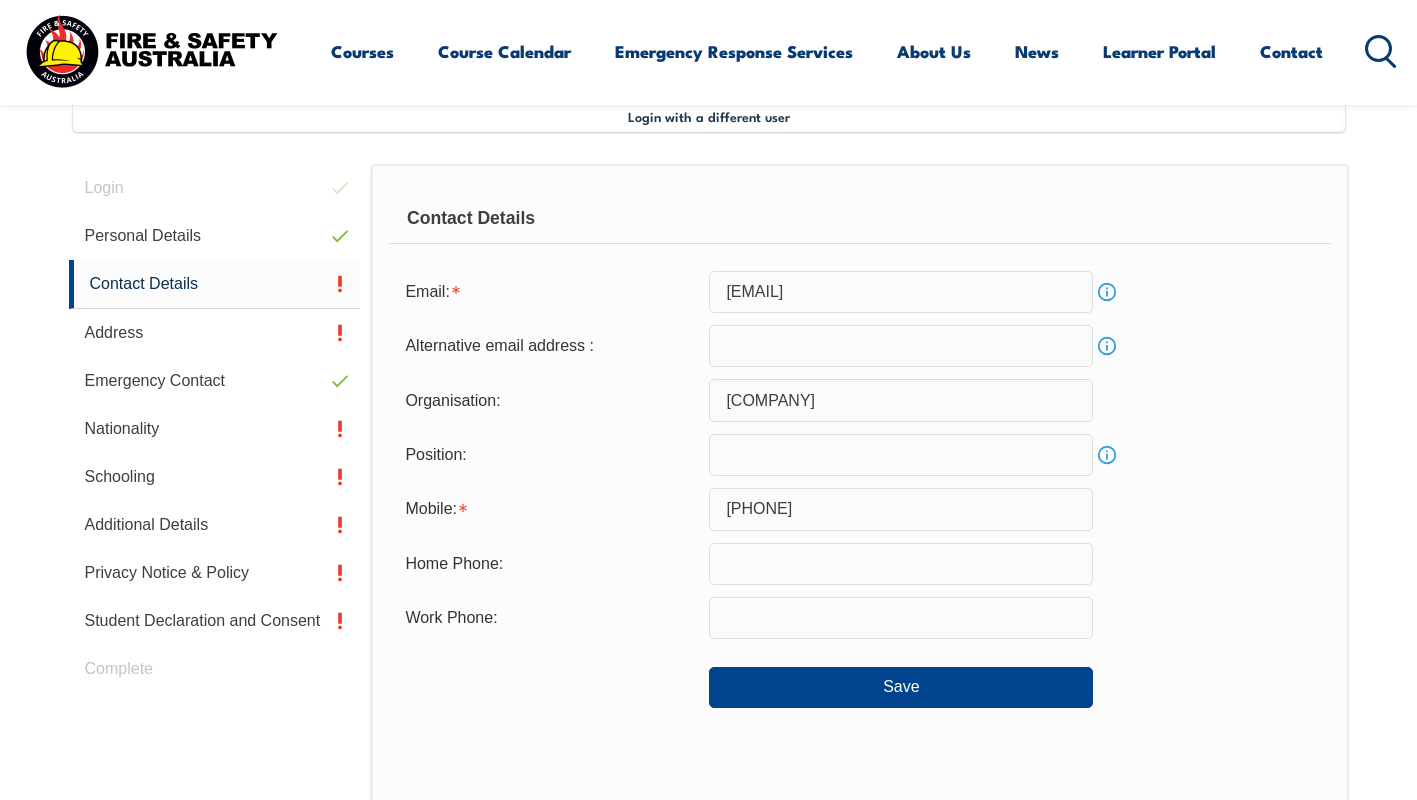 scroll, scrollTop: 545, scrollLeft: 0, axis: vertical 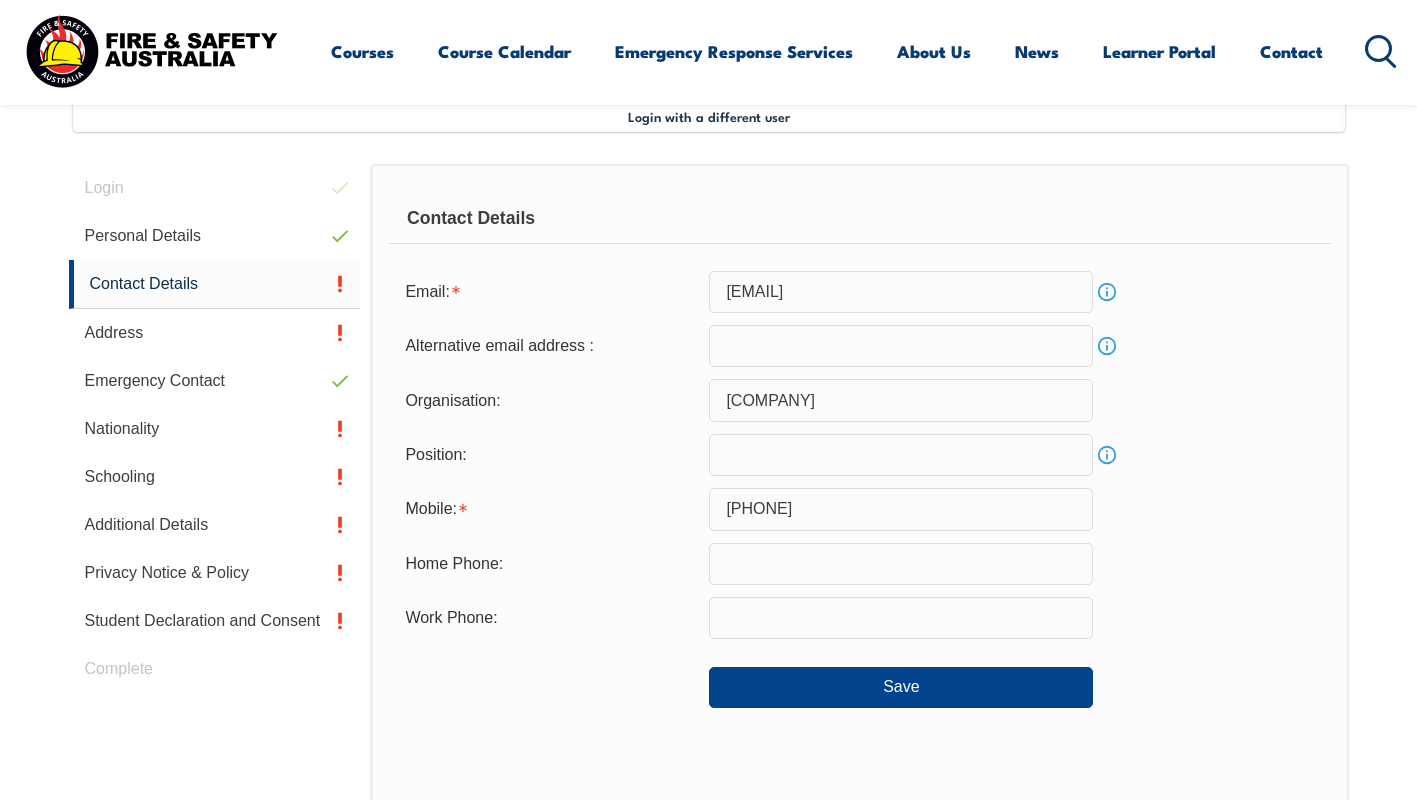 click at bounding box center [901, 455] 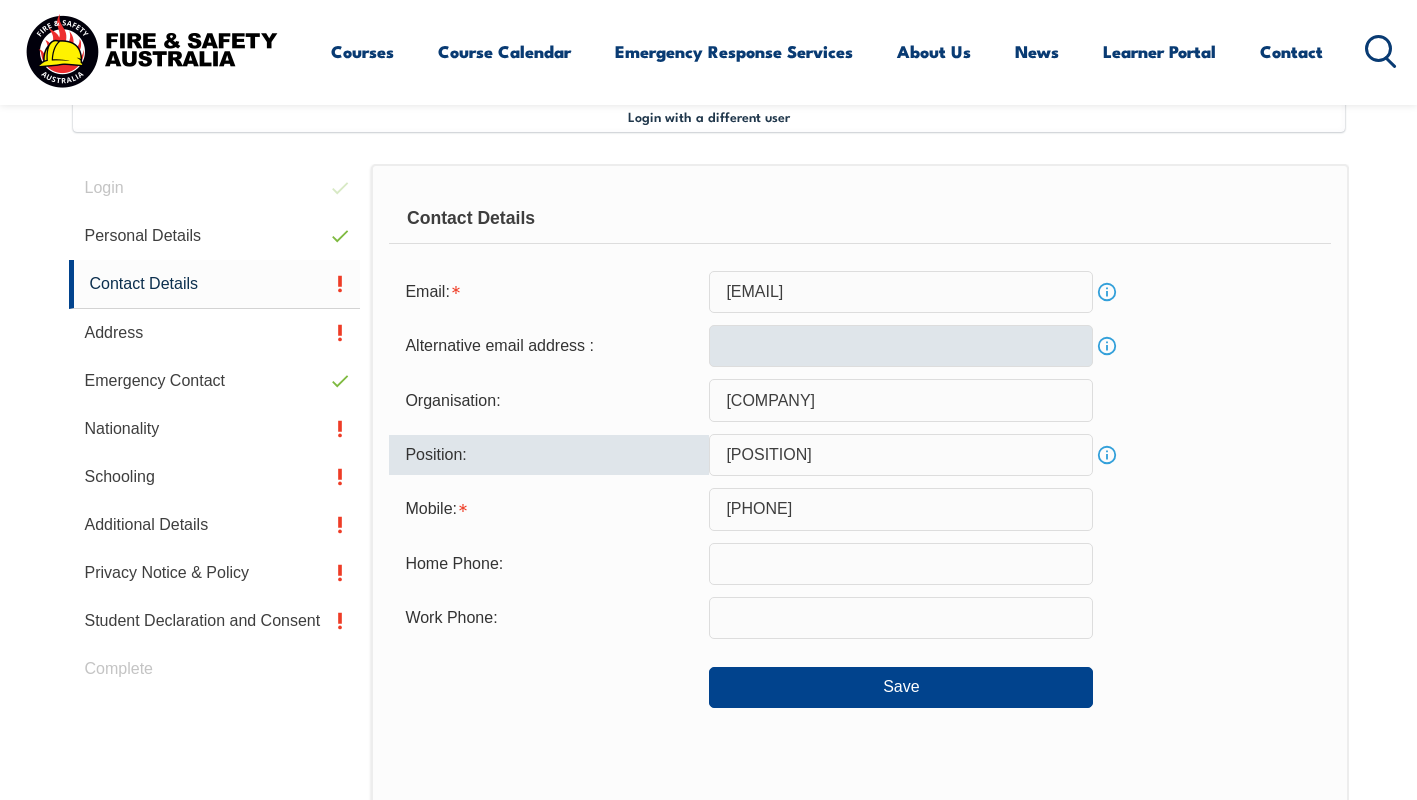 type on "[POSITION]" 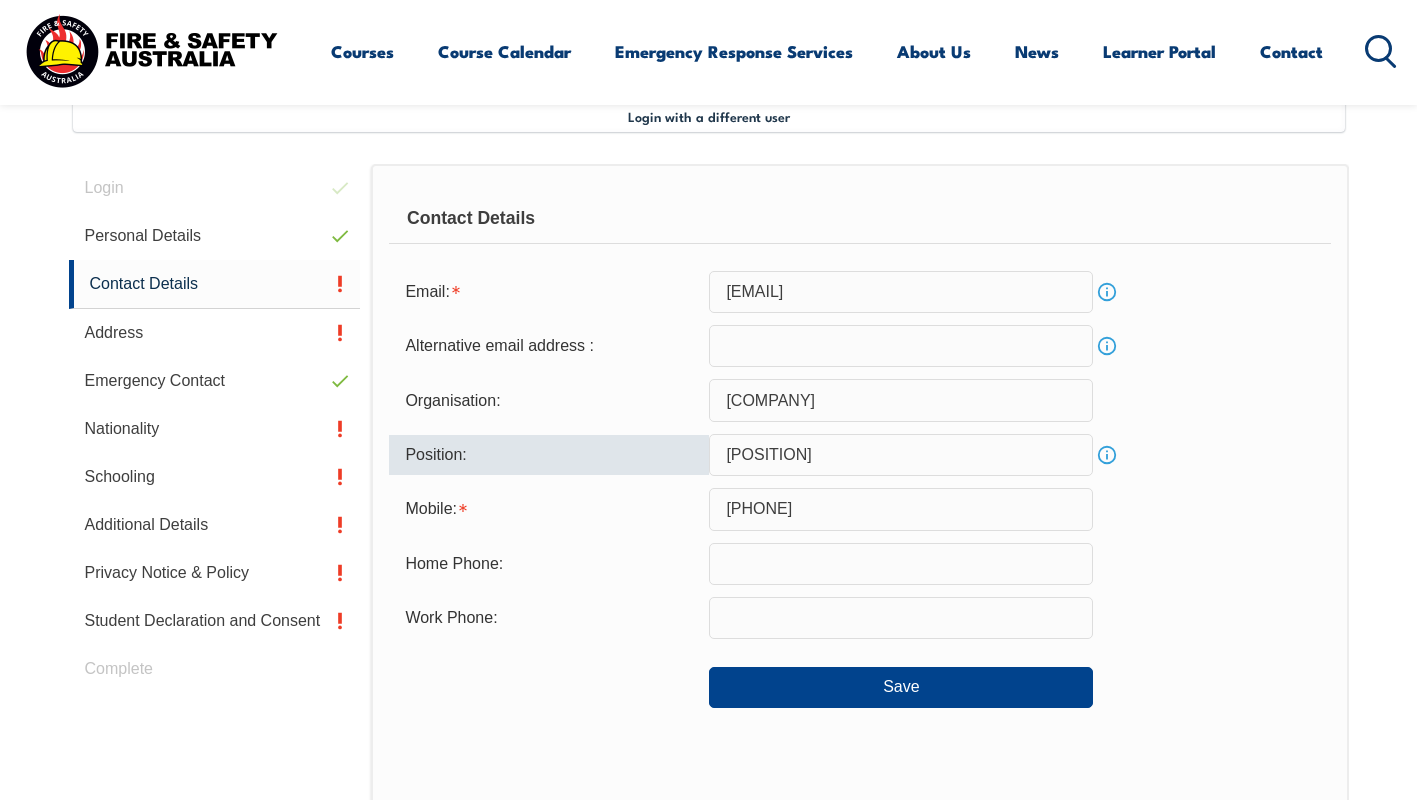 click at bounding box center (901, 346) 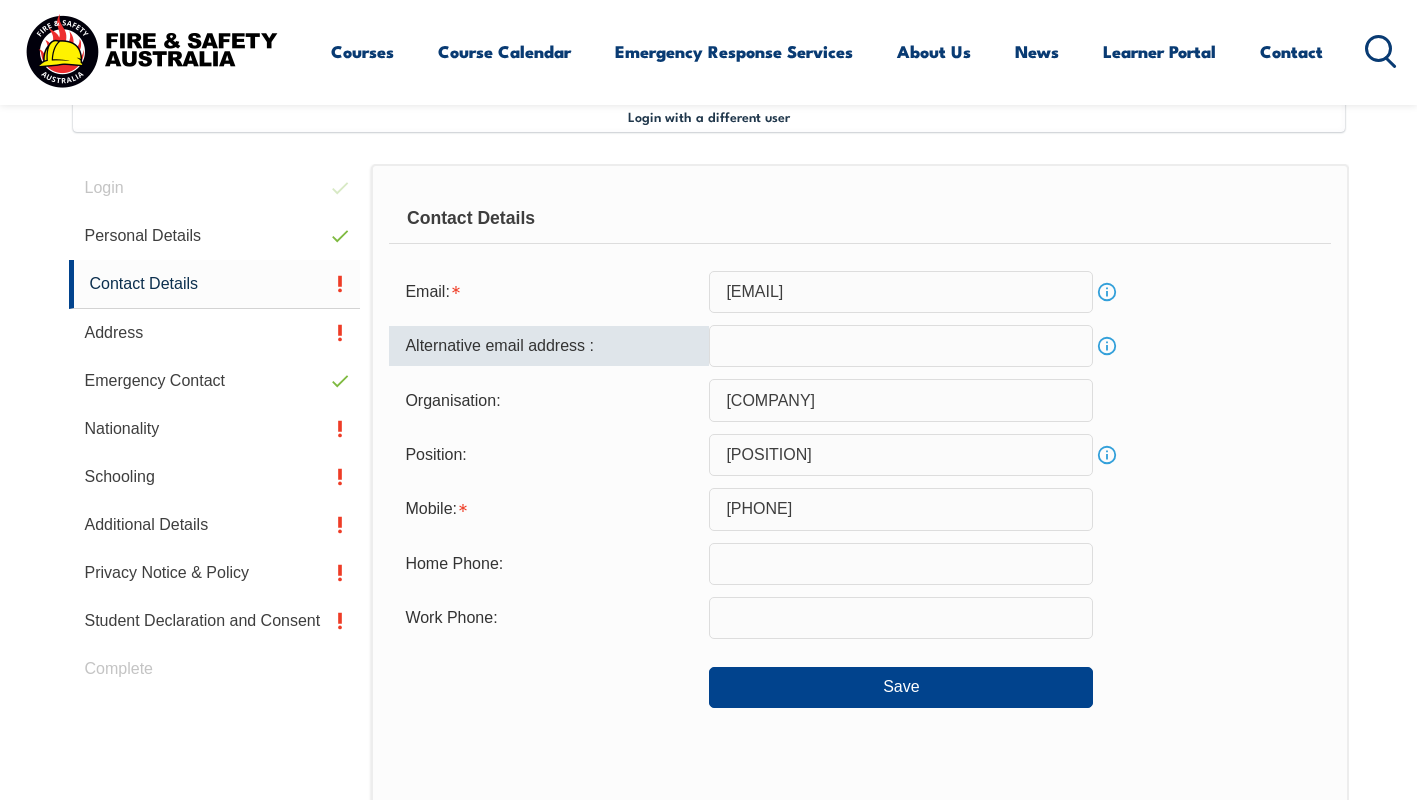 type on "[EMAIL]" 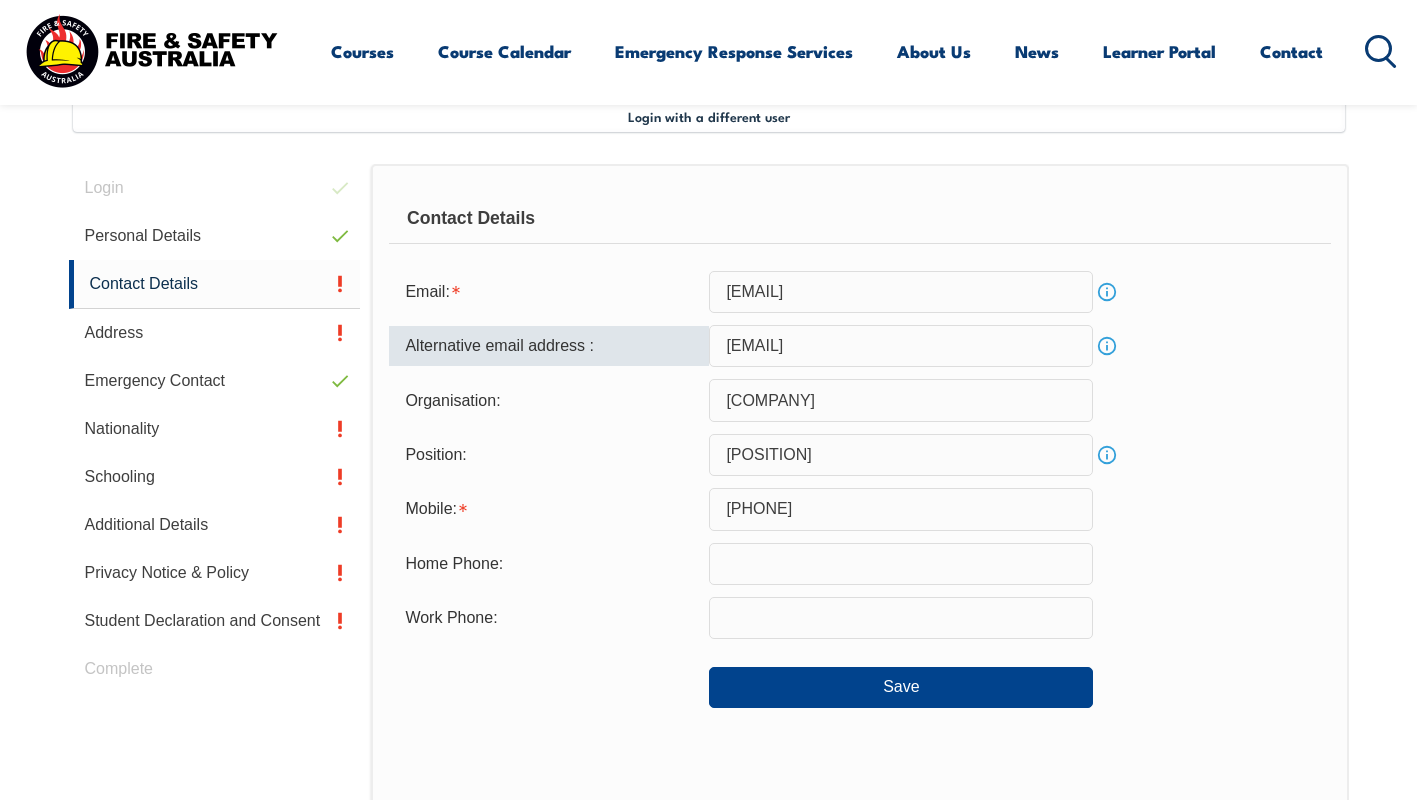 click at bounding box center (901, 618) 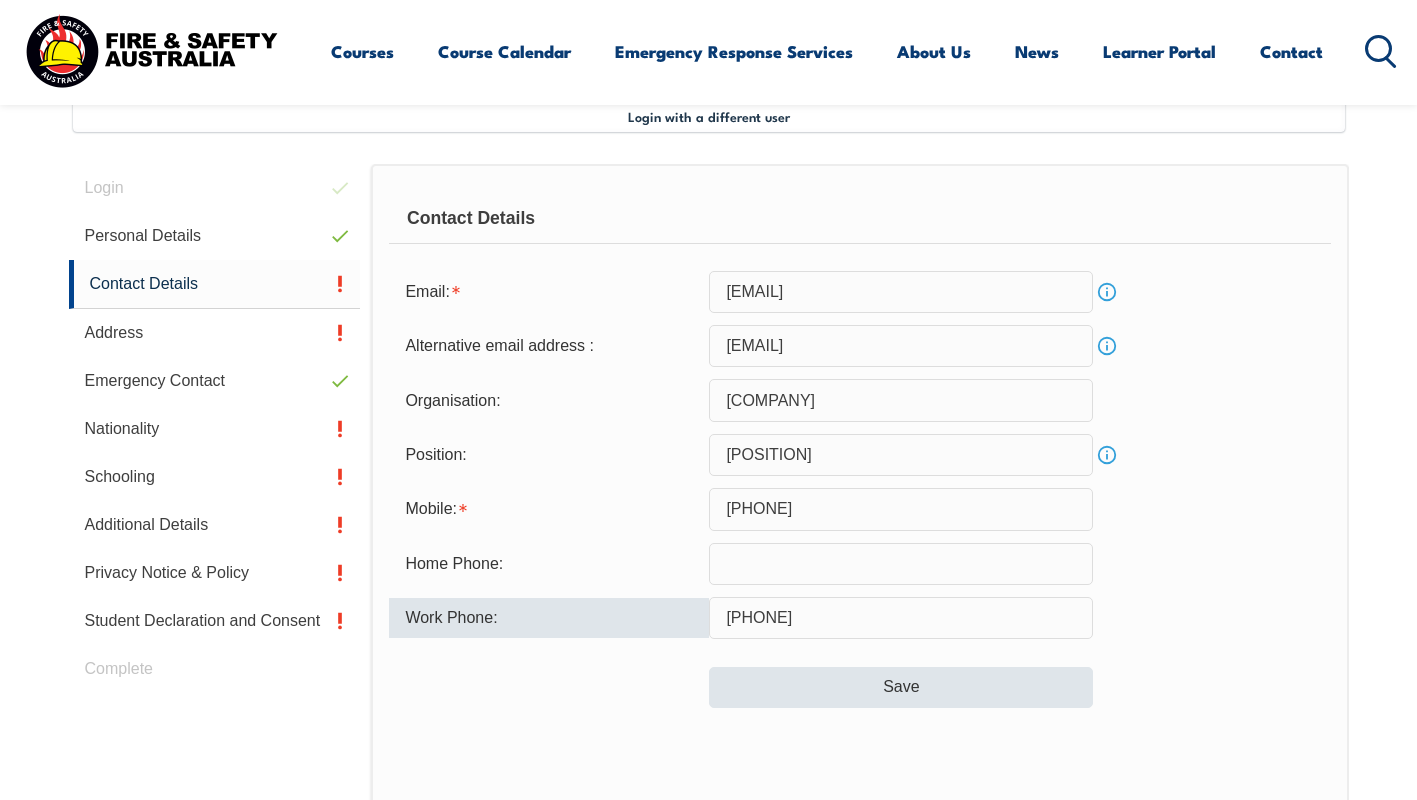 type on "[PHONE]" 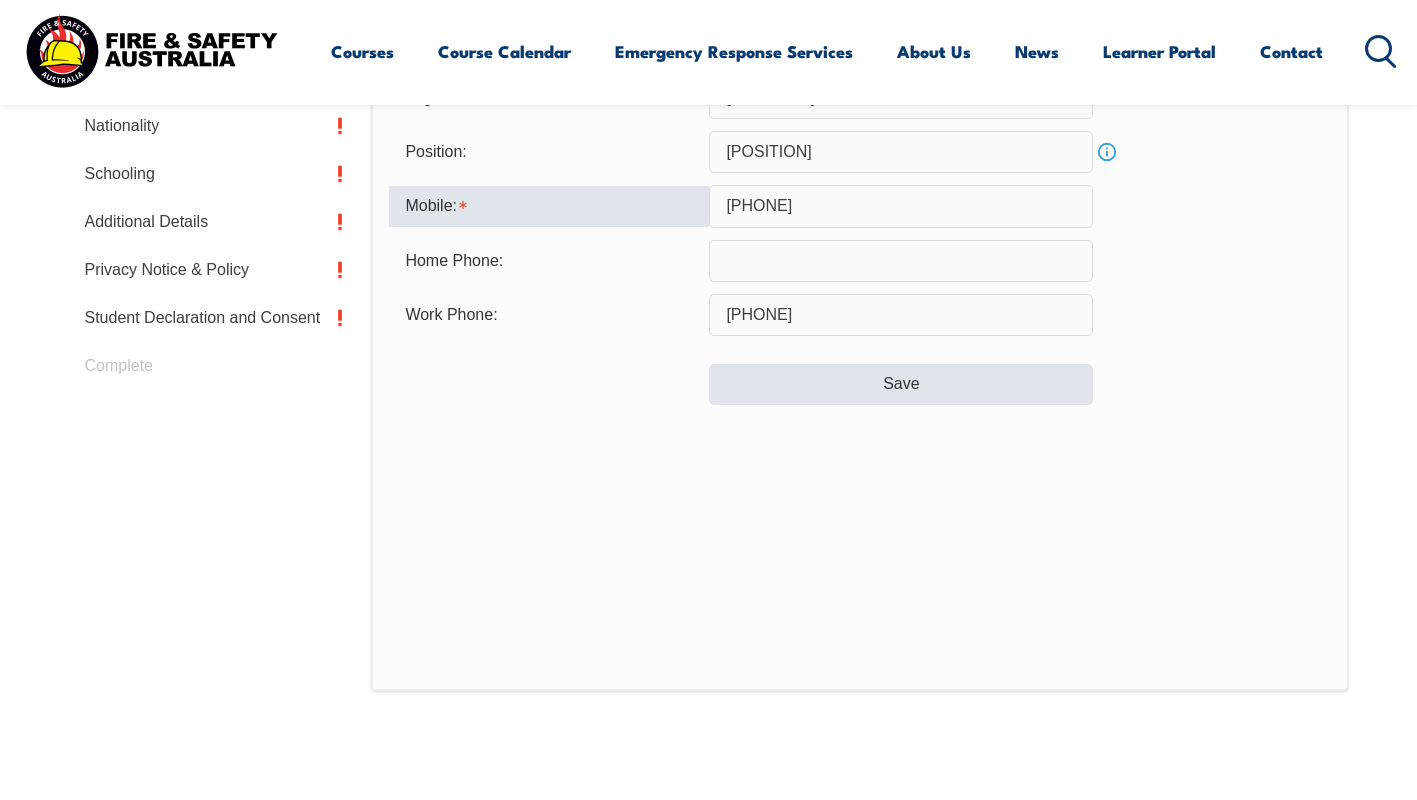 scroll, scrollTop: 846, scrollLeft: 0, axis: vertical 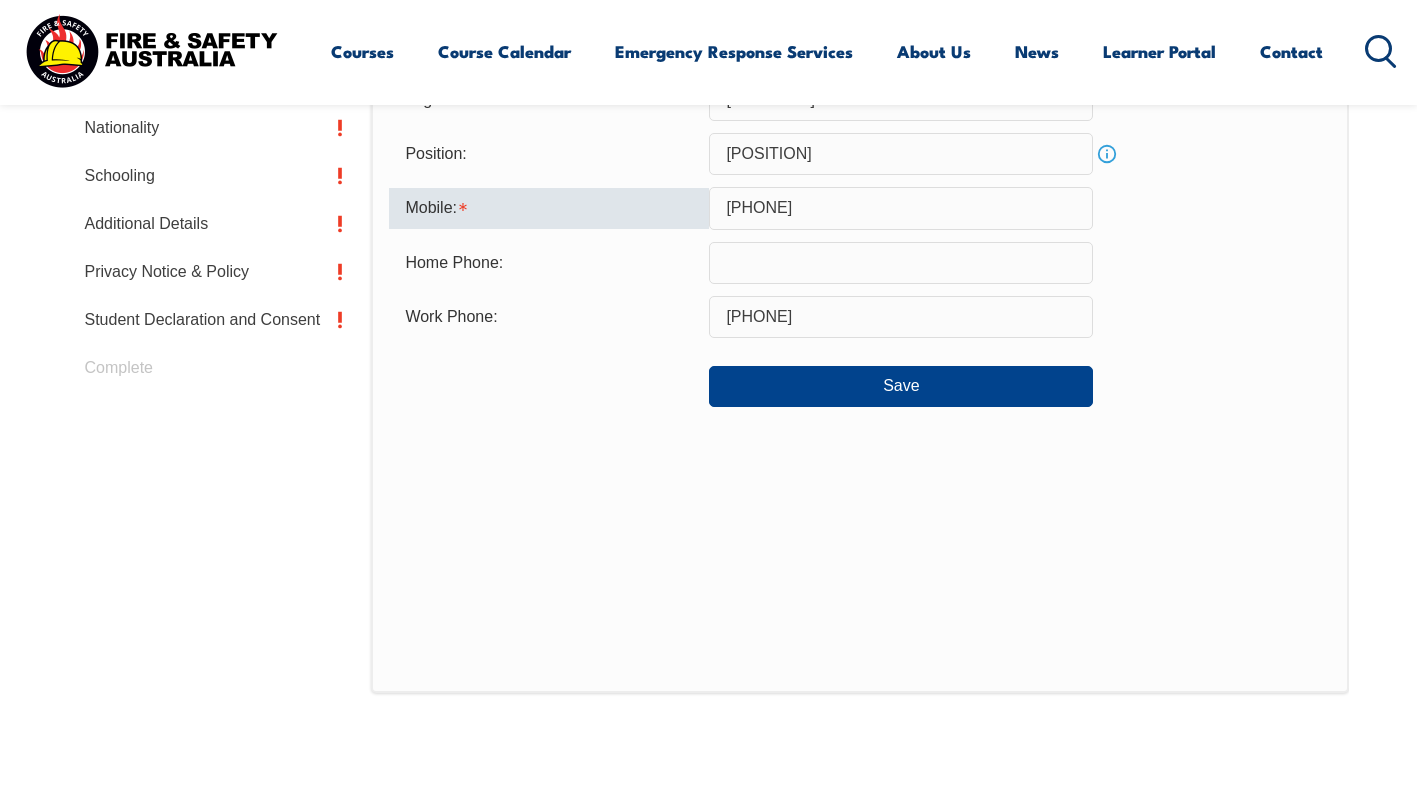click on "Contact Details Email: [EMAIL] Info Alternative email address : [EMAIL] Info Organisation: [COMPANY] Position: [POSITION] Info Mobile: [PHONE] Home Phone: Work Phone: [PHONE] Save" at bounding box center [859, 278] 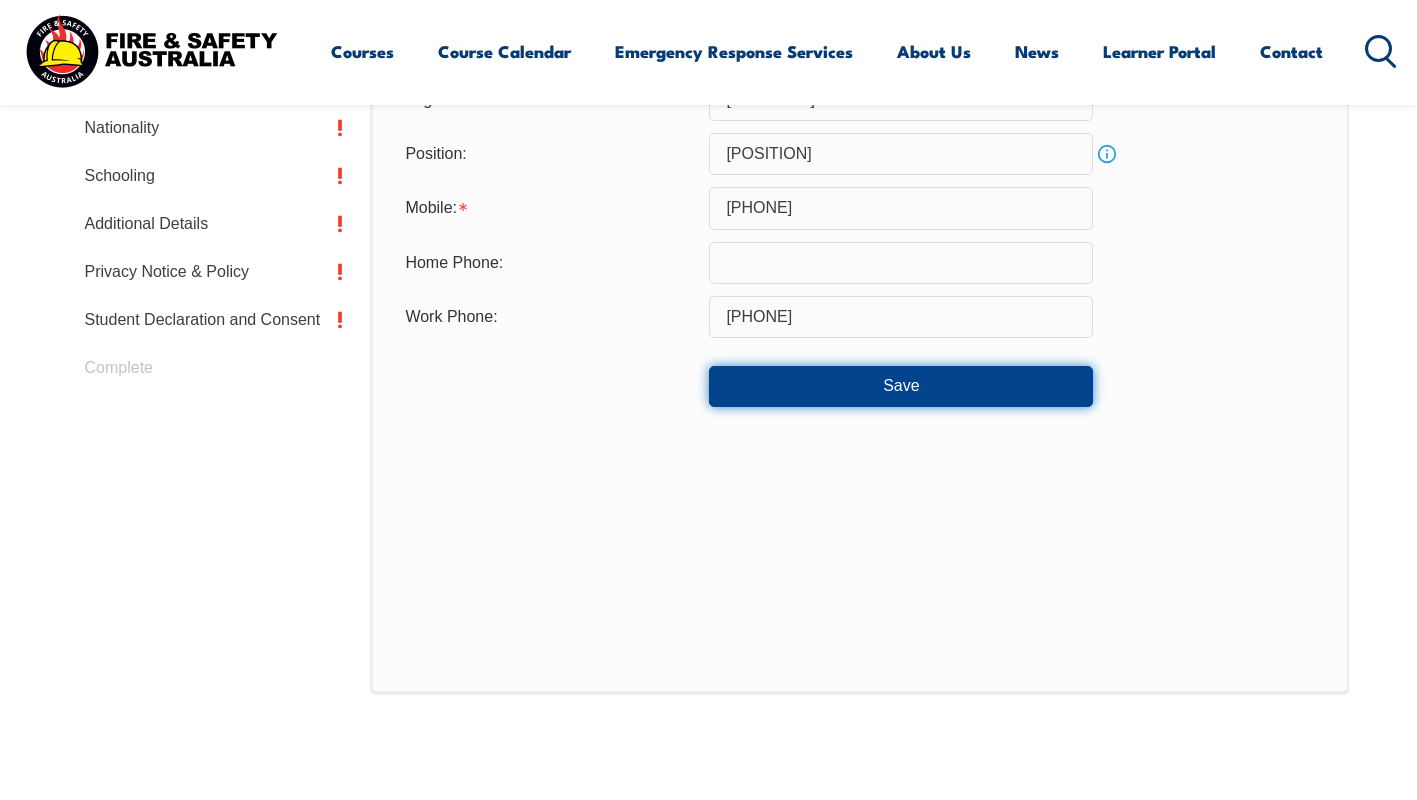 click on "Save" at bounding box center [901, 386] 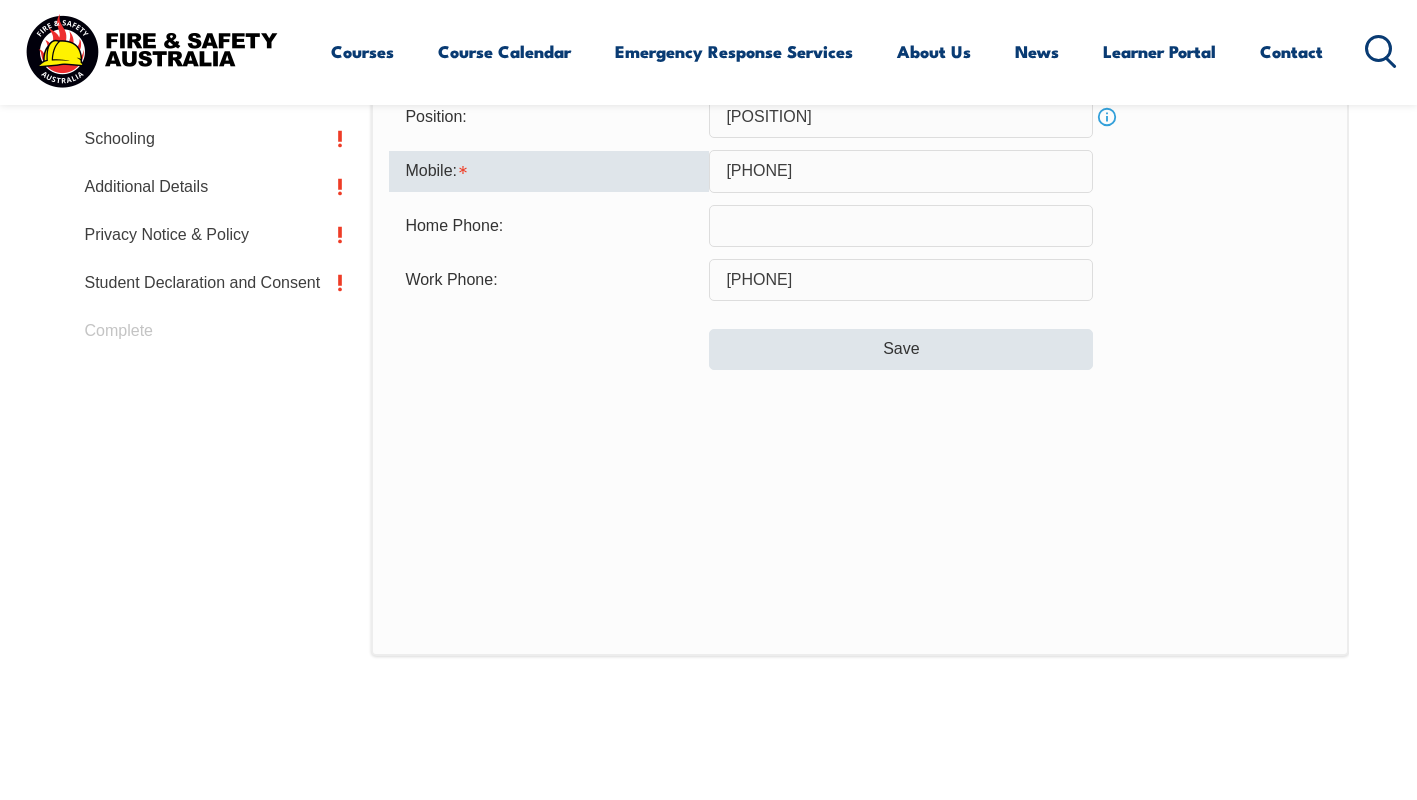 scroll, scrollTop: 935, scrollLeft: 0, axis: vertical 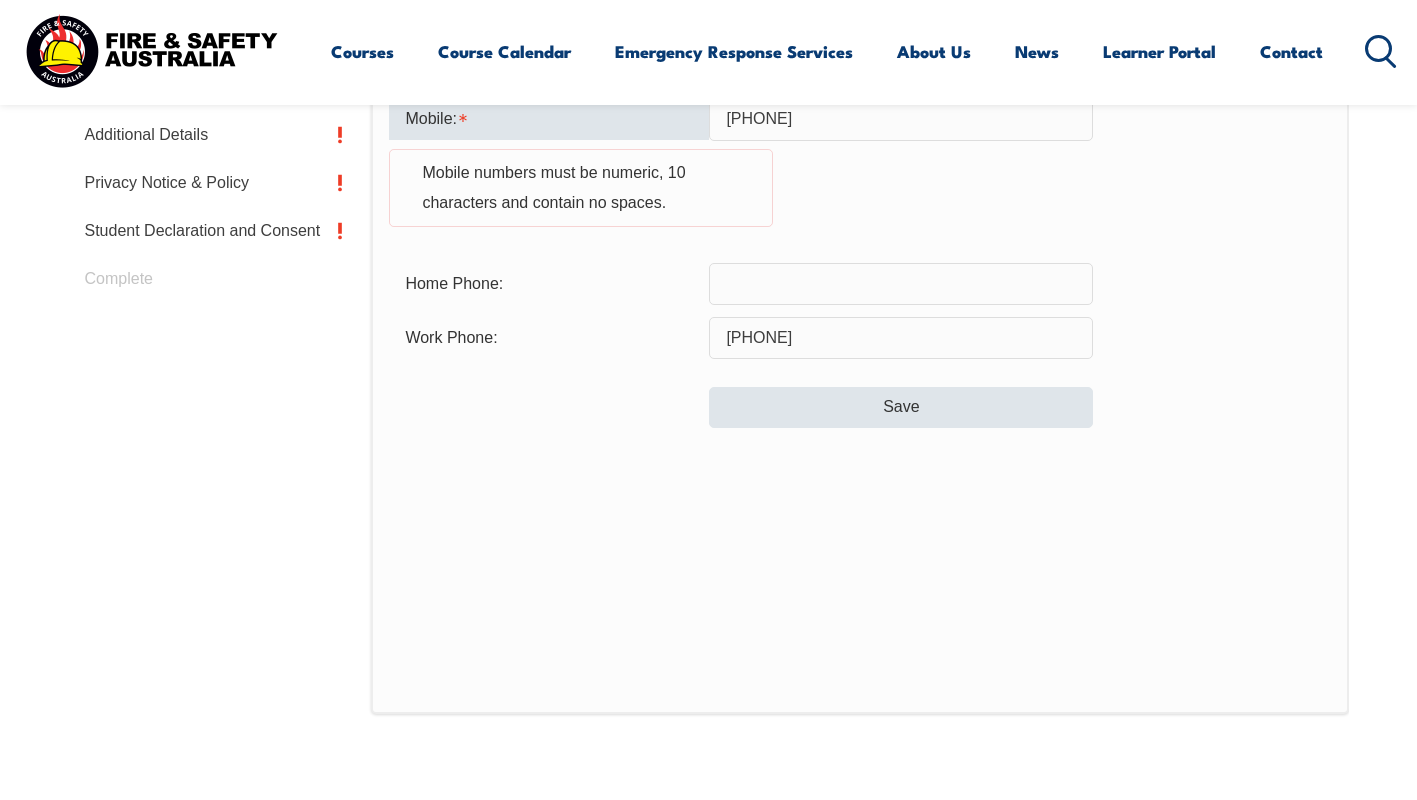 type on "[PHONE]" 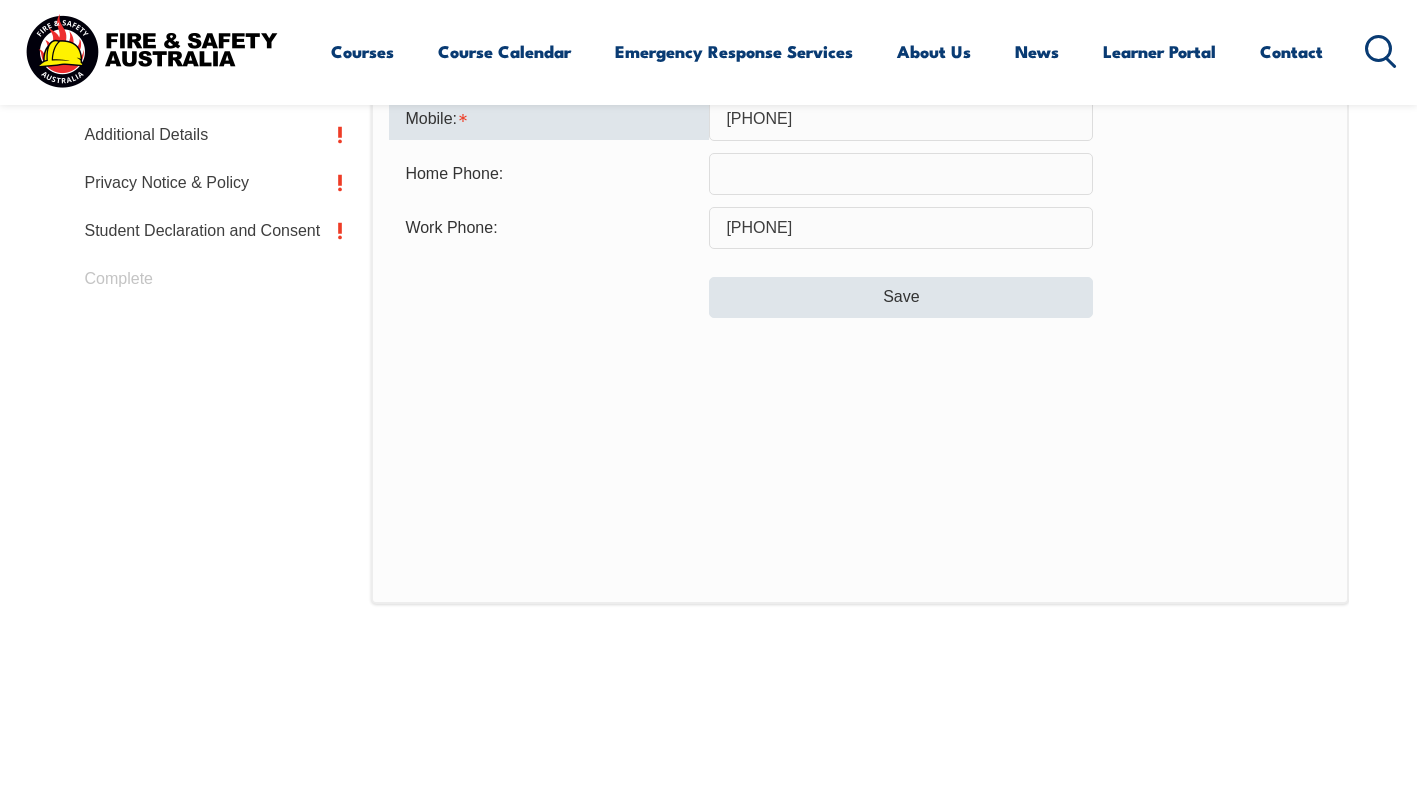 click on "Save" at bounding box center (901, 297) 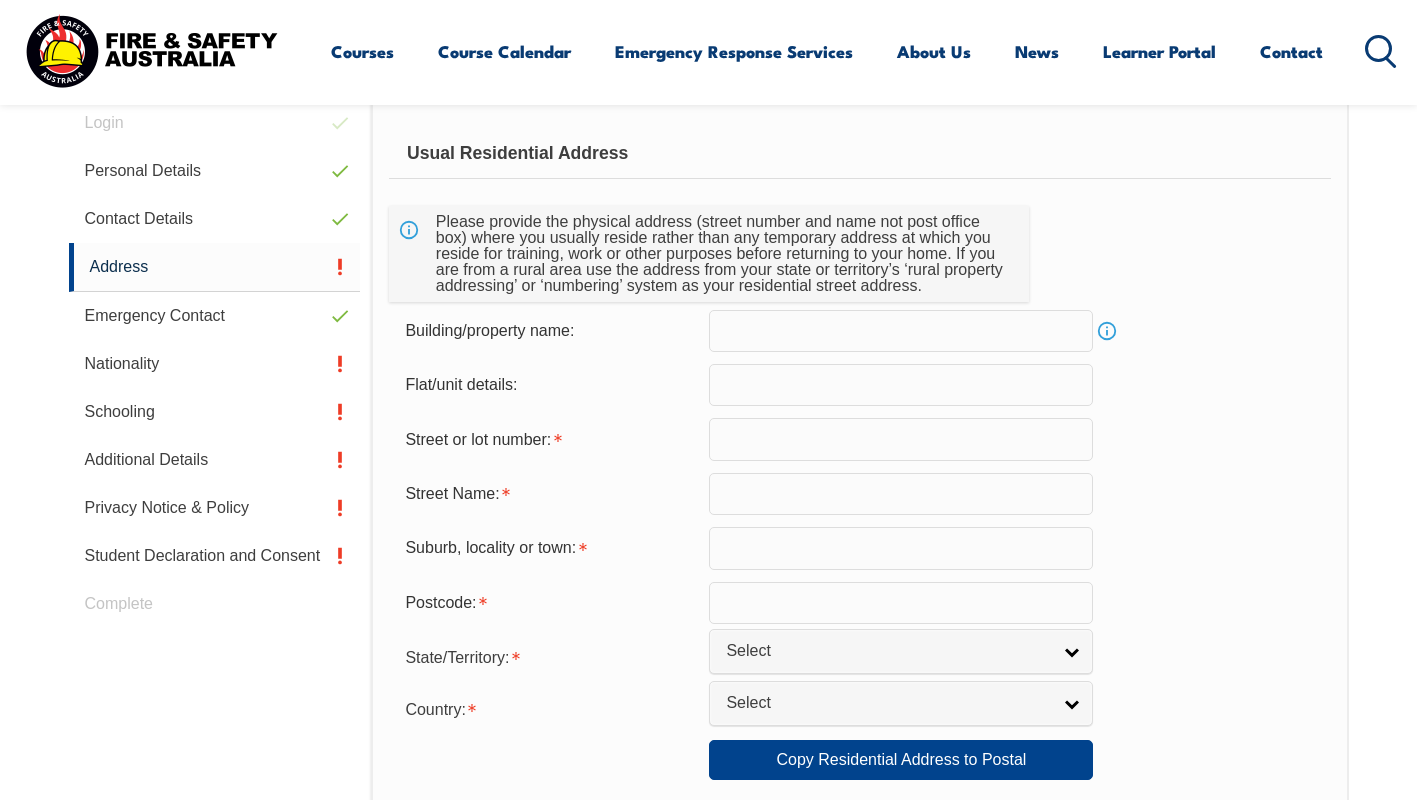 scroll, scrollTop: 609, scrollLeft: 0, axis: vertical 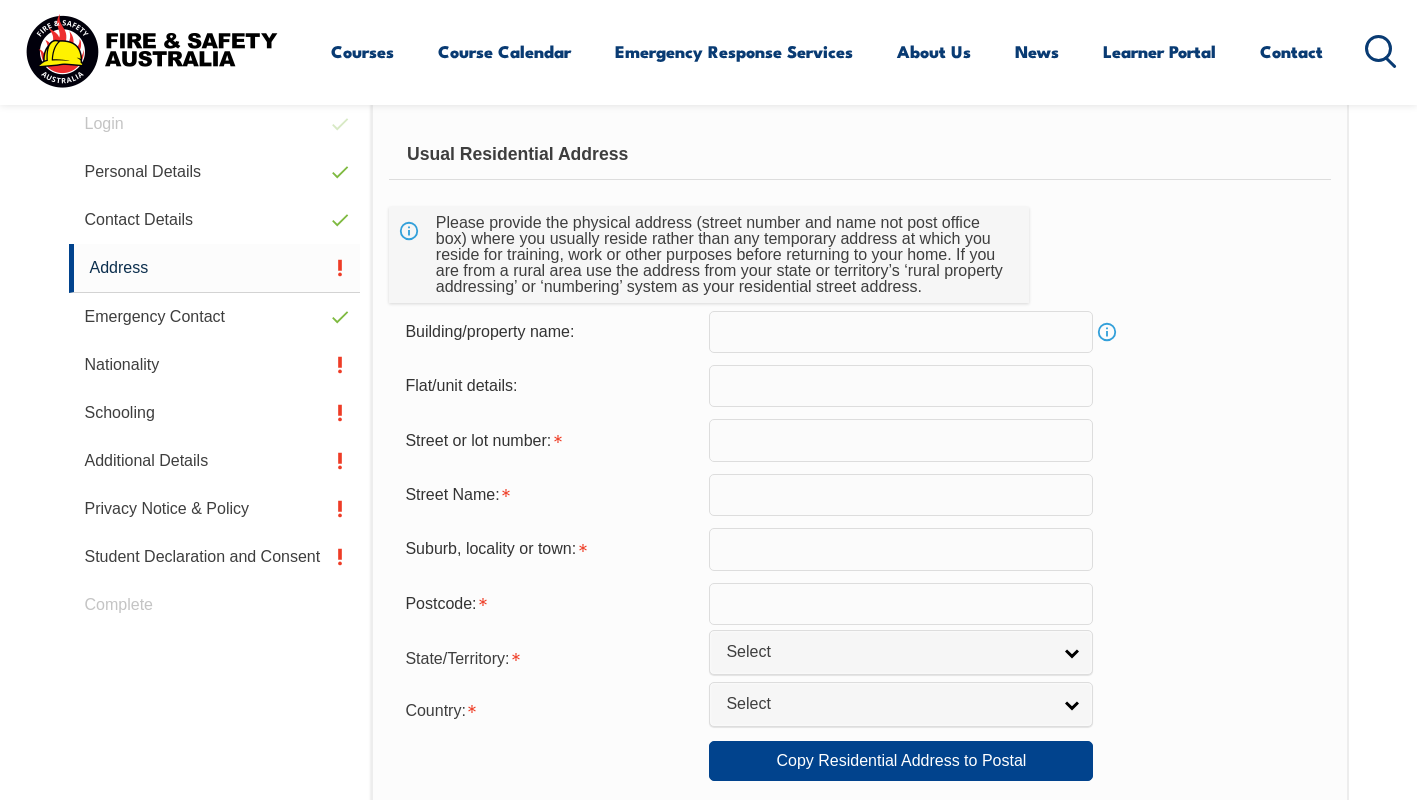 click at bounding box center [901, 440] 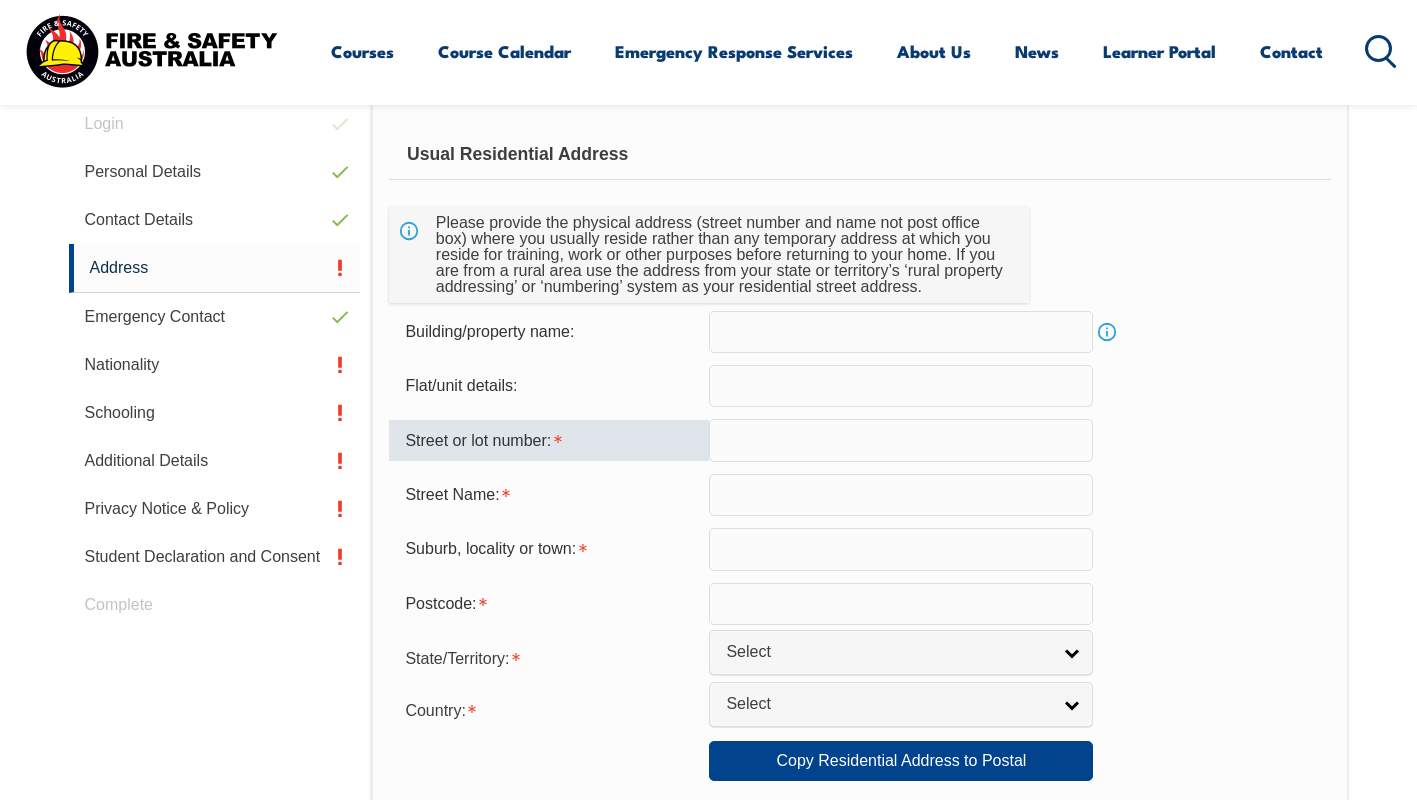 type on "[NUMBER] [STREET] [STREET]" 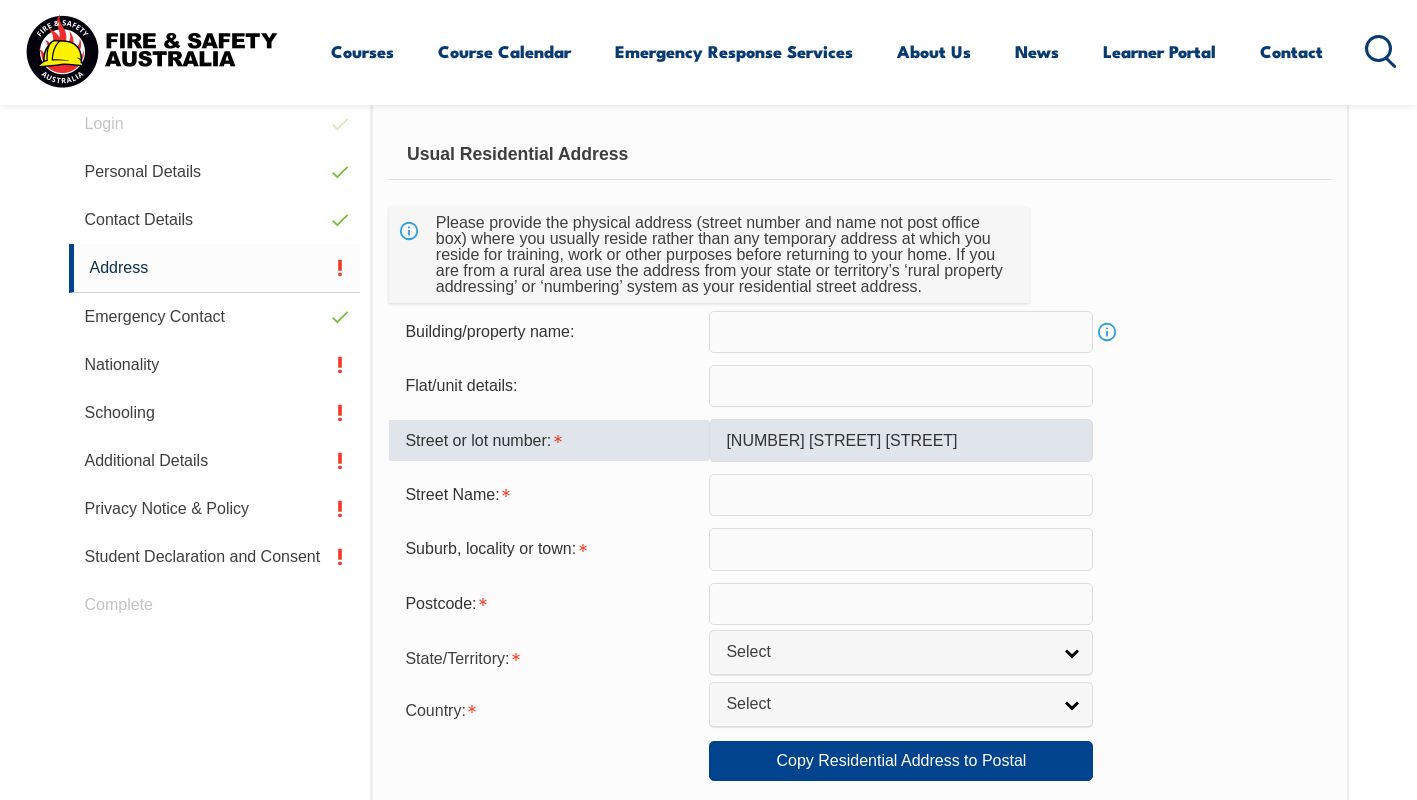 select on "1101" 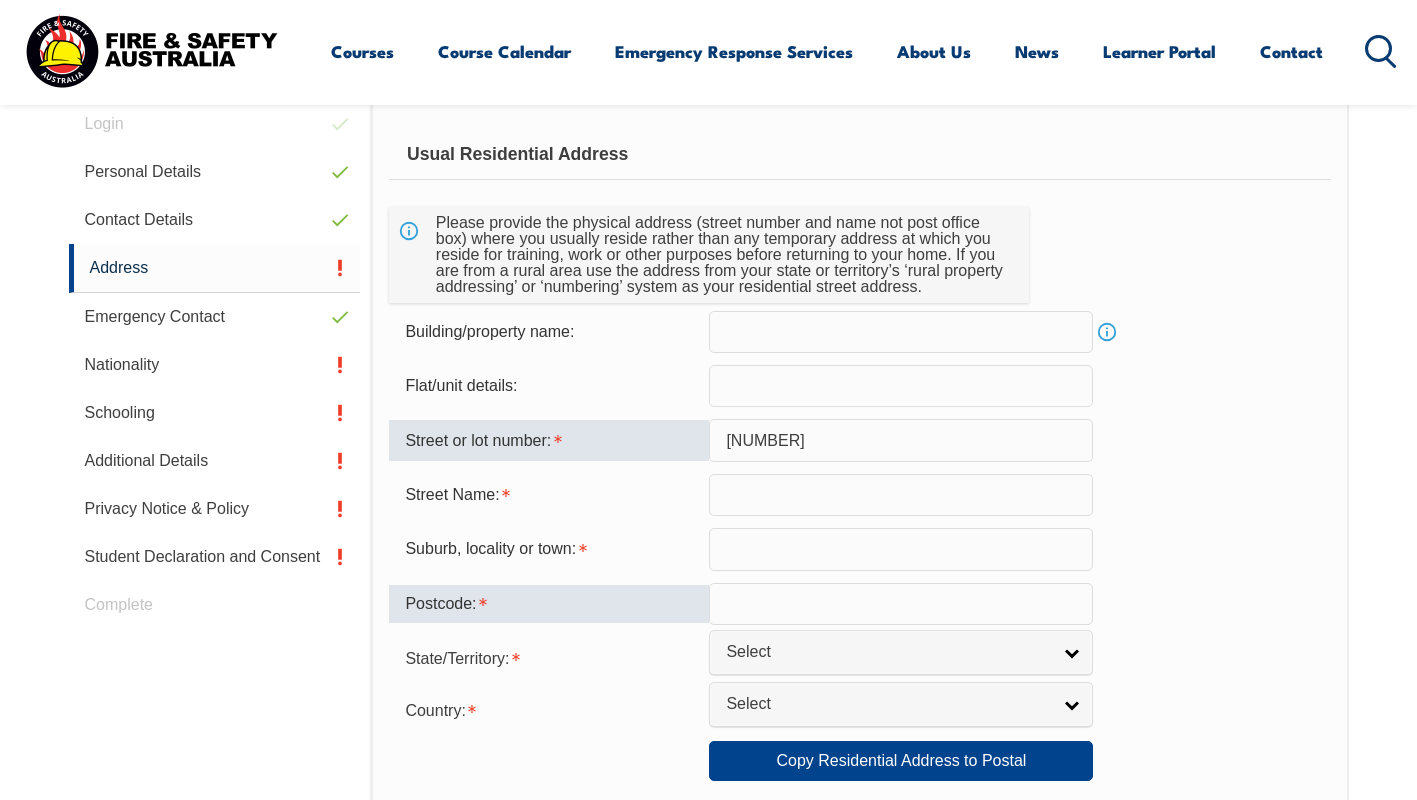 type on "[NUMBER]" 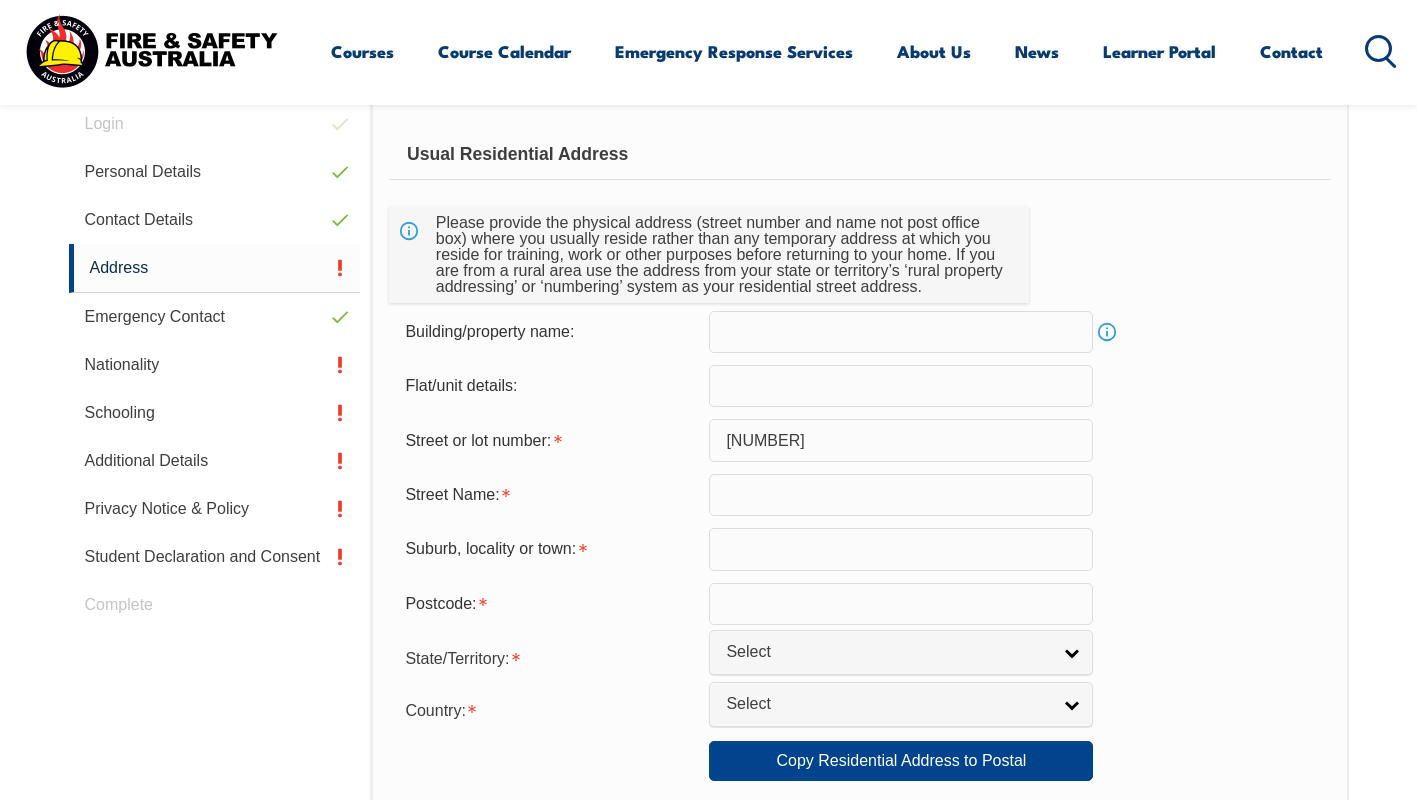 click at bounding box center [901, 495] 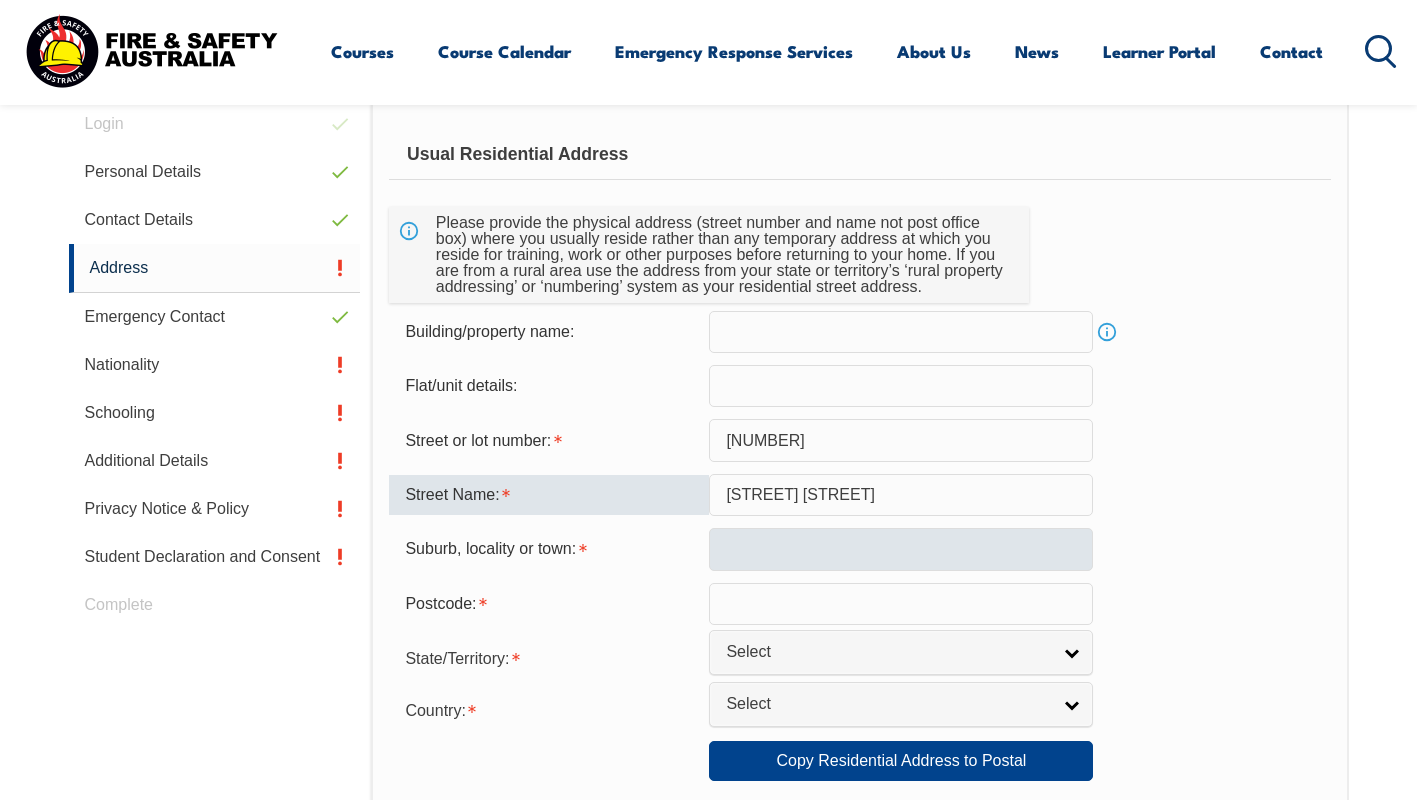 type on "[STREET] [STREET]" 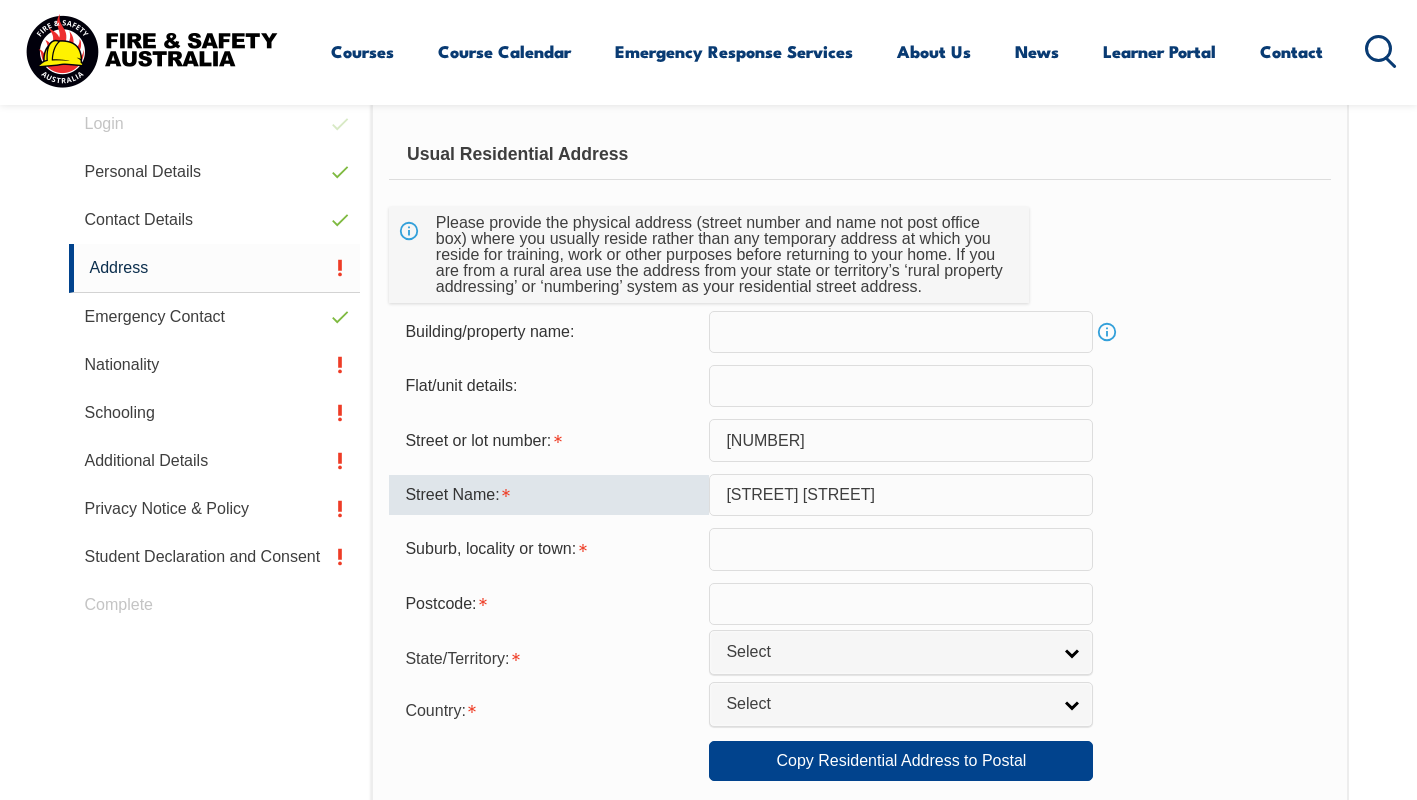 click at bounding box center [901, 549] 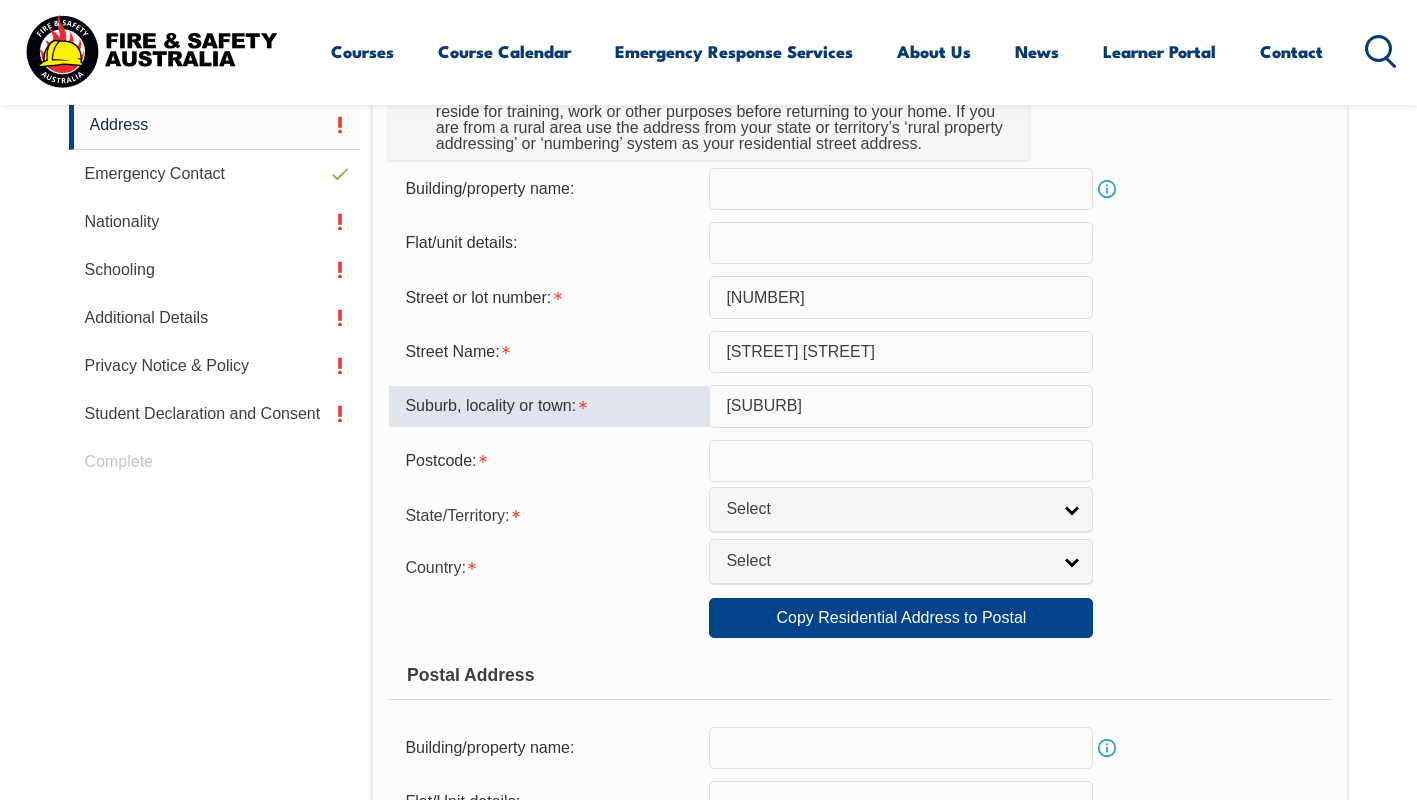 scroll, scrollTop: 753, scrollLeft: 0, axis: vertical 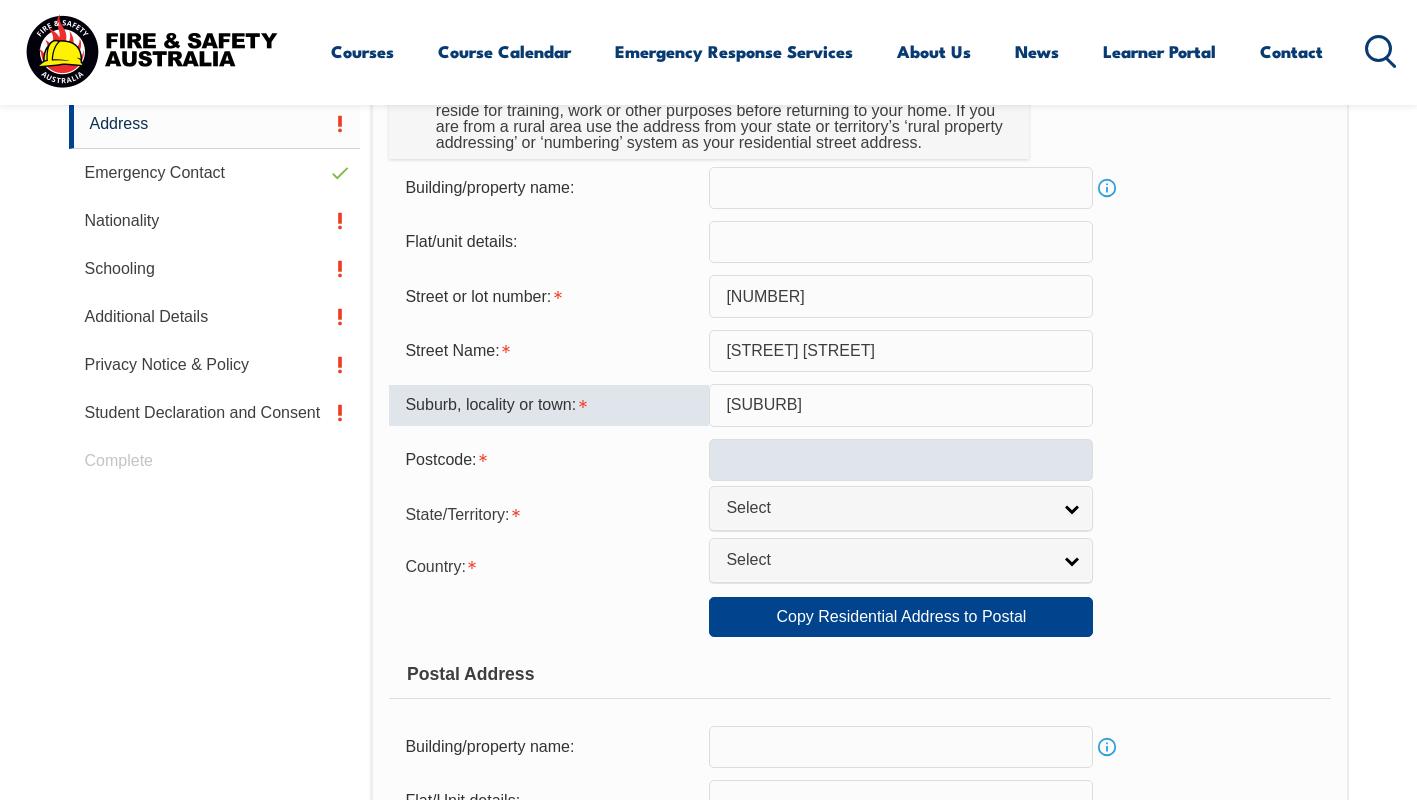 type on "[SUBURB]" 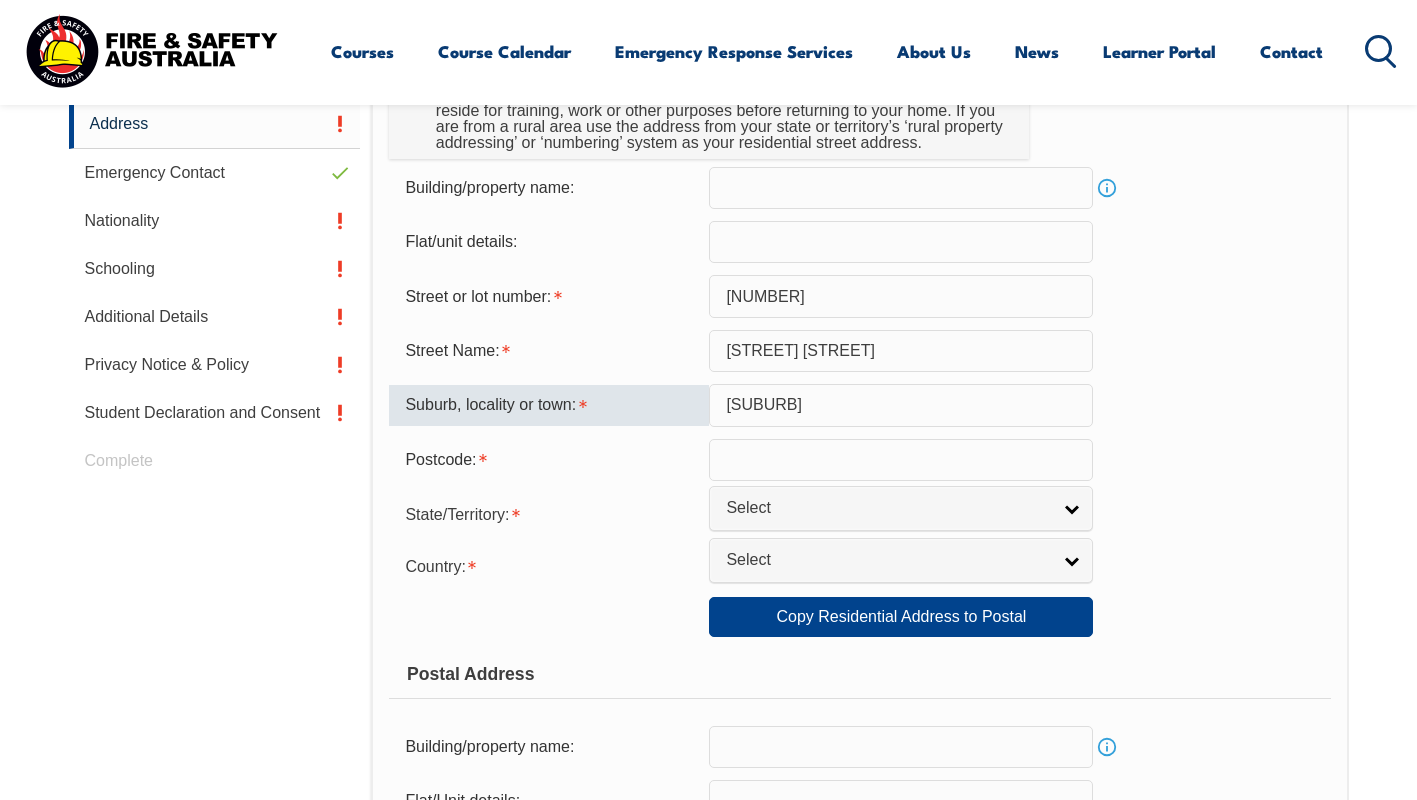 click at bounding box center [901, 460] 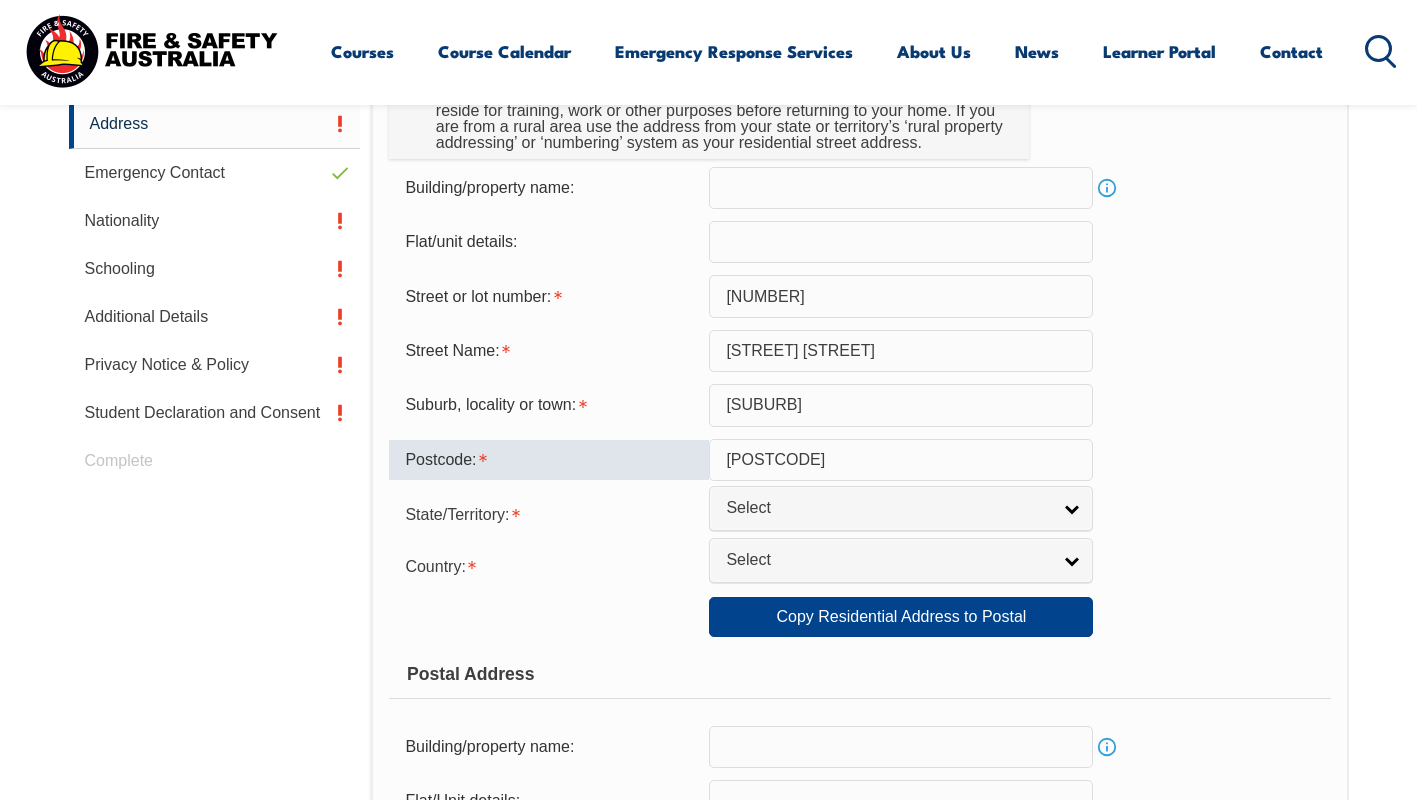 type on "[POSTCODE]" 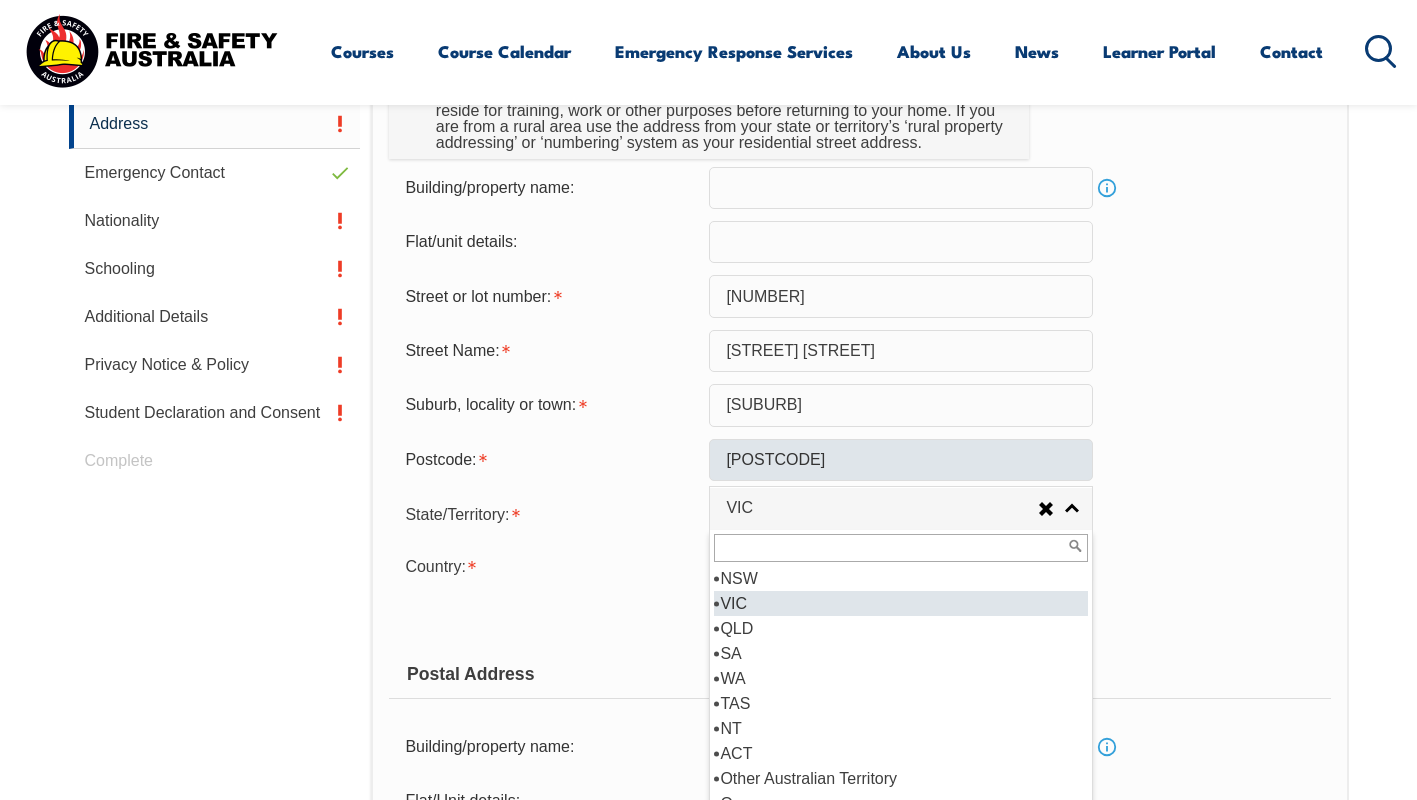 select on "NSW" 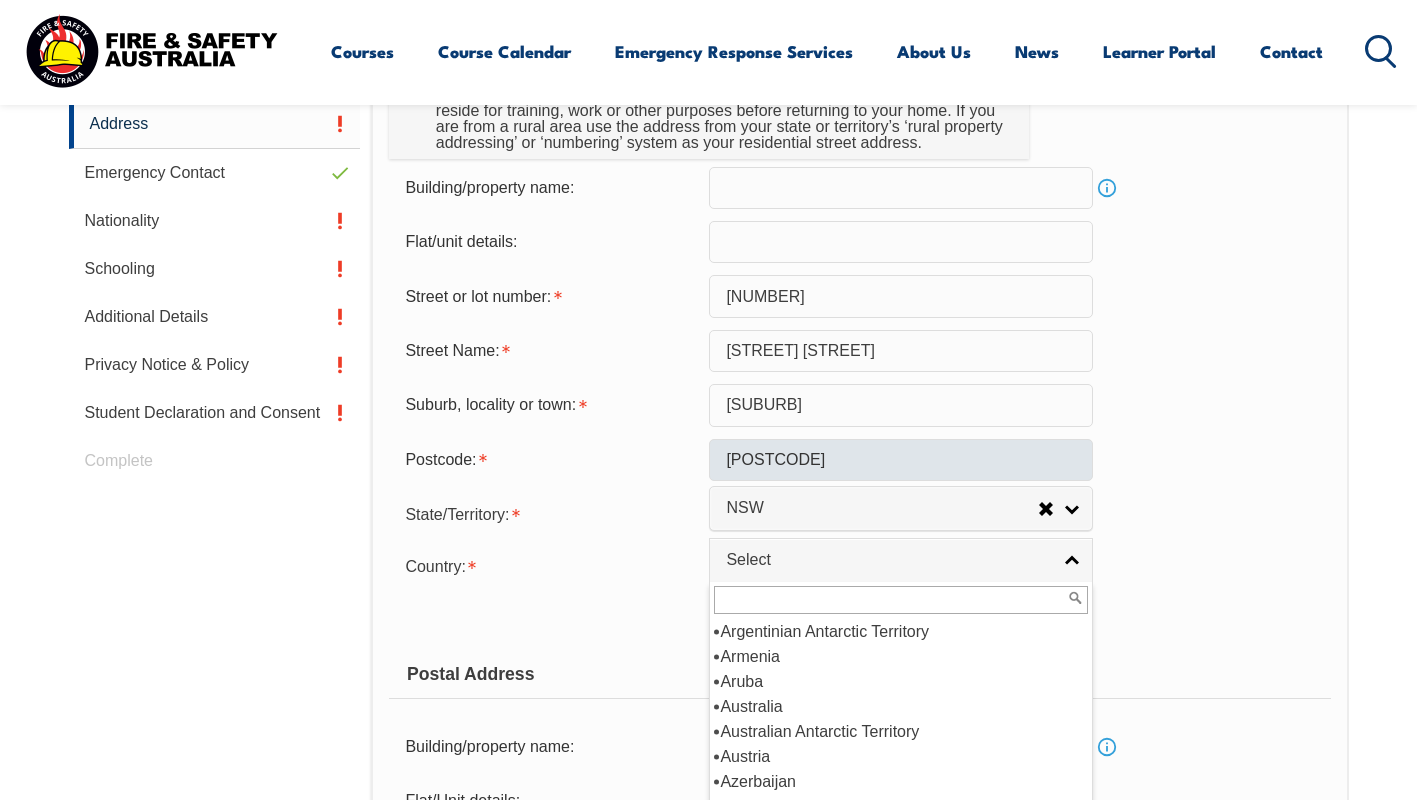 scroll, scrollTop: 250, scrollLeft: 0, axis: vertical 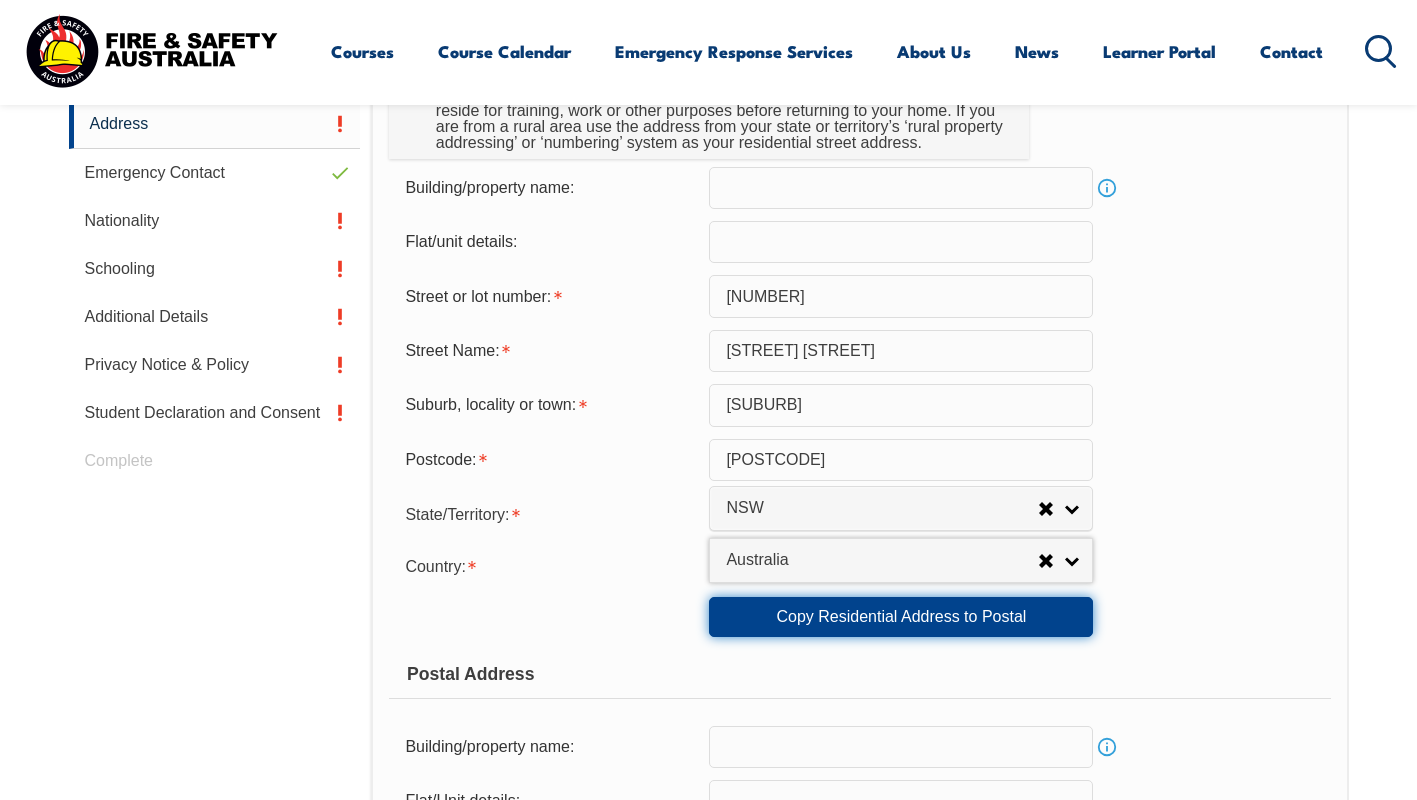 click on "Copy Residential Address to Postal" at bounding box center [901, 617] 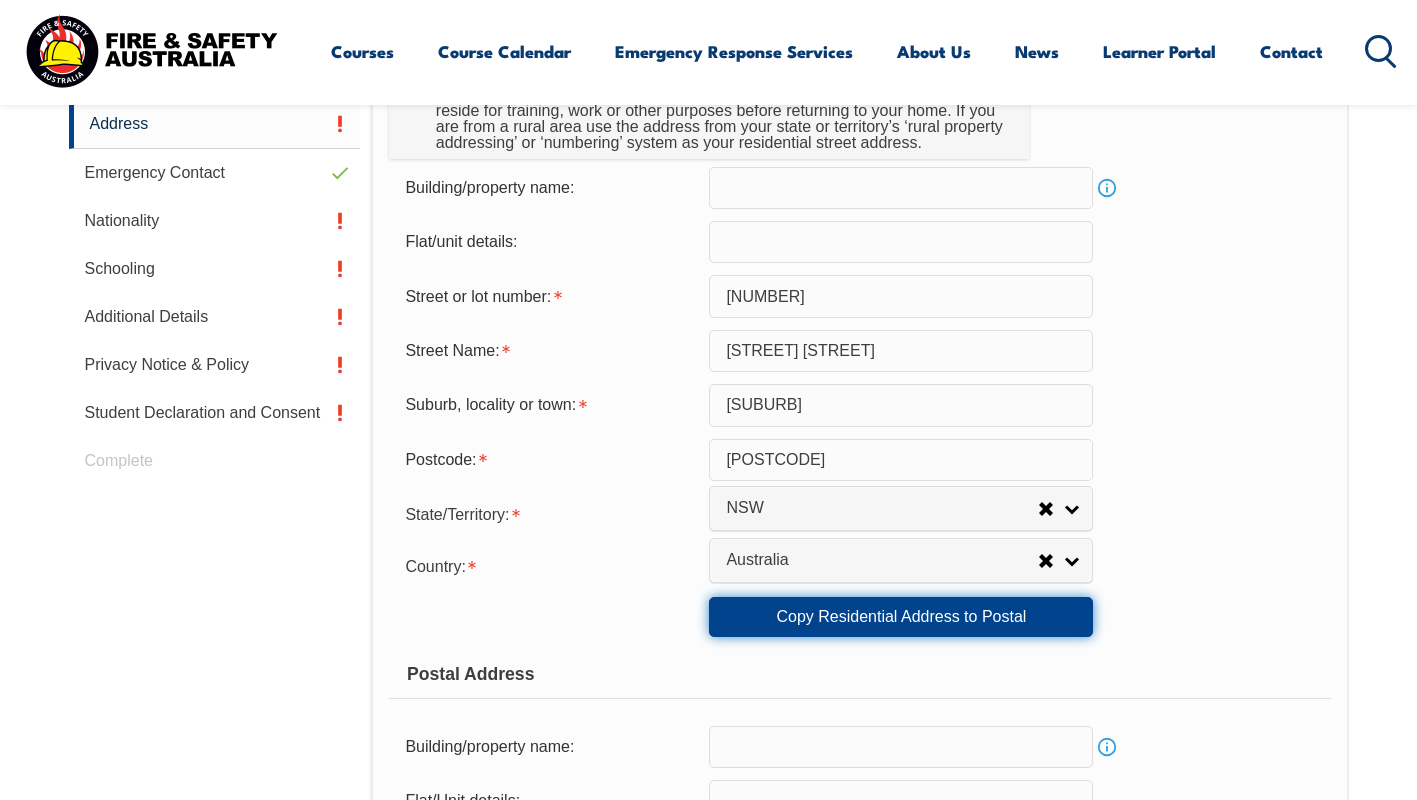 click on "Copy Residential Address to Postal" at bounding box center (901, 617) 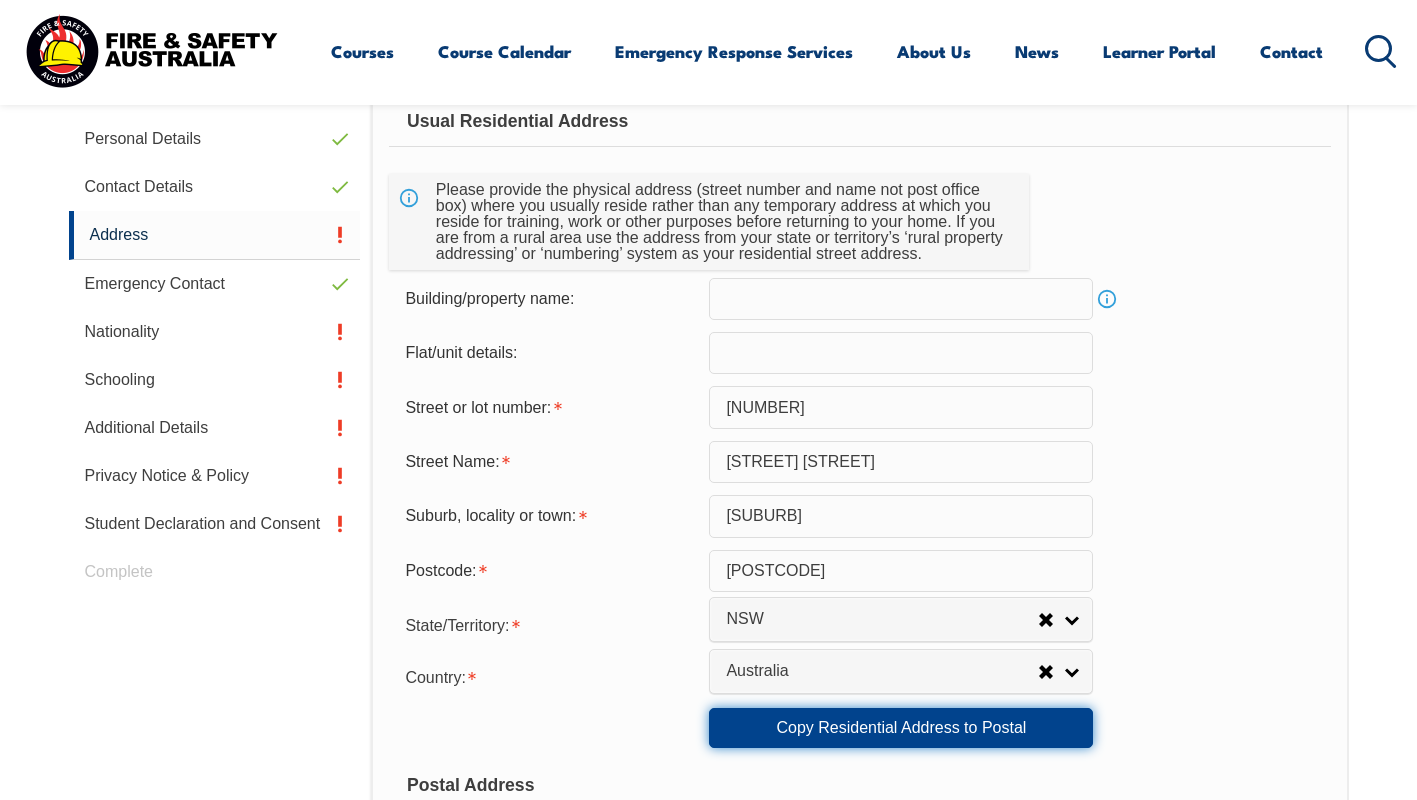 scroll, scrollTop: 651, scrollLeft: 0, axis: vertical 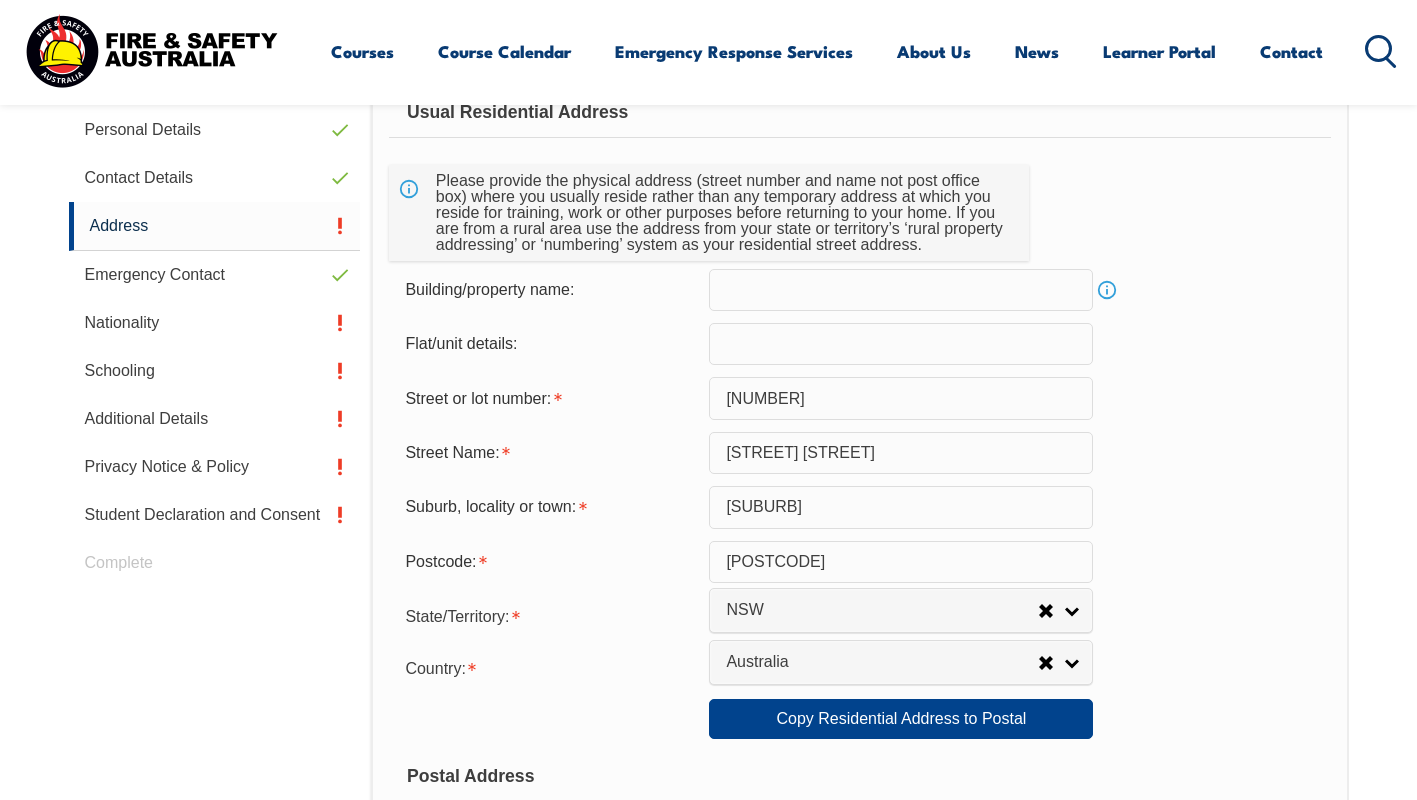 click on "[NUMBER]" at bounding box center [901, 398] 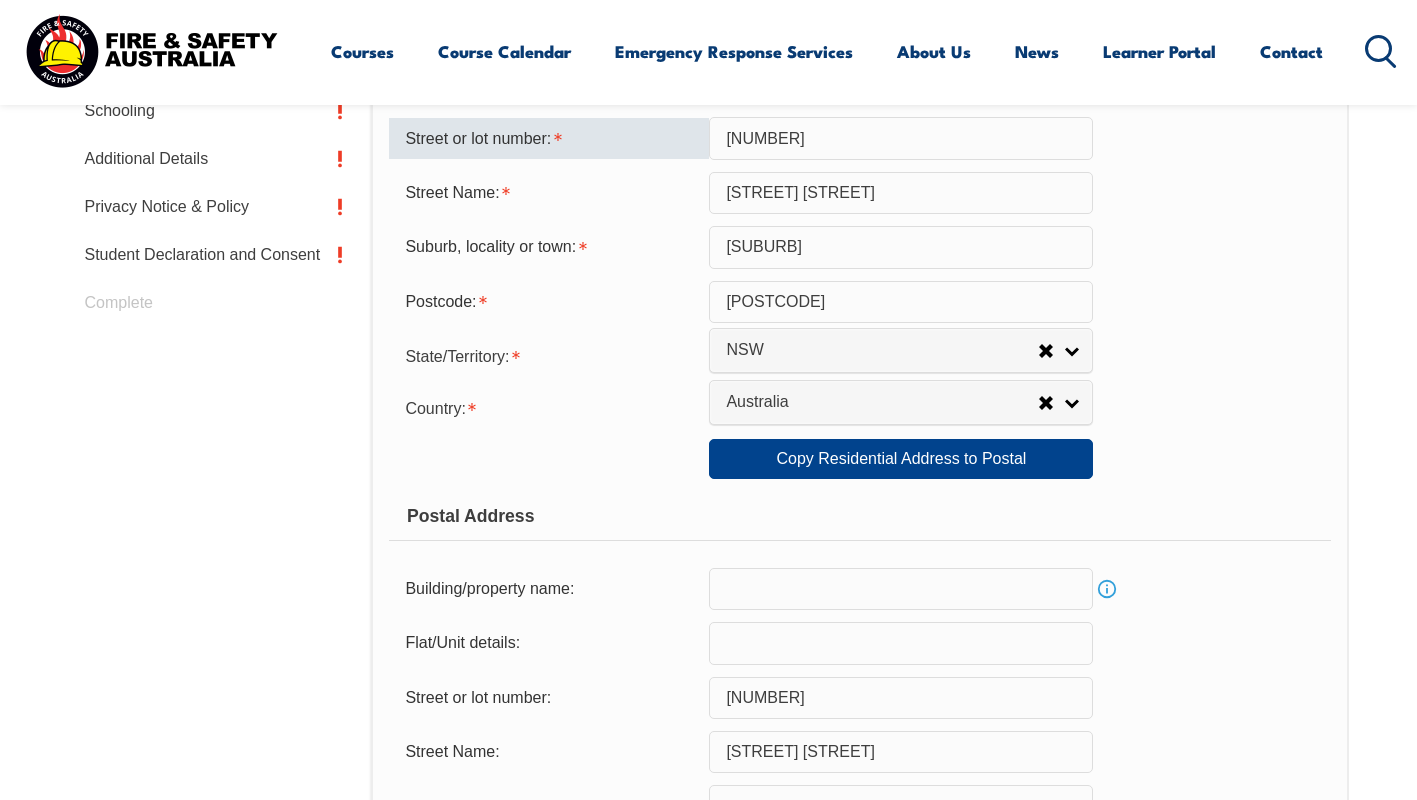 scroll, scrollTop: 916, scrollLeft: 0, axis: vertical 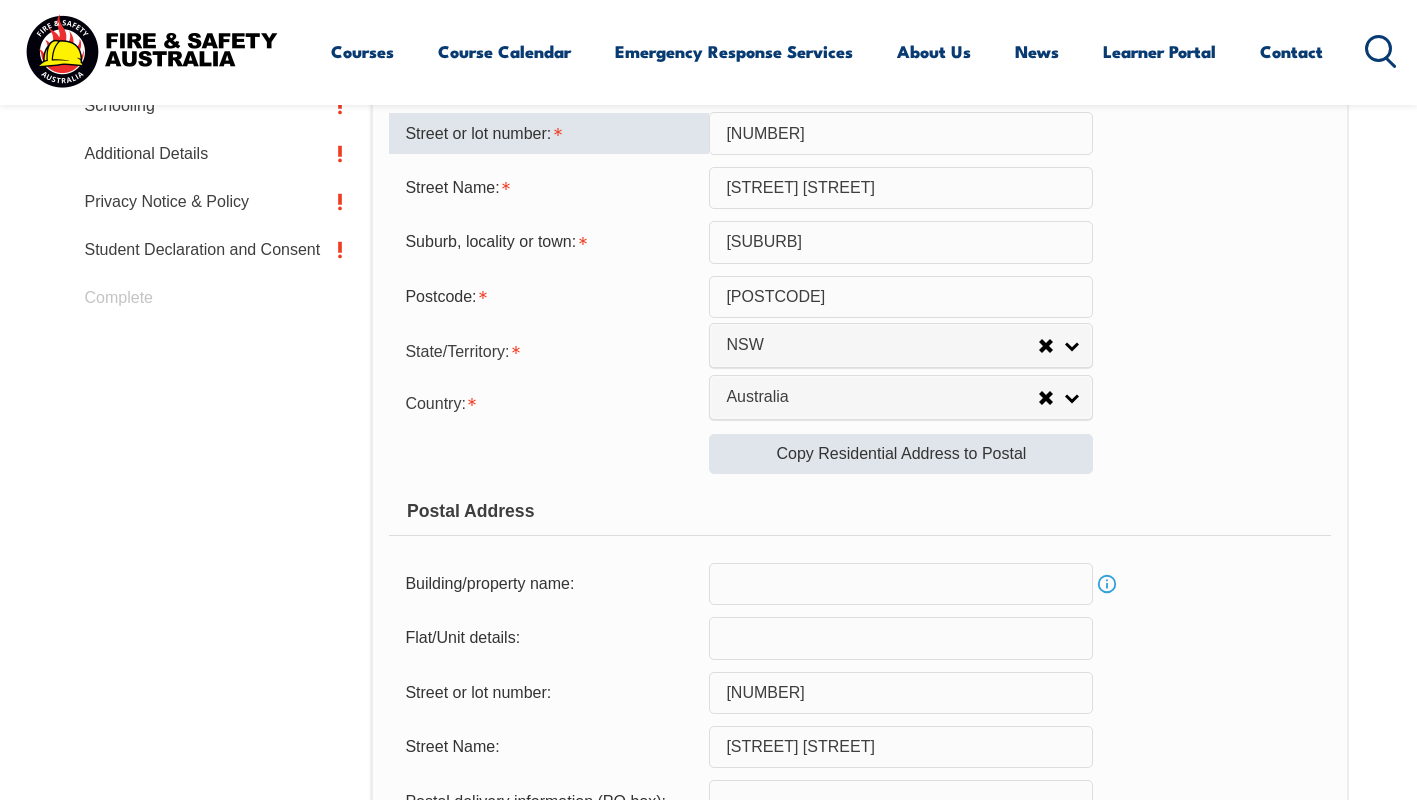 type on "[NUMBER]" 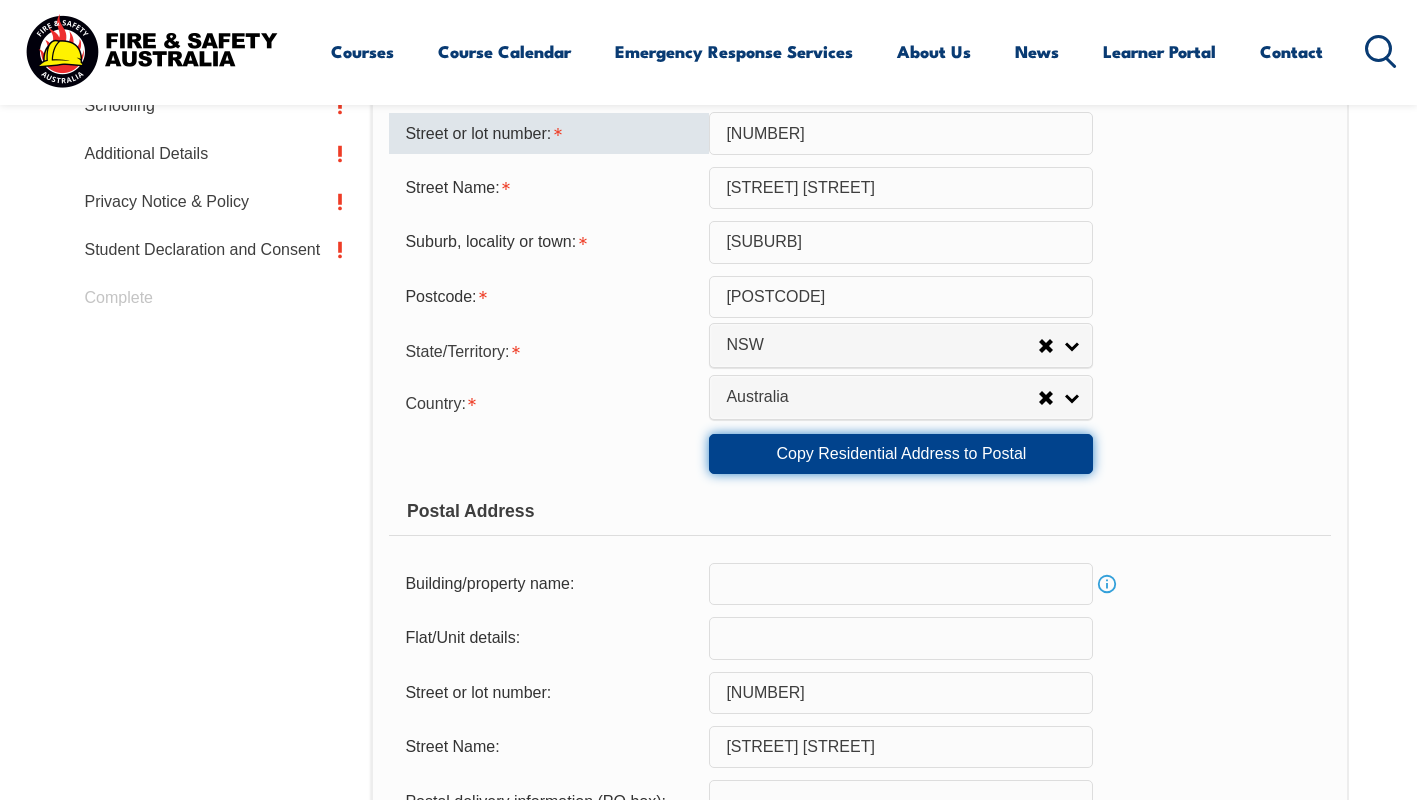click on "Copy Residential Address to Postal" at bounding box center (901, 454) 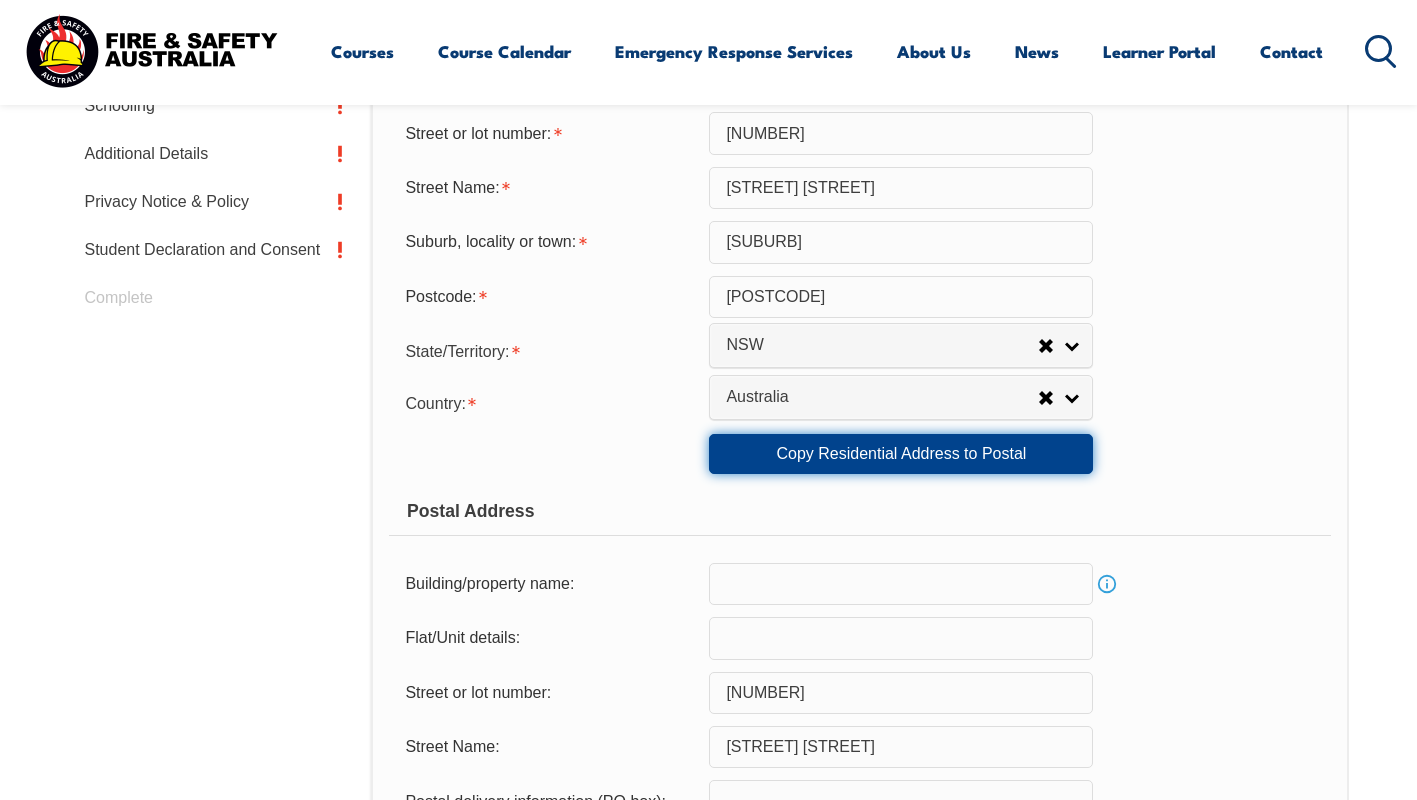 click on "Copy Residential Address to Postal" at bounding box center (901, 454) 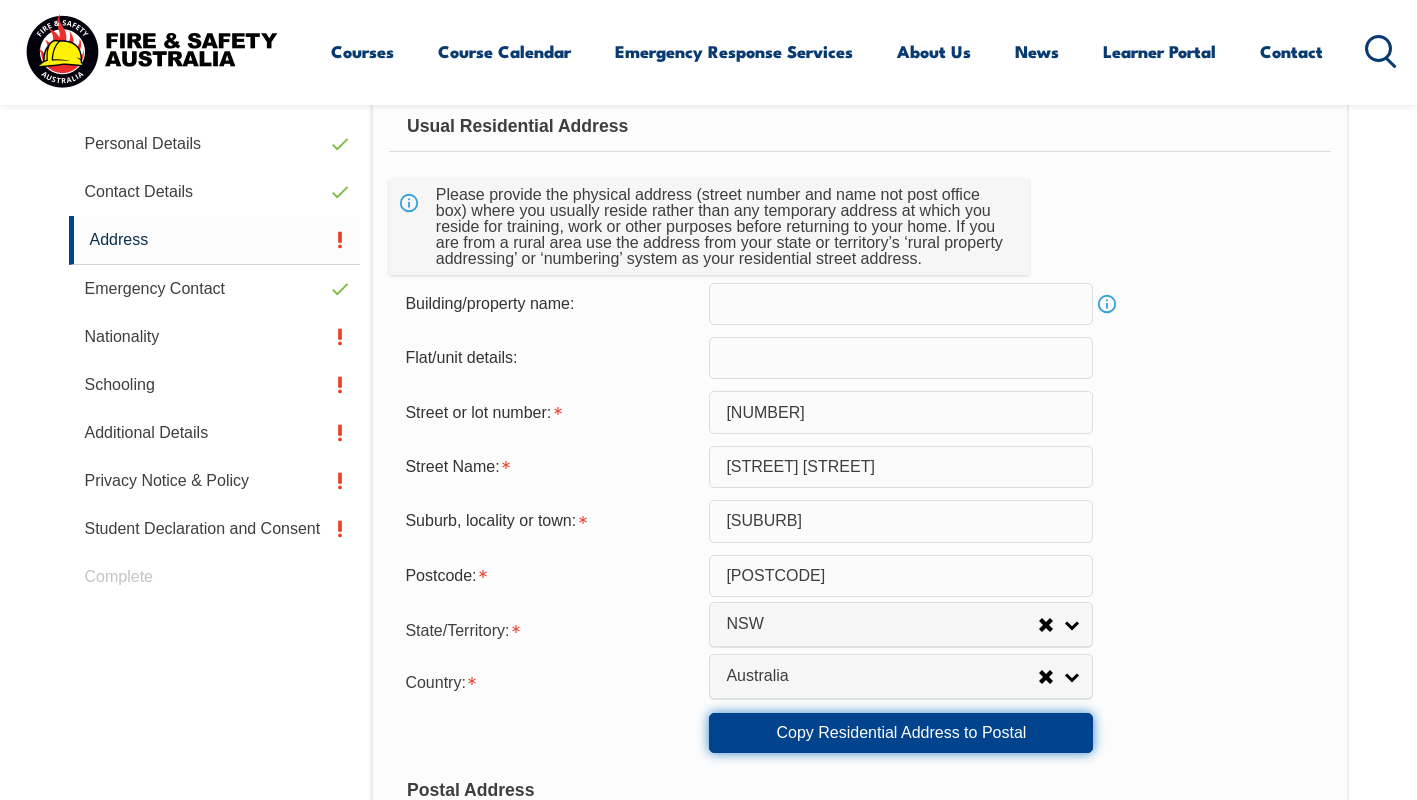 scroll, scrollTop: 640, scrollLeft: 0, axis: vertical 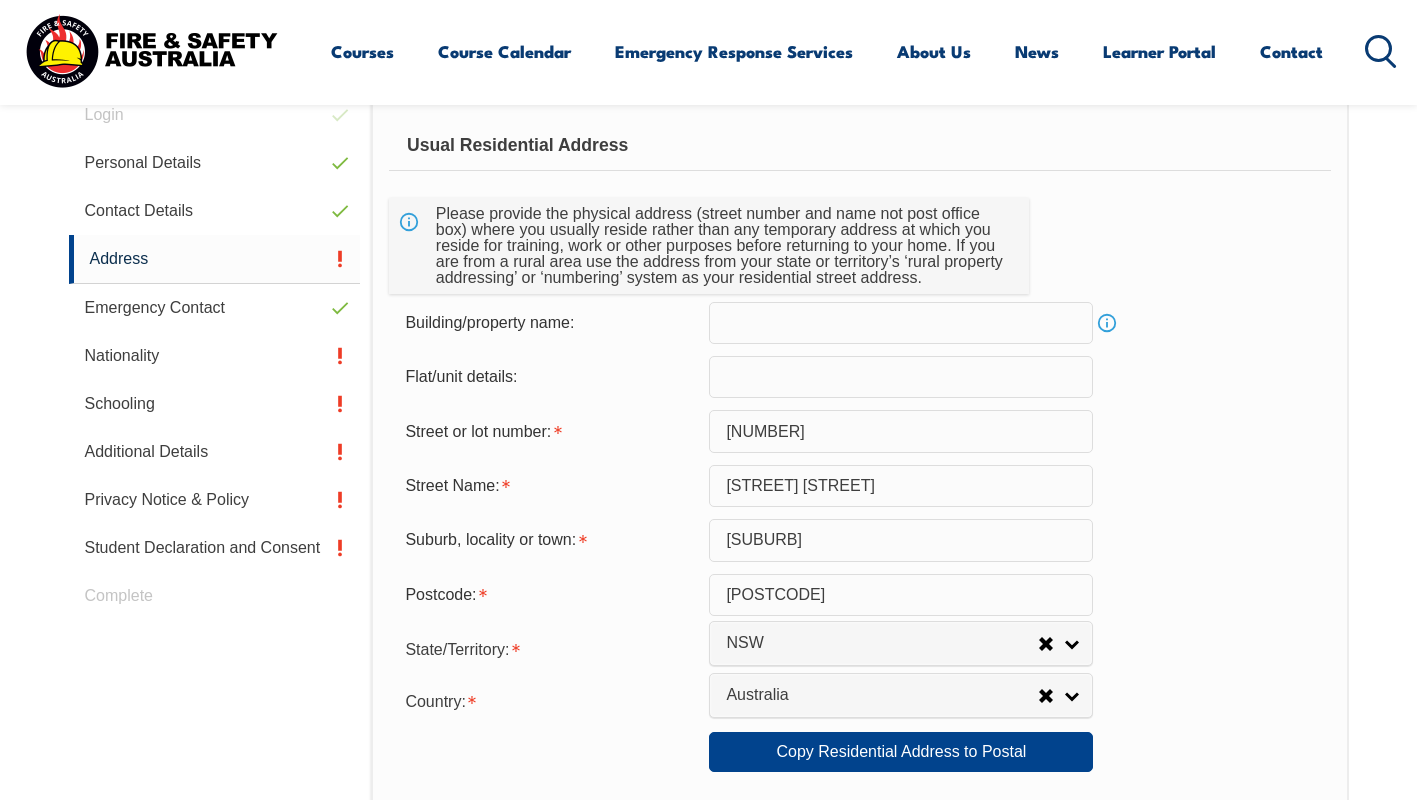 click on "State/Territory: NSW VIC QLD SA WA TAS NT ACT Other Australian Territory Overseas
NSW
NSW VIC QLD SA WA TAS NT ACT Other Australian Territory Overseas" at bounding box center (859, 648) 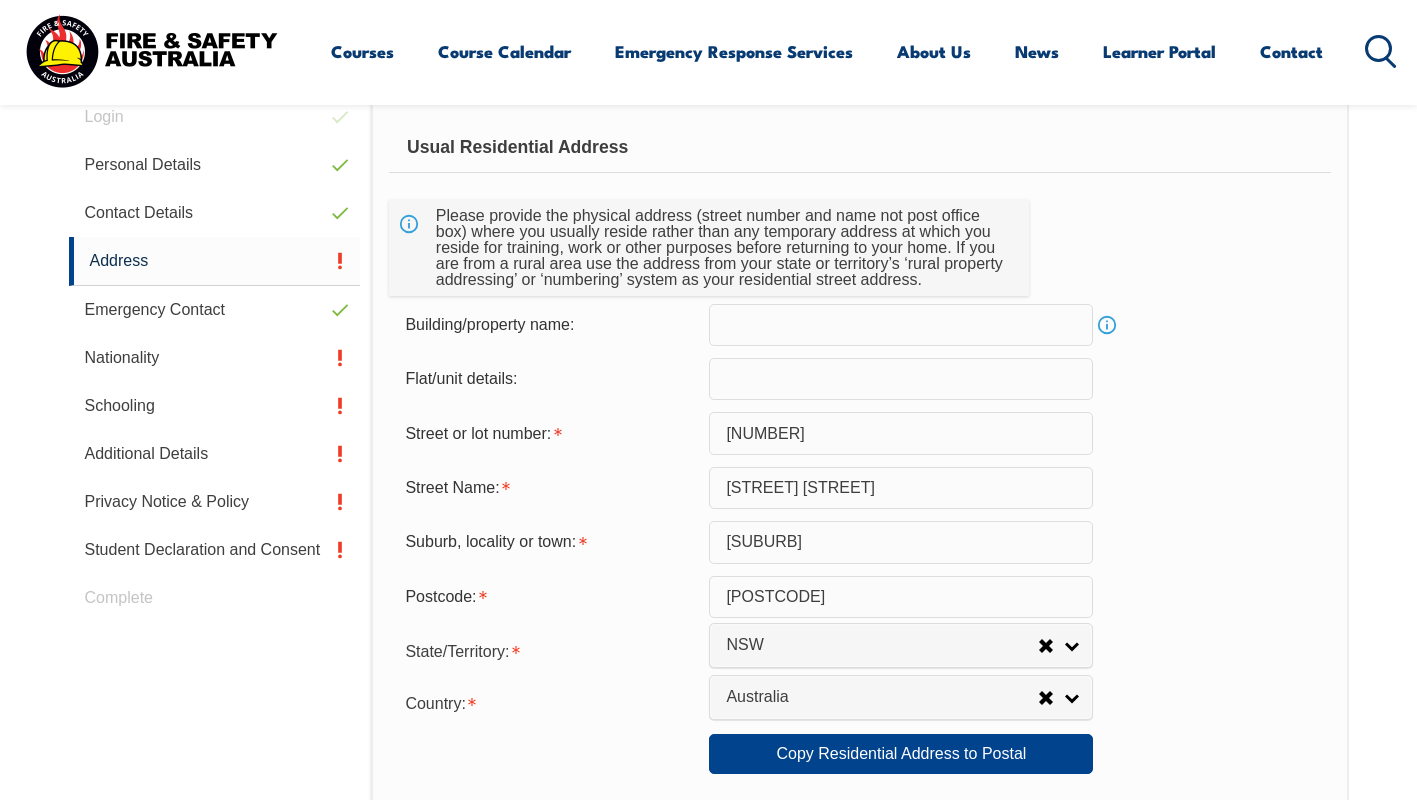 click at bounding box center (901, 325) 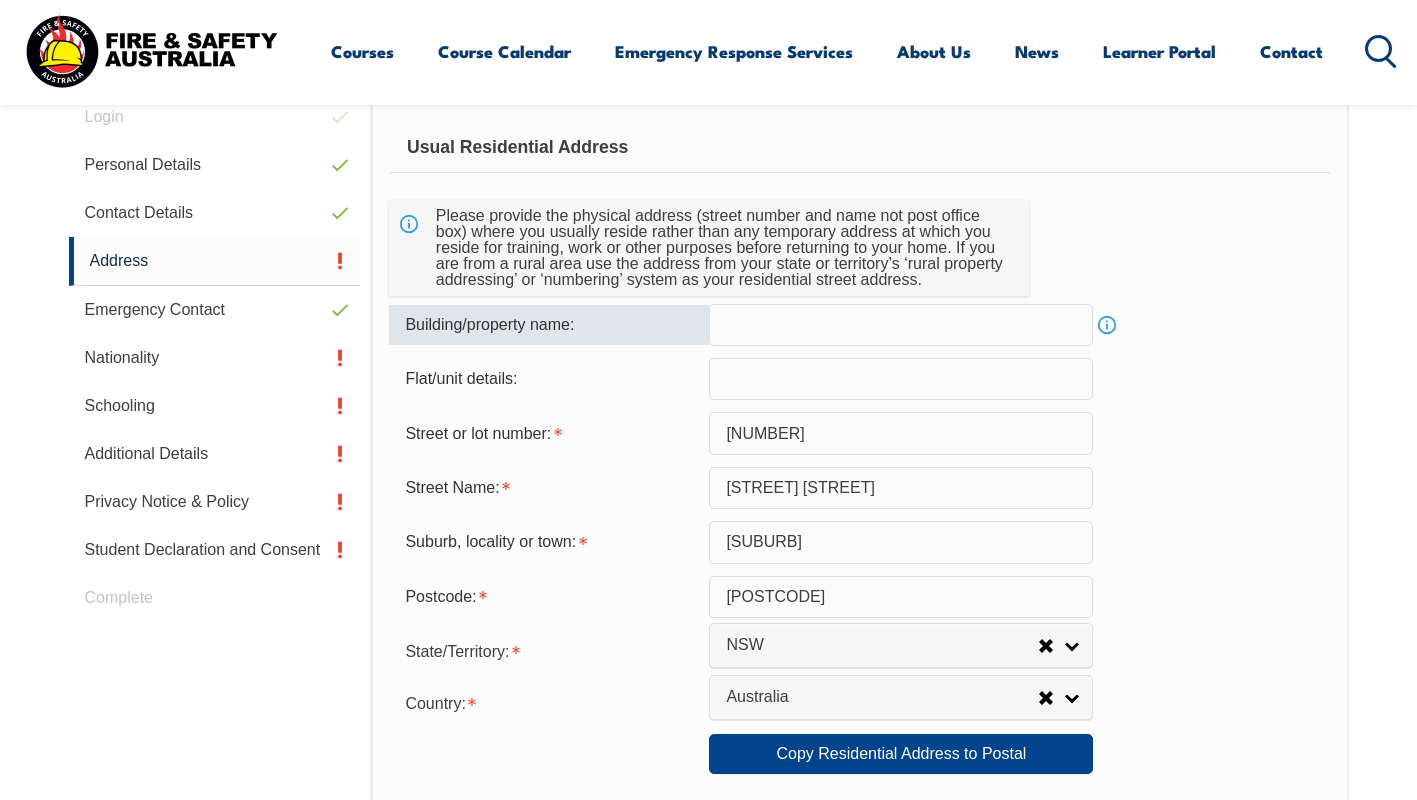 click at bounding box center [901, 379] 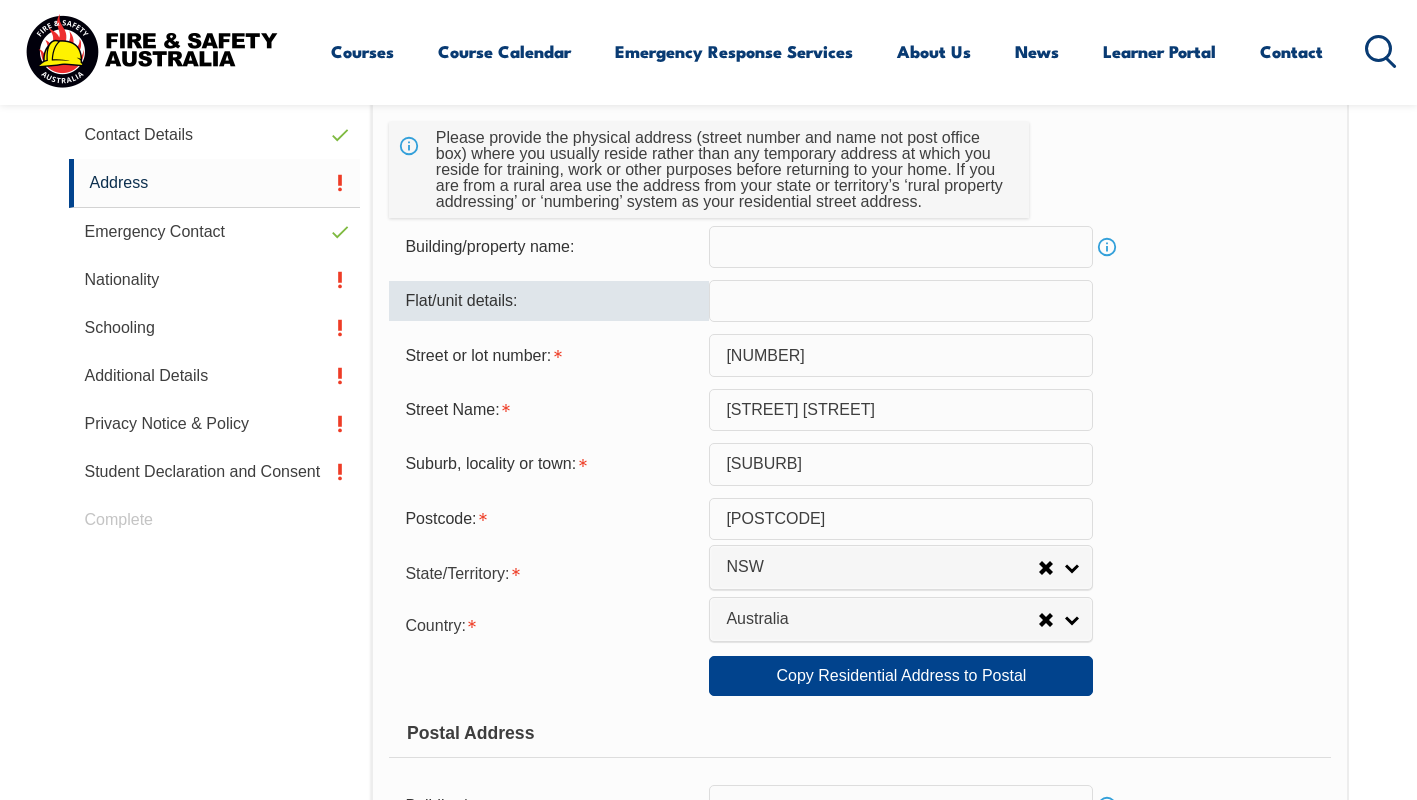 scroll, scrollTop: 699, scrollLeft: 0, axis: vertical 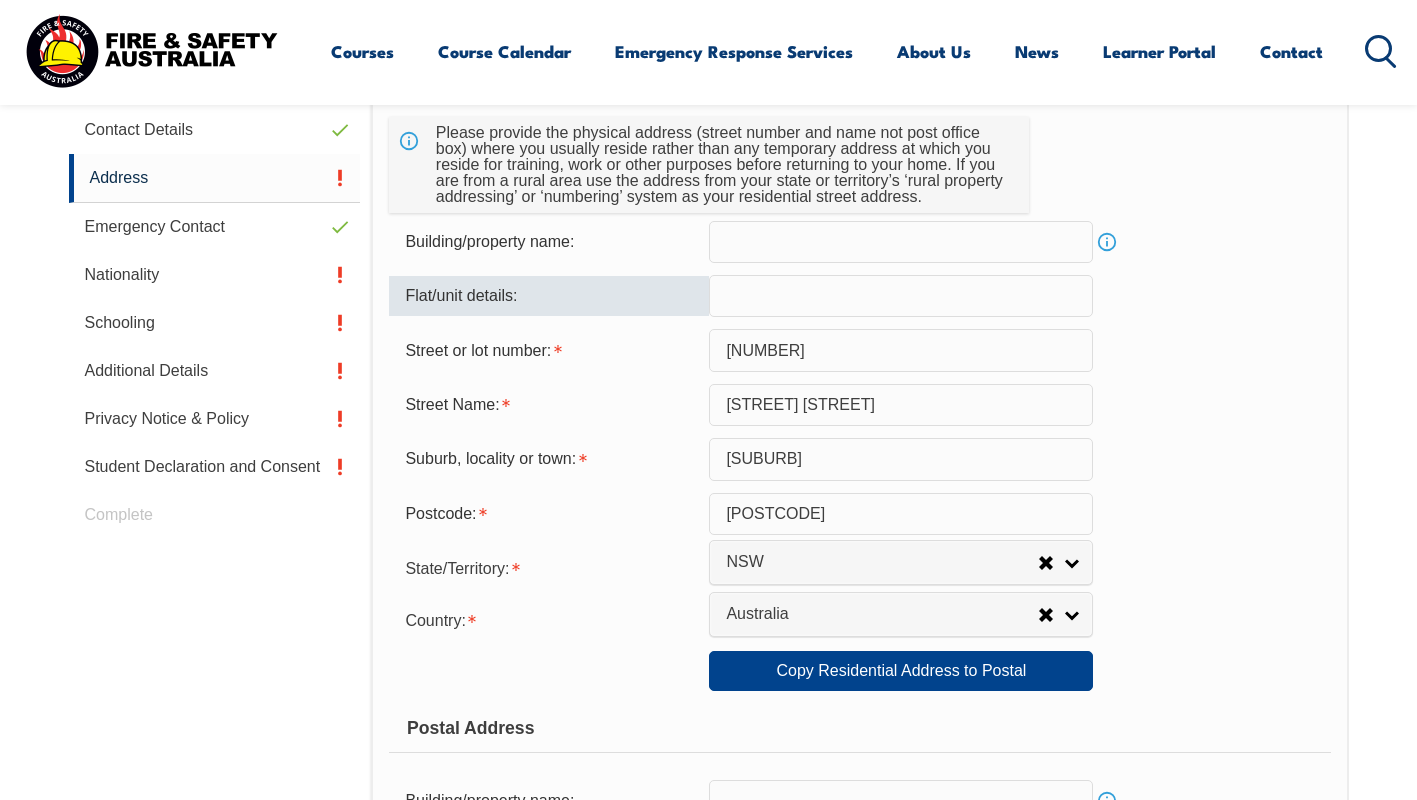 click on "[NUMBER]" at bounding box center [901, 350] 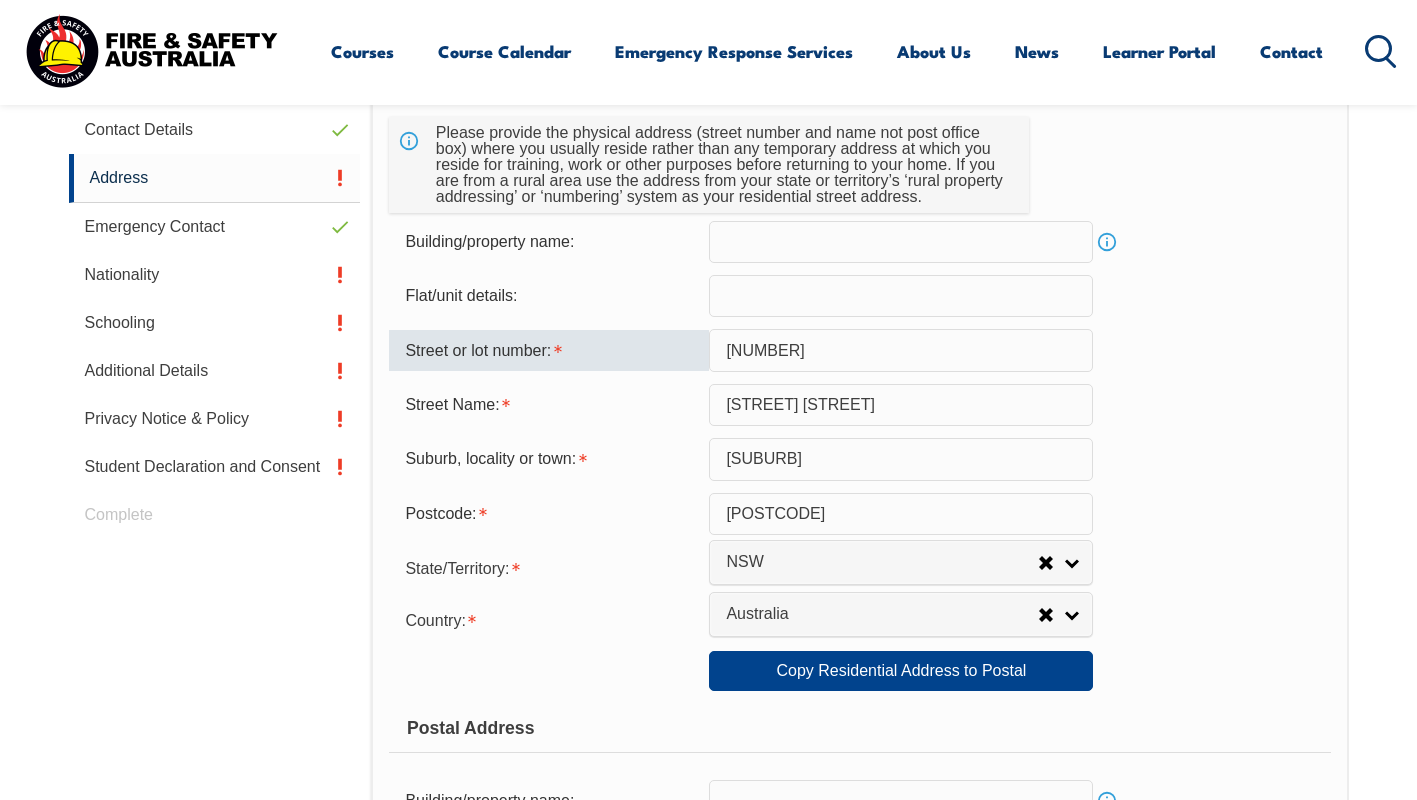 type on "4" 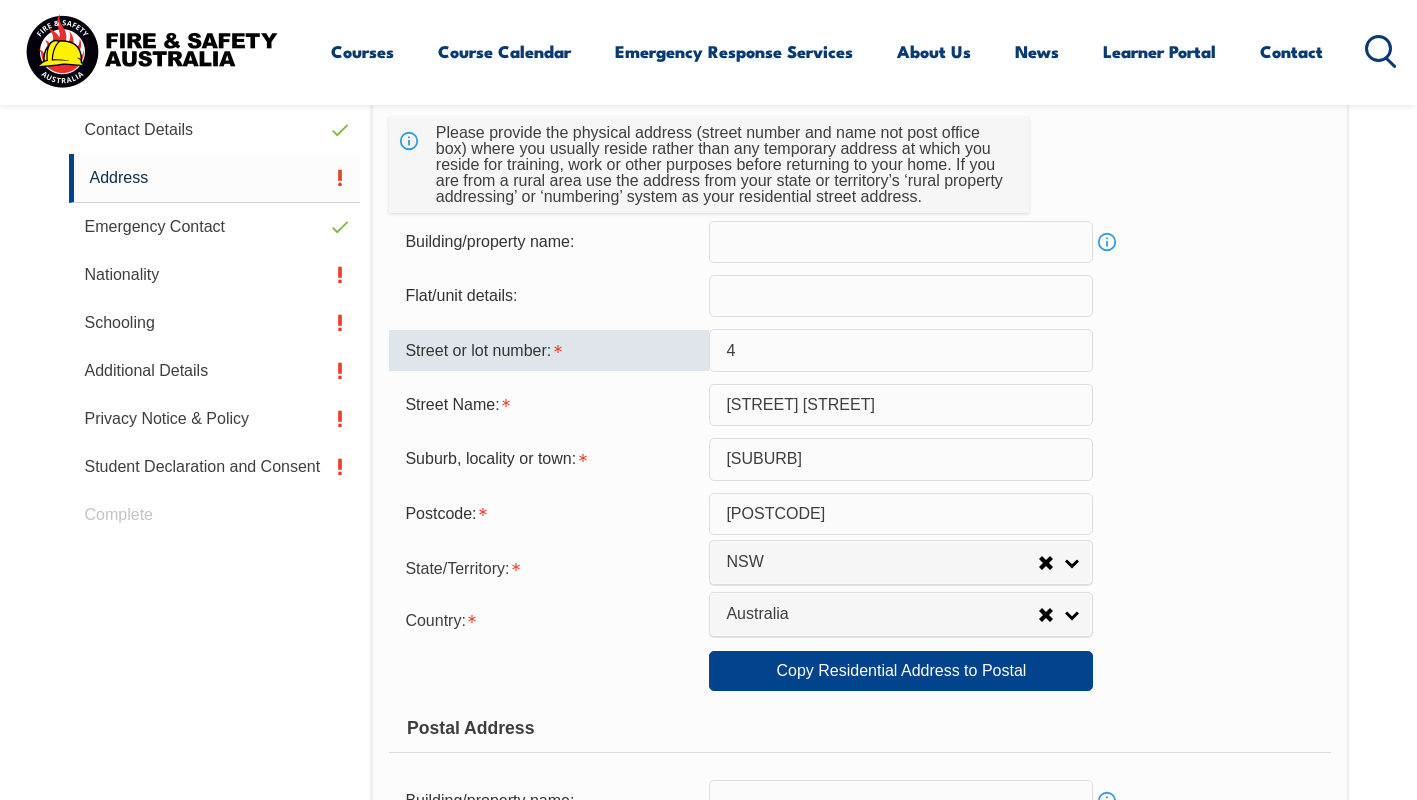 type on "[NUMBER]" 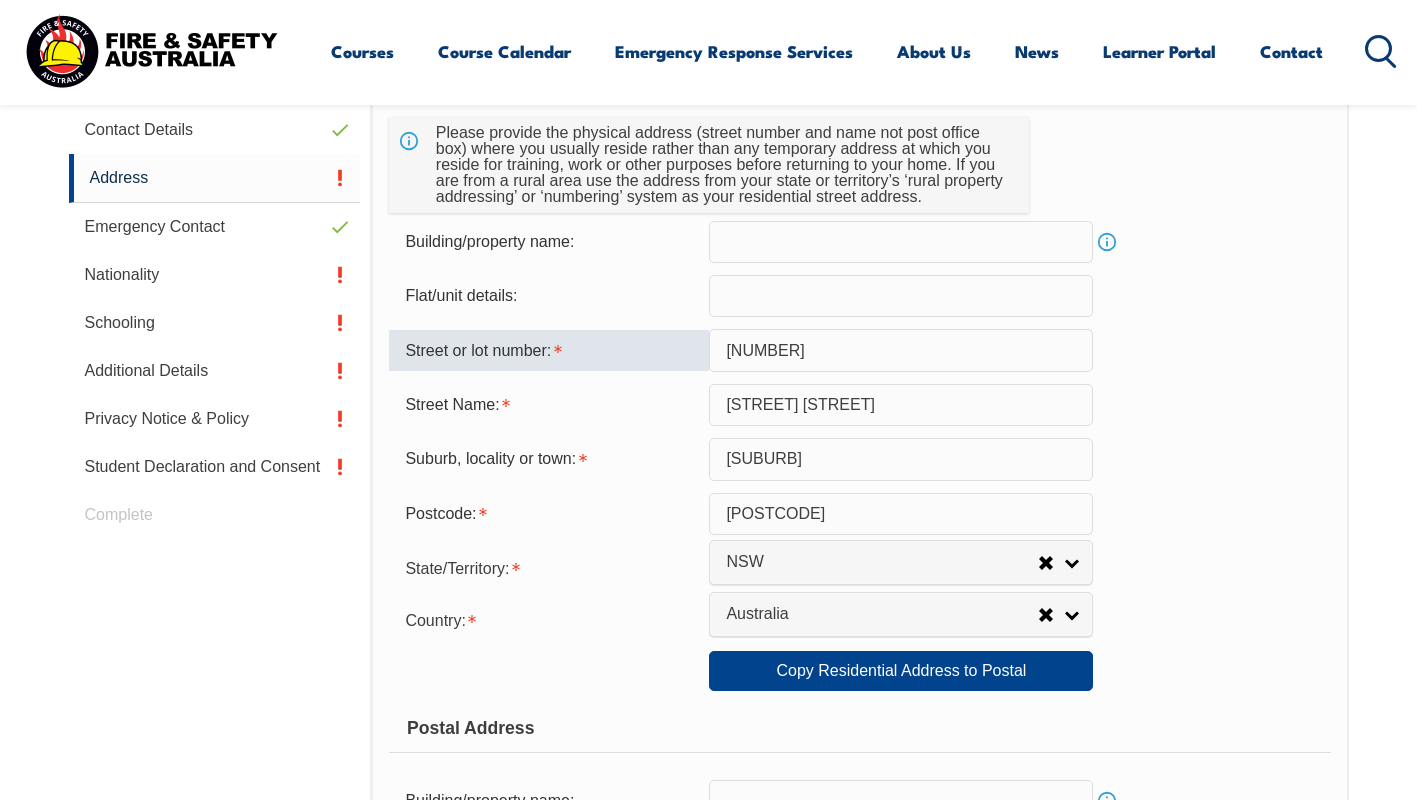 click on "Country: Adelie Land (France) Afghanistan Aland Islands Albania Algeria Andorra Angola Anguilla Antigua and Barbuda Argentina Argentinian Antarctic Territory Armenia Aruba Australia Australian Antarctic Territory Austria Azerbaijan Bahamas Bahrain Bangladesh Barbados Belarus Belgium Belize Benin Bermuda Bhutan Bolivia Bonaire, Sint Eustatius and Saba Bosnia and Herzegovina Botswana Brazil British Antarctic Territory Brunei Darussalam Bulgaria Burkina Faso Burundi Cambodia Cameroon Canada Cape Verde Cayman Islands Central African Republic Chad Chile Chilean Antarctic Territory China (excludes SARs and Taiwan) Colombia Comoros Congo, Democratic Republic of Congo, Republic of Cook Islands Costa Rica Cote d'Ivoire Croatia Cuba Curacao Cyprus Czechia Denmark Djibouti Dominica Dominican Republic Ecuador Egypt El Salvador England Equatorial Guinea Eritrea Estonia Eswatini Ethiopia Falkland Islands Faroe Islands Fiji Finland France French Guiana French Polynesia Gabon Gambia Georgia Germany Ghana Gibraltar Greece" at bounding box center [859, 619] 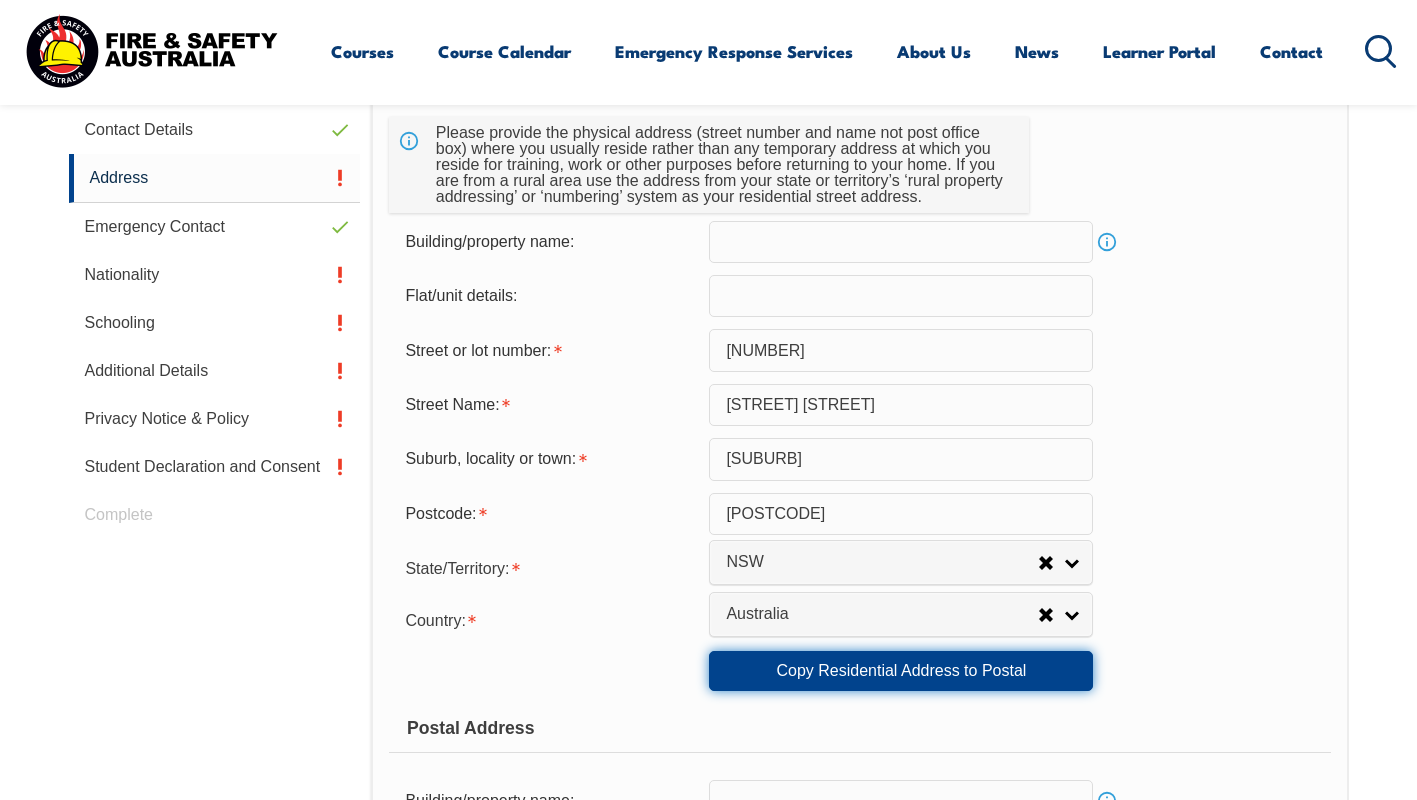 click on "Copy Residential Address to Postal" at bounding box center (901, 671) 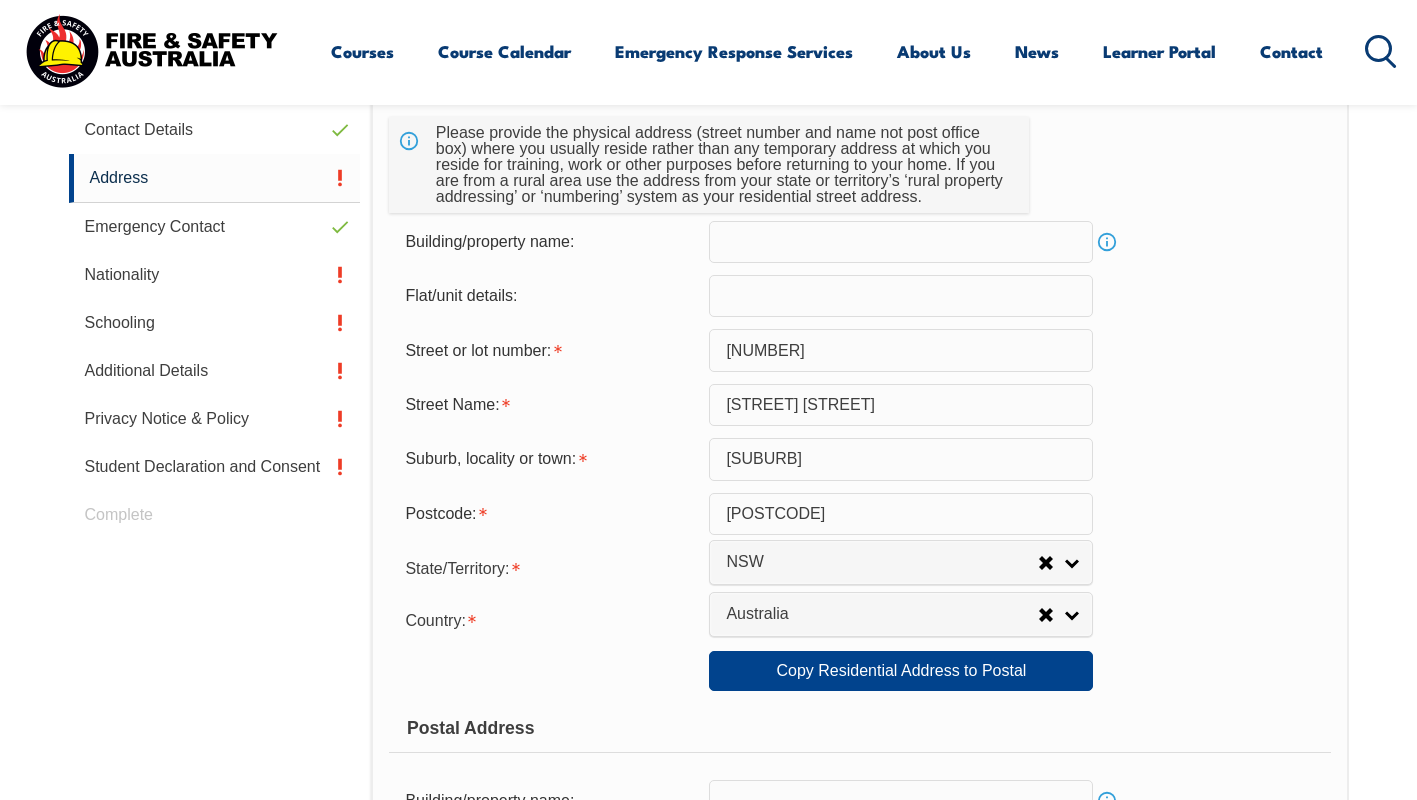 click on "Usual Residential Address Please provide the physical address (street number and name not post office box) where you usually reside rather than any temporary address at which you reside for training, work or other purposes before returning to your home.  If you are from a rural area use the address from your state or territory’s ‘rural property addressing’ or ‘numbering’ system as your residential street address.  Building/property name: Info Flat/unit details: Street or lot number: [NUMBER] Street Name: [STREET] Street Address - Postal delivery information (PO box): Suburb, locality or town: [SUBURB] Postcode: [POSTCODE] State/Territory: NSW VIC QLD SA WA TAS NT ACT Other Australian Territory Overseas
NSW
NSW VIC QLD SA WA TAS NT ACT Other Australian Territory Overseas
Country: Adelie Land (France) Afghanistan Aland Islands Albania Algeria Andorra Angola Anguilla Antigua and Barbuda Argentina Argentinian Antarctic Territory Armenia Aruba Australia [COUNTRY]" at bounding box center [859, 680] 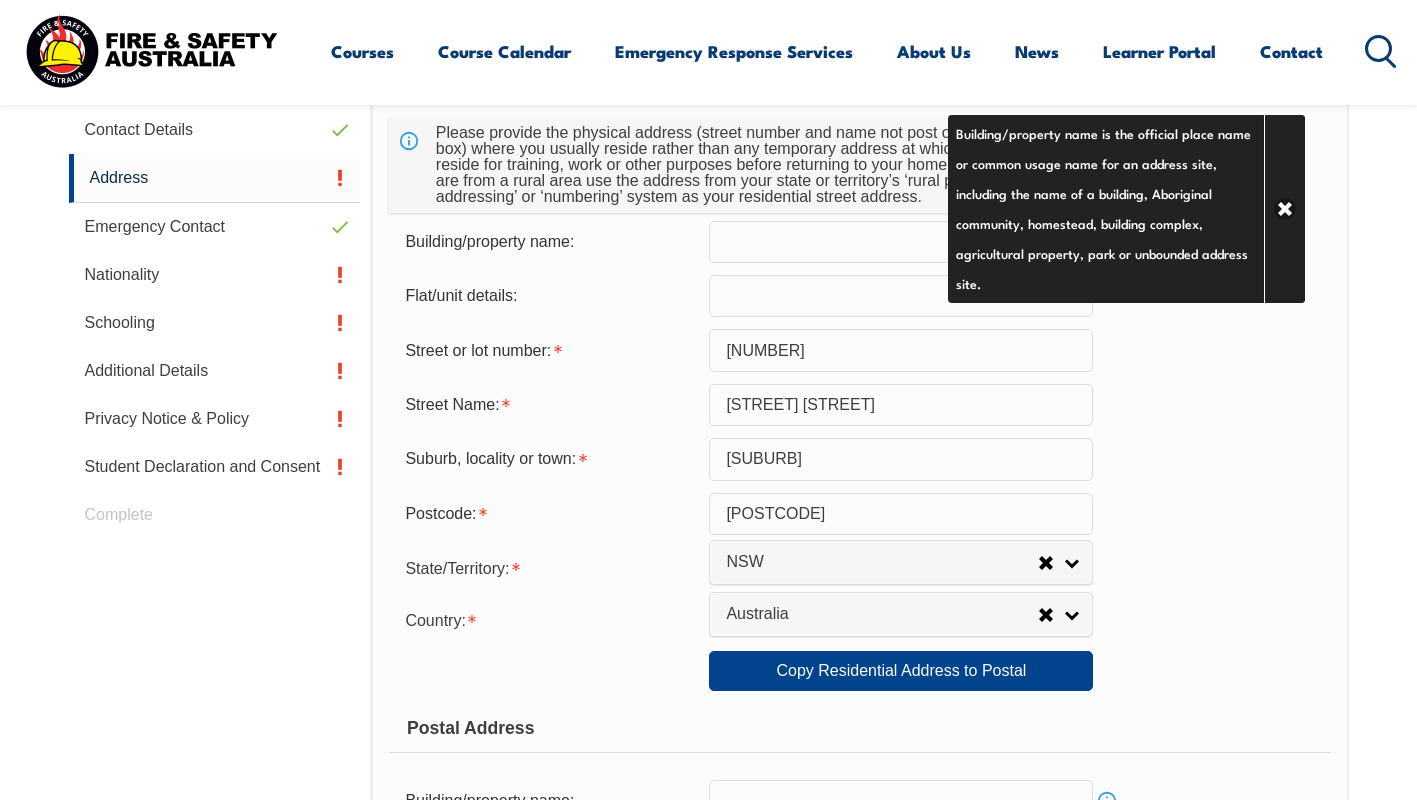 click at bounding box center (901, 242) 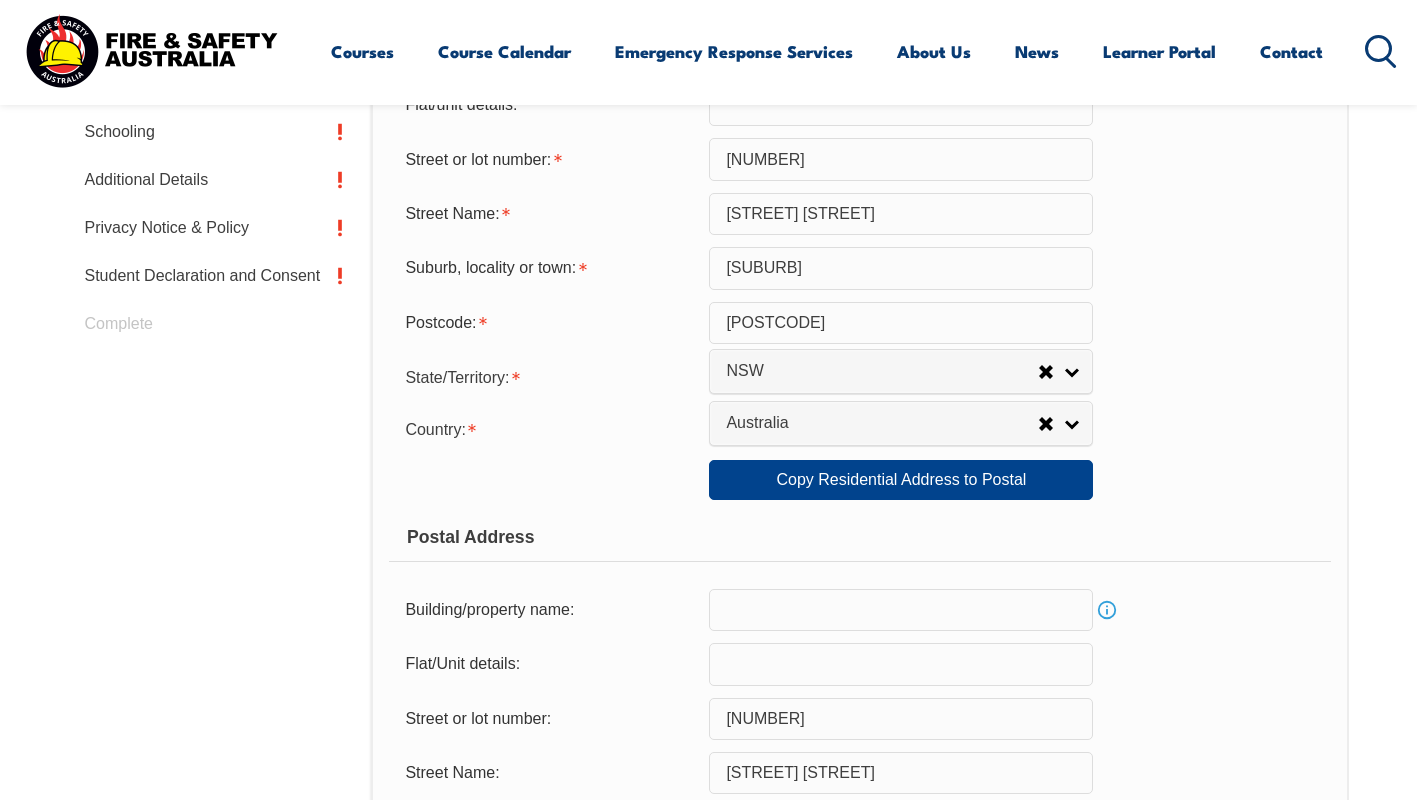 scroll, scrollTop: 892, scrollLeft: 0, axis: vertical 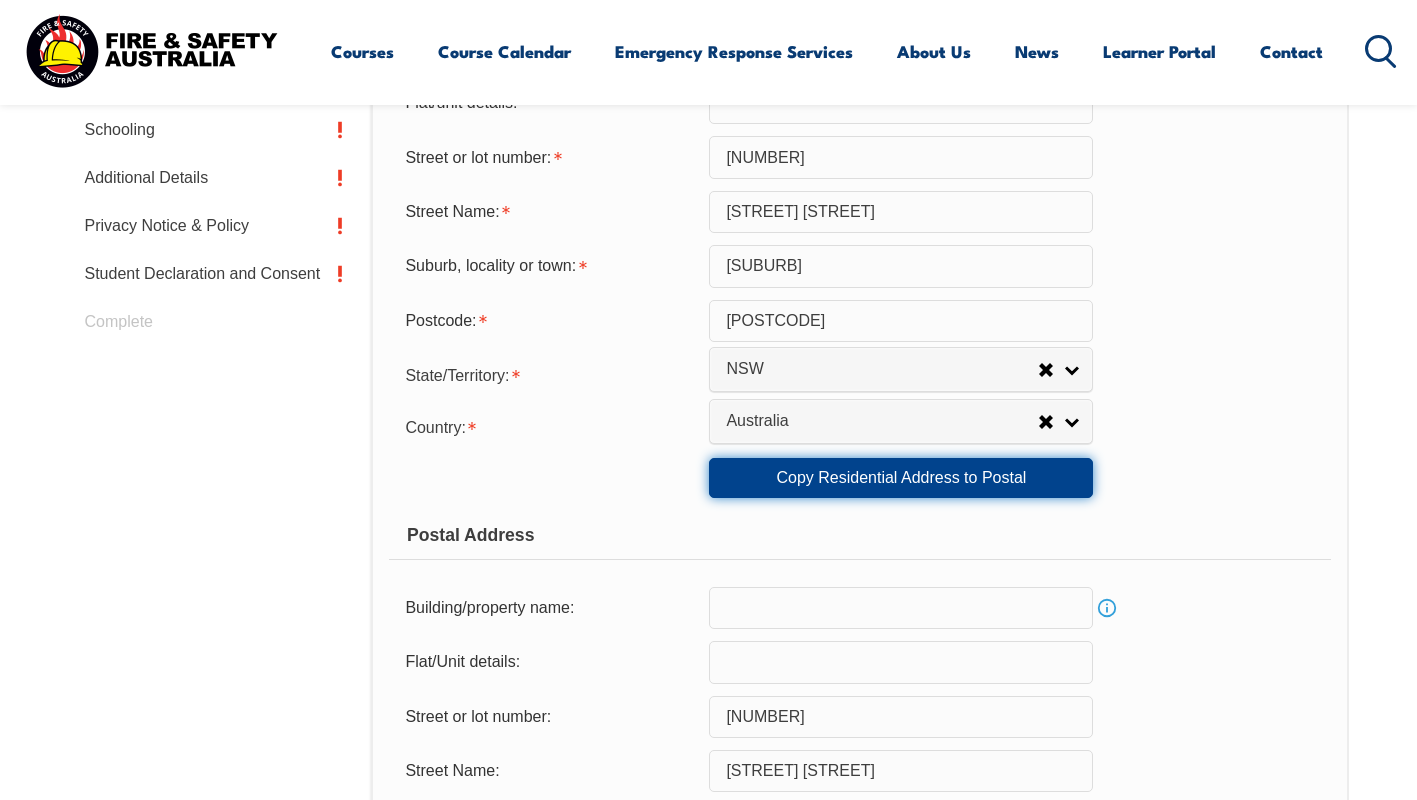 click on "Copy Residential Address to Postal" at bounding box center [901, 478] 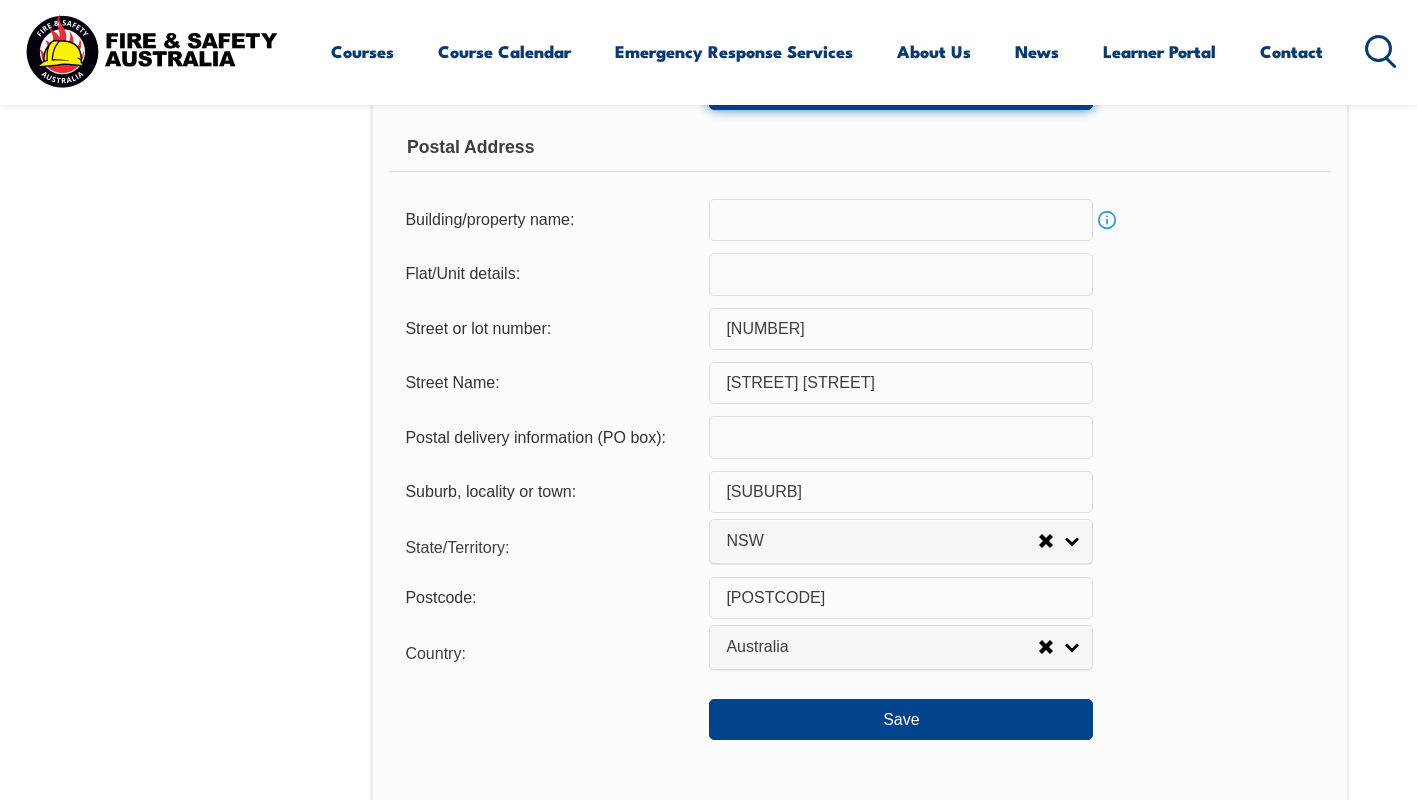 scroll, scrollTop: 1303, scrollLeft: 0, axis: vertical 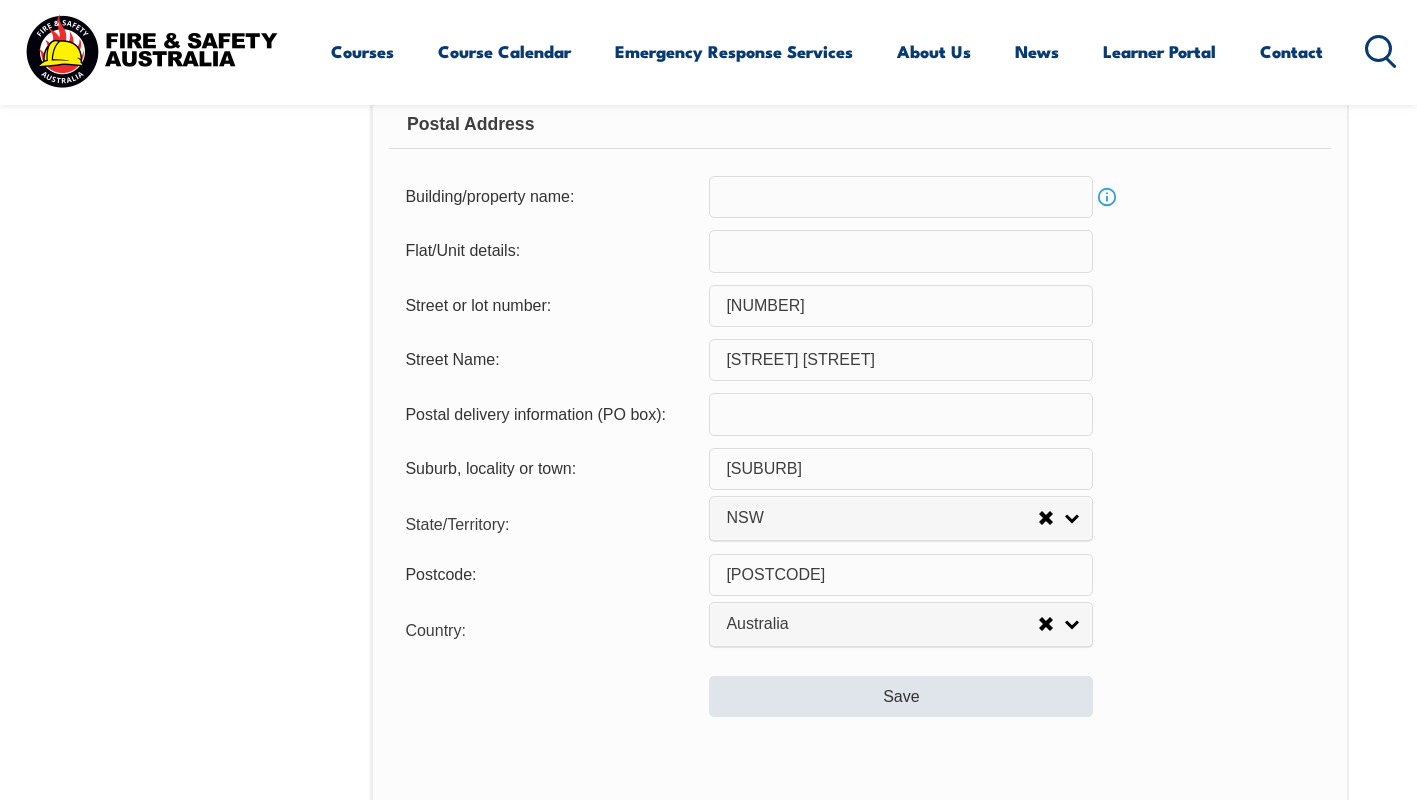click on "Save" at bounding box center (901, 696) 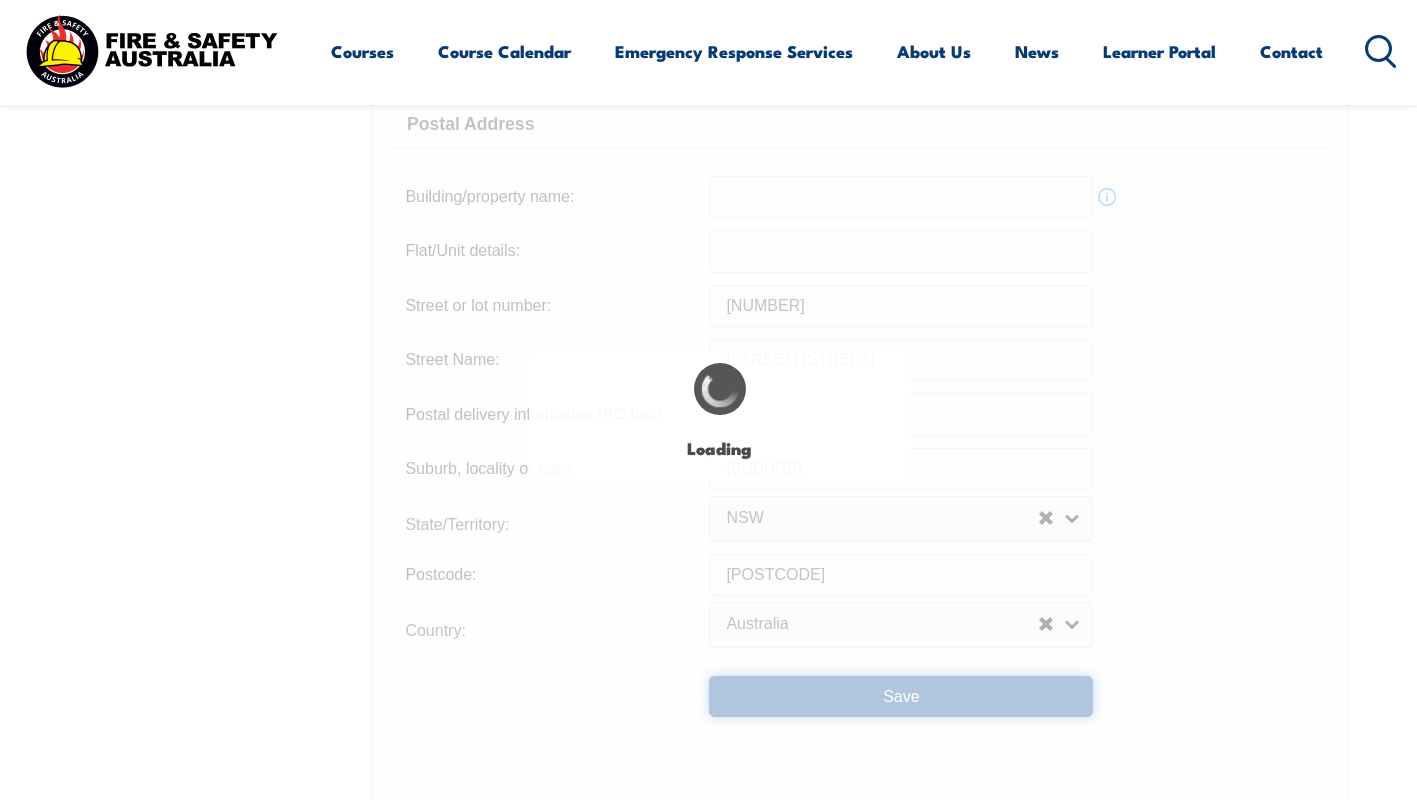 scroll, scrollTop: 0, scrollLeft: 0, axis: both 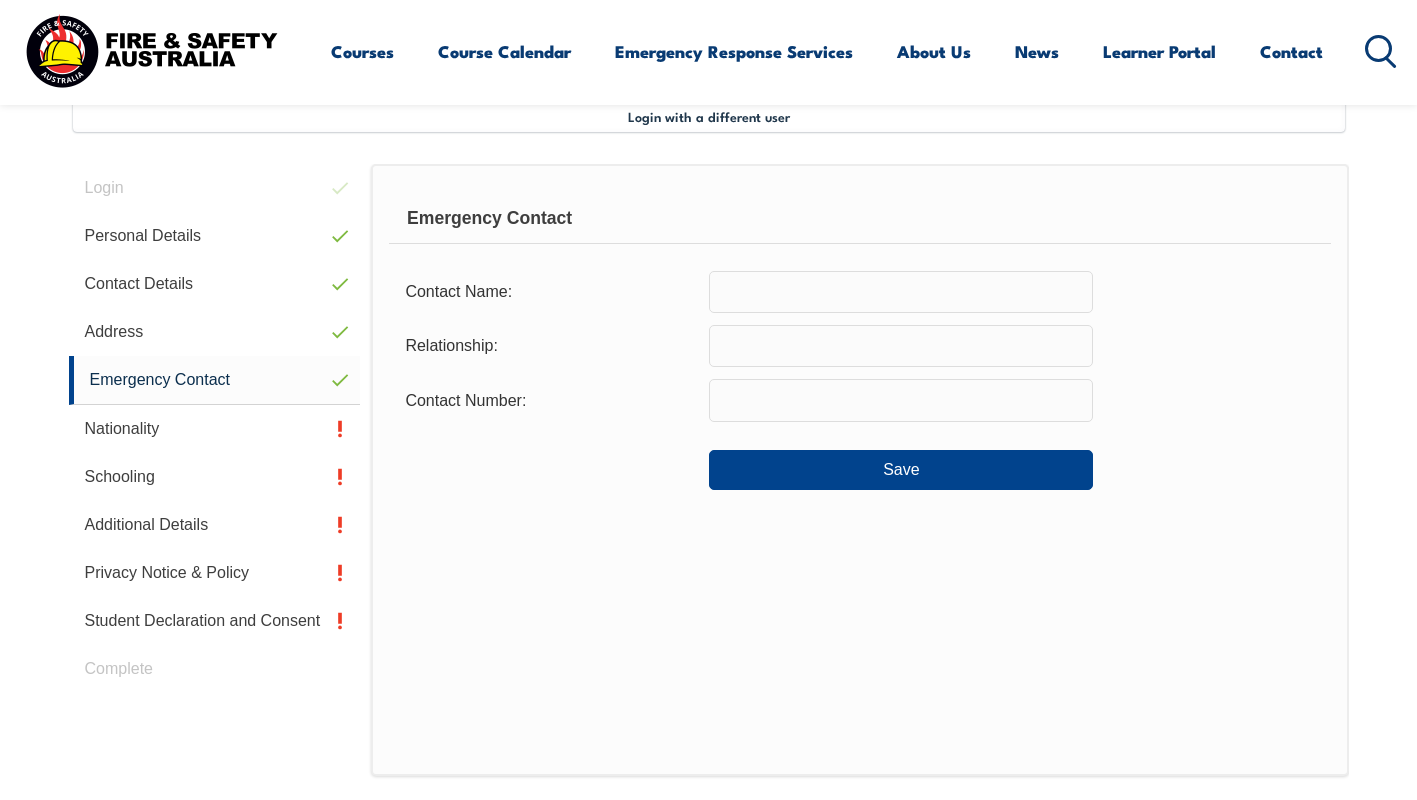 click at bounding box center [901, 292] 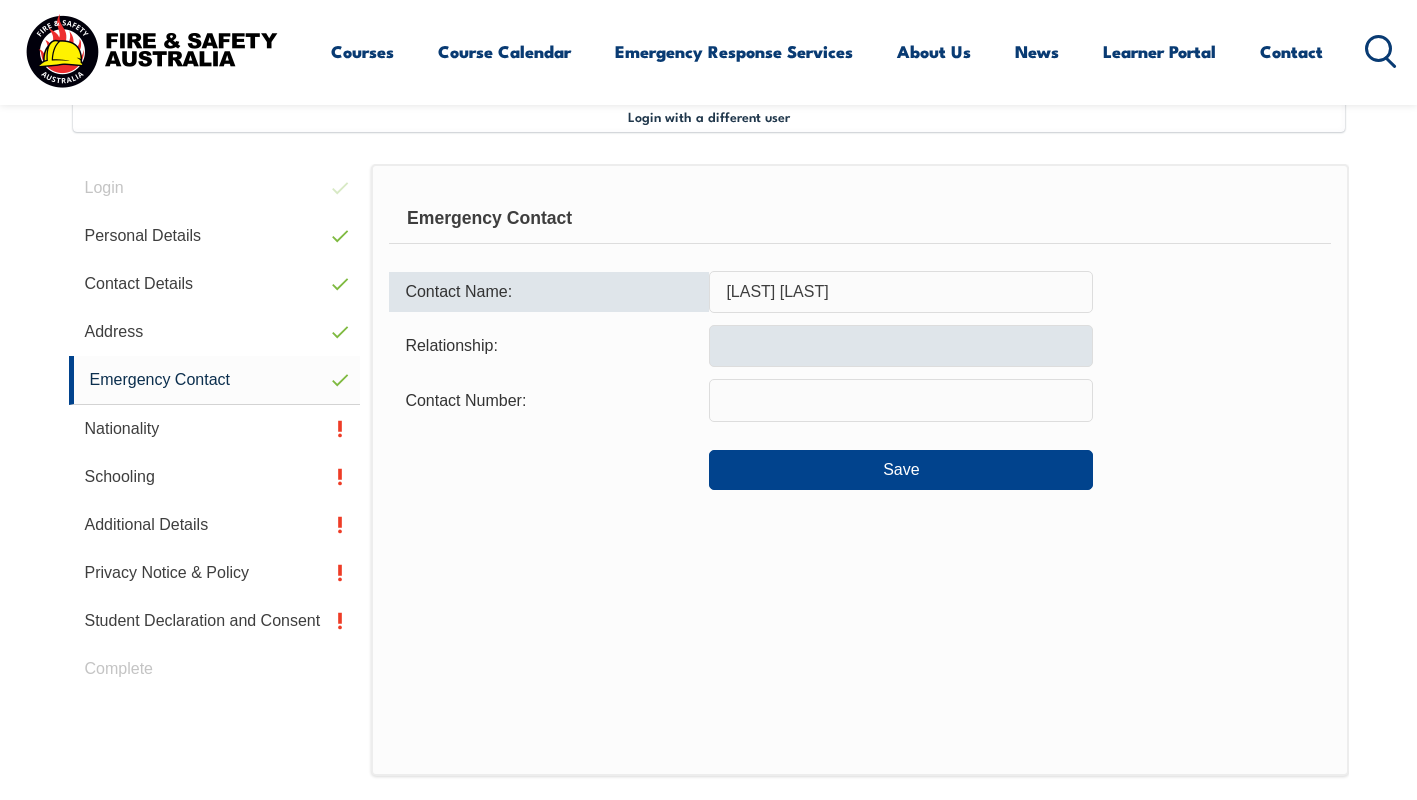 type on "[LAST] [LAST]" 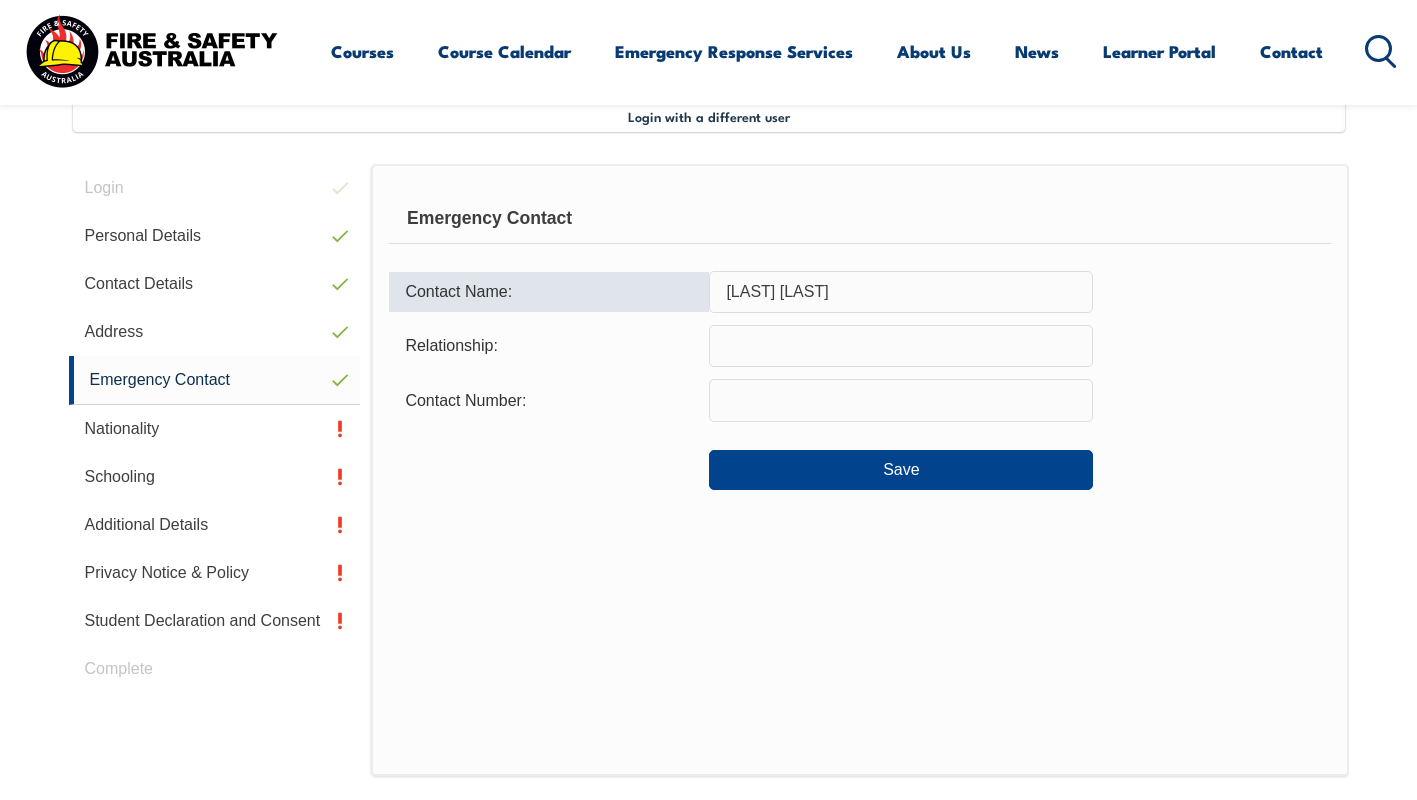 click at bounding box center (901, 346) 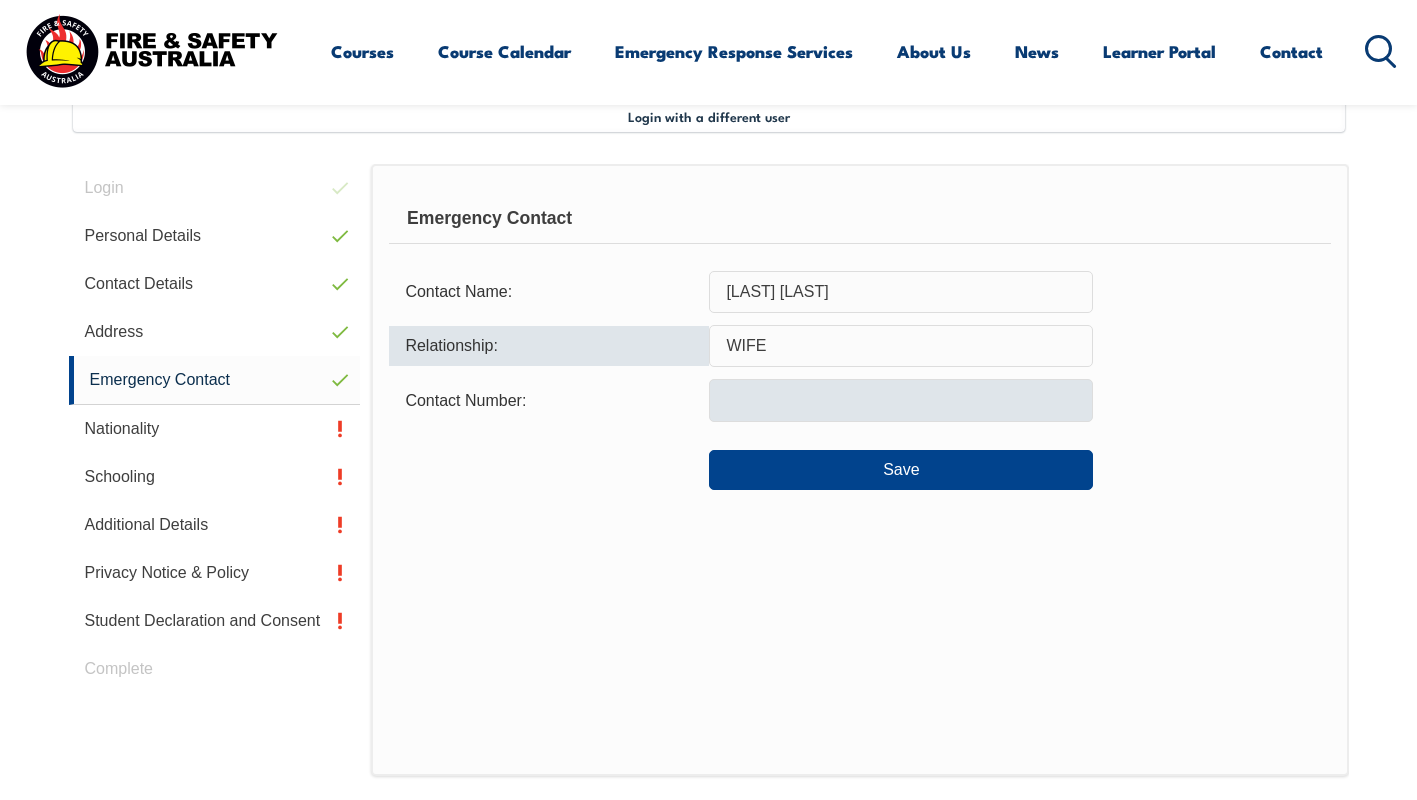 type on "WIFE" 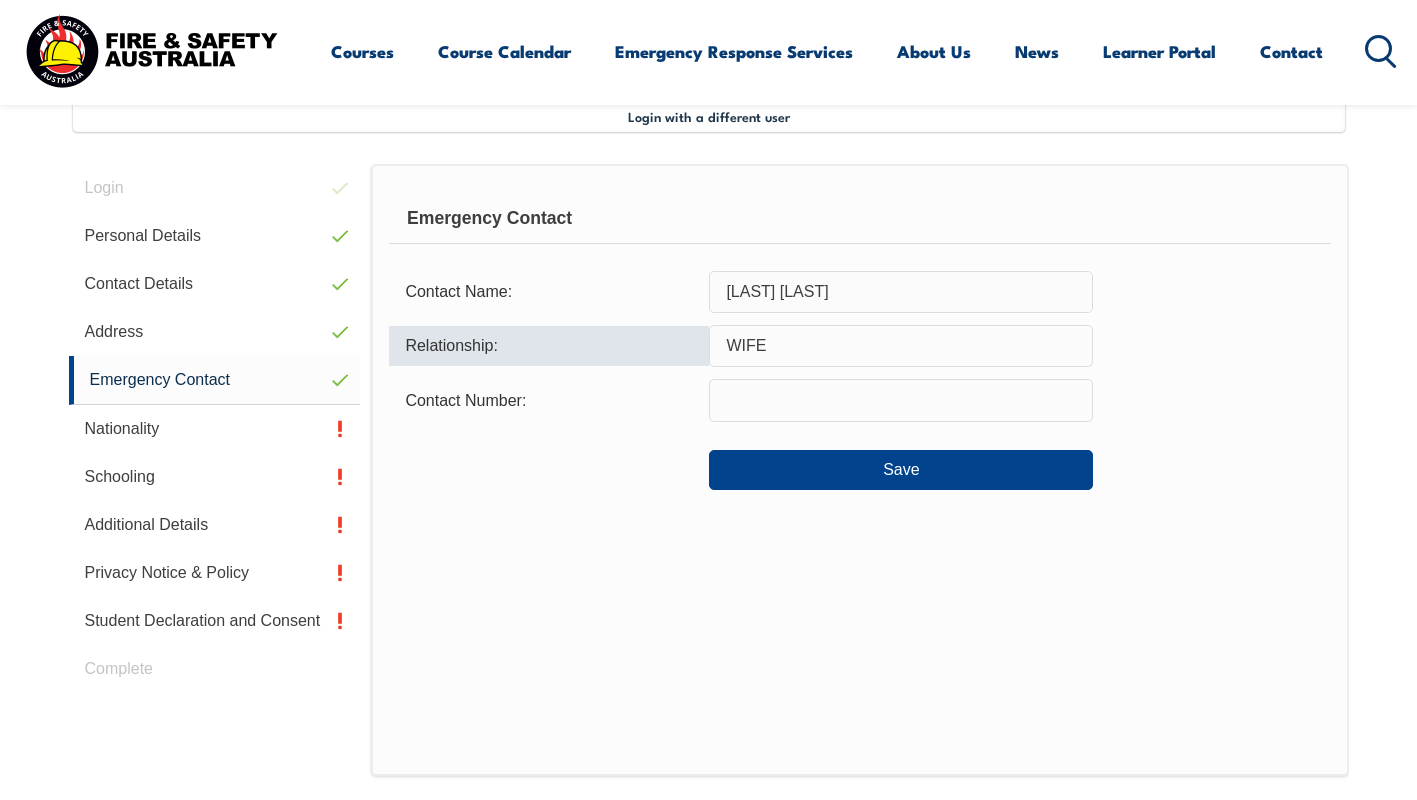 click at bounding box center [901, 400] 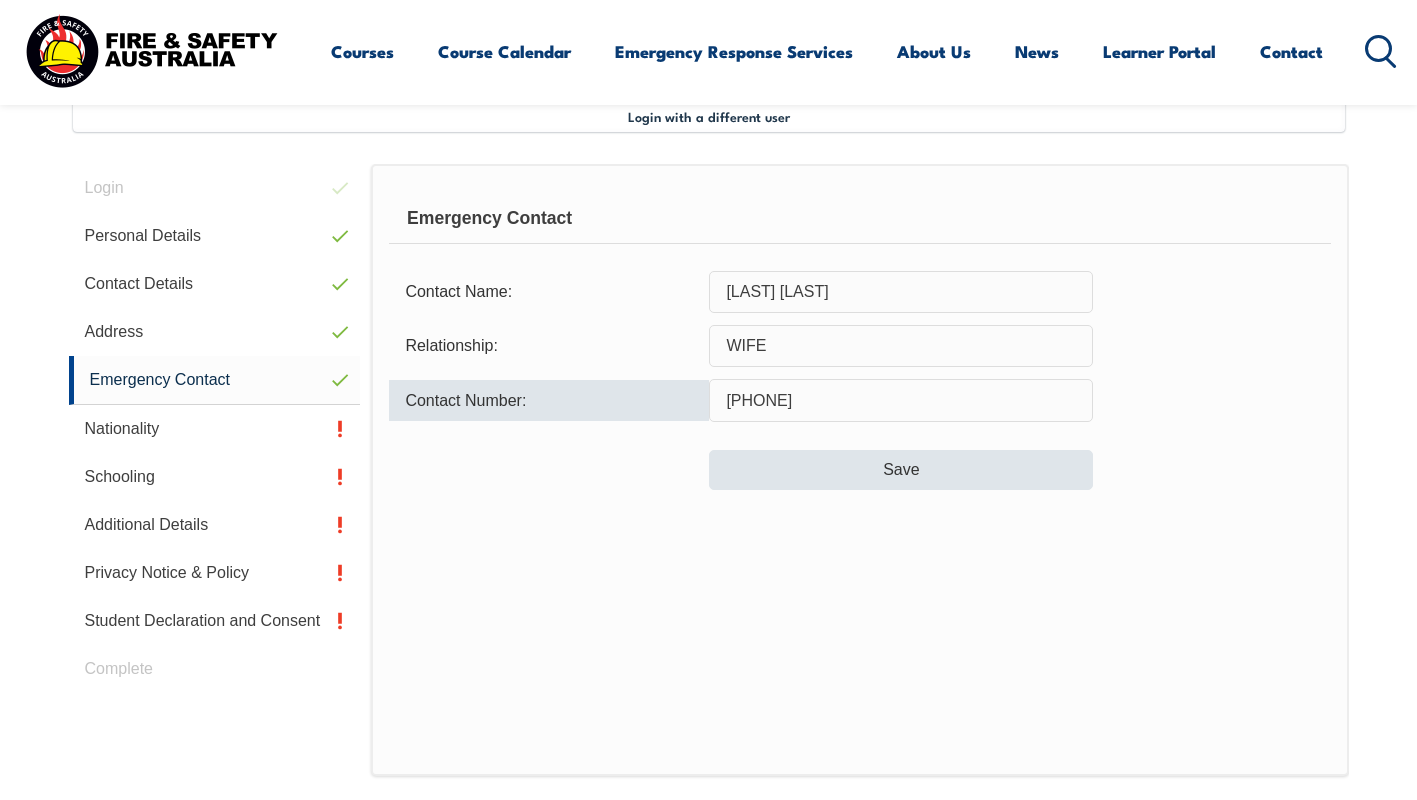 type on "[PHONE]" 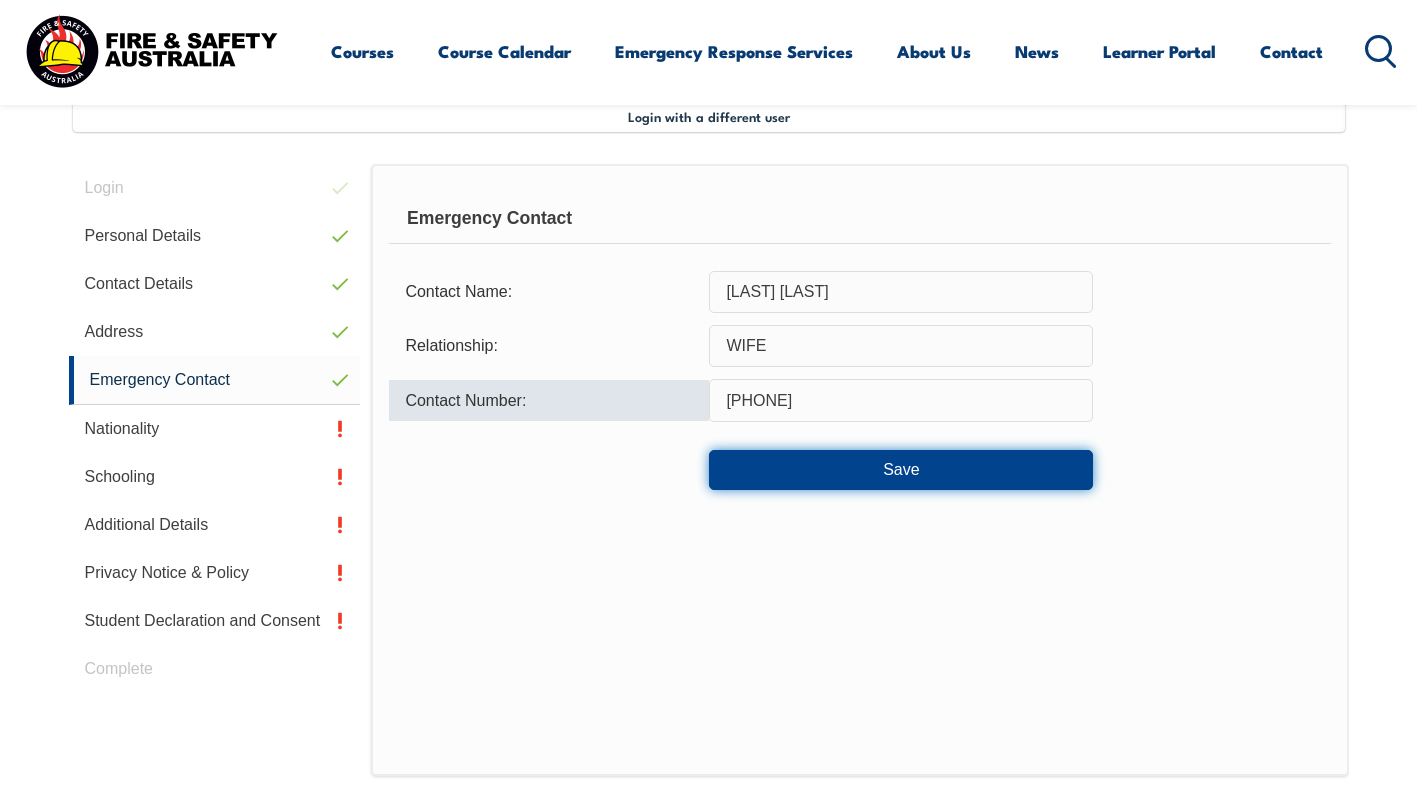 click on "Save" at bounding box center [901, 470] 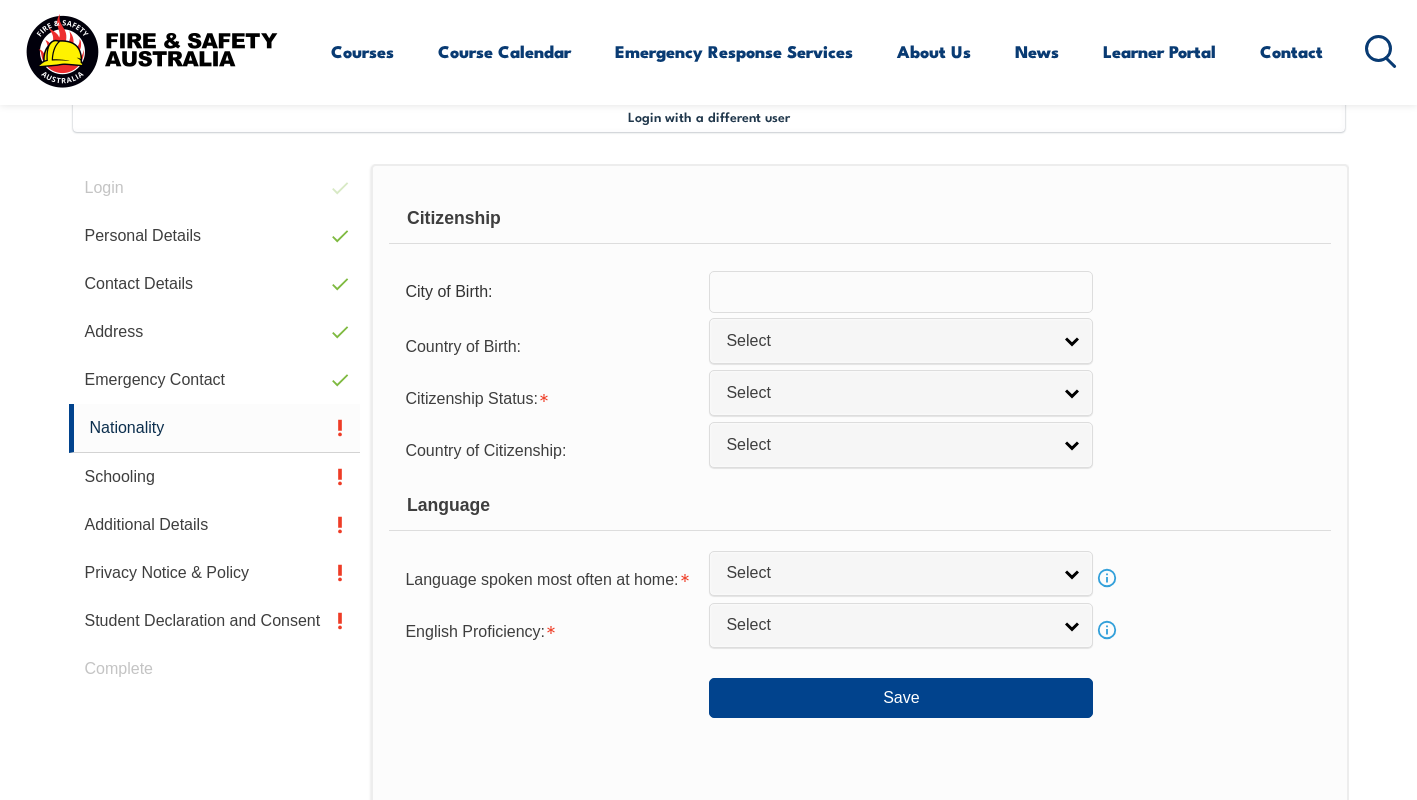 click at bounding box center (901, 292) 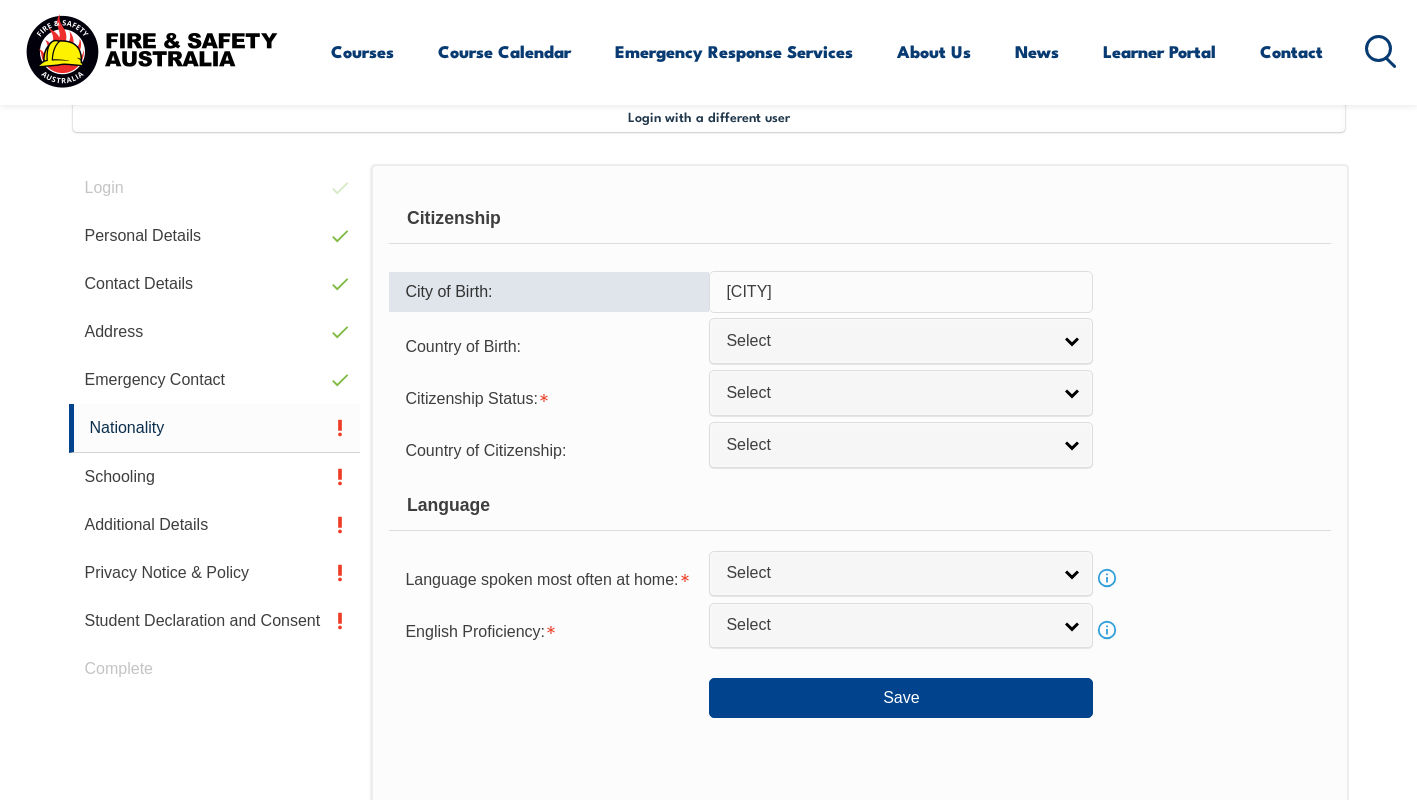 type on "[CITY]" 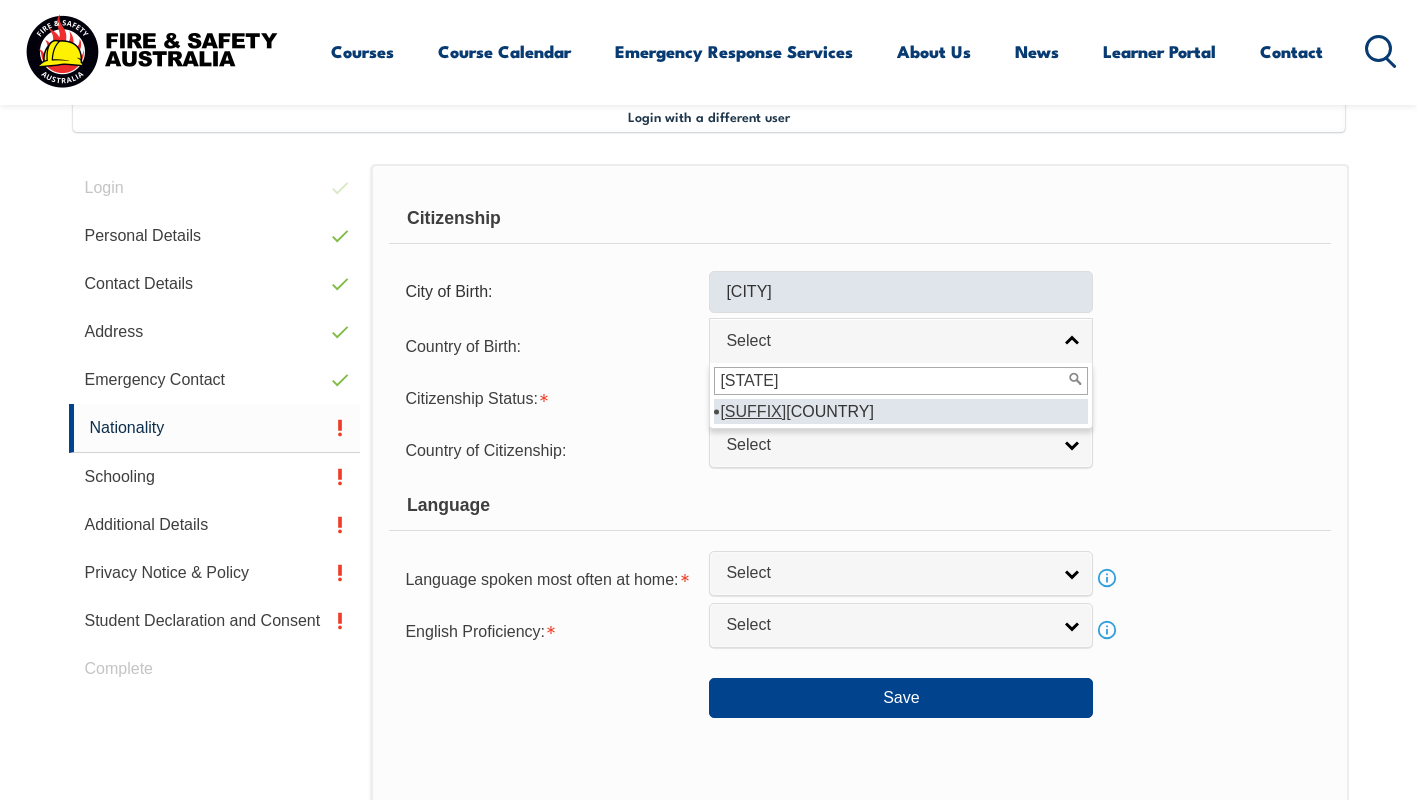 type on "[COUNTRY]" 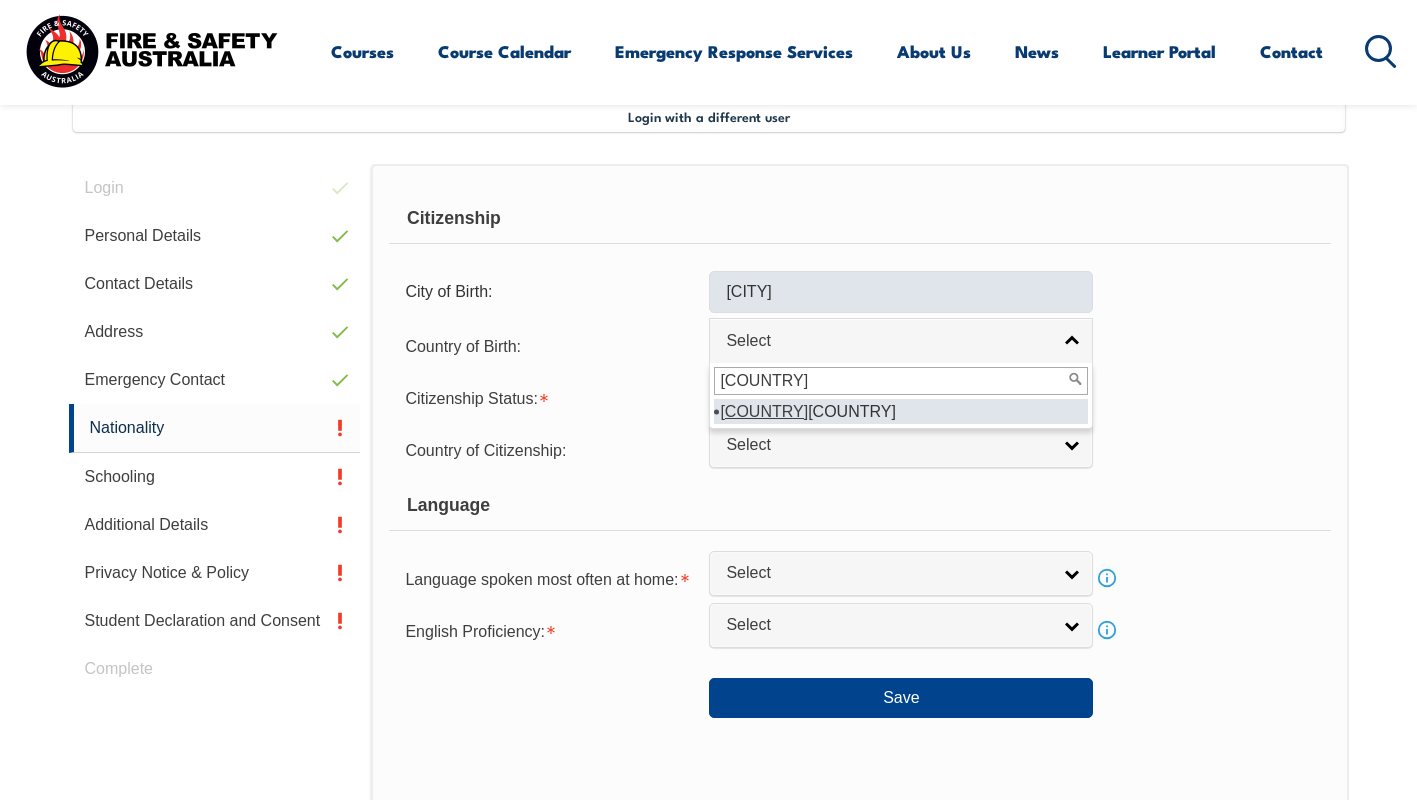 select on "[POSTCODE]" 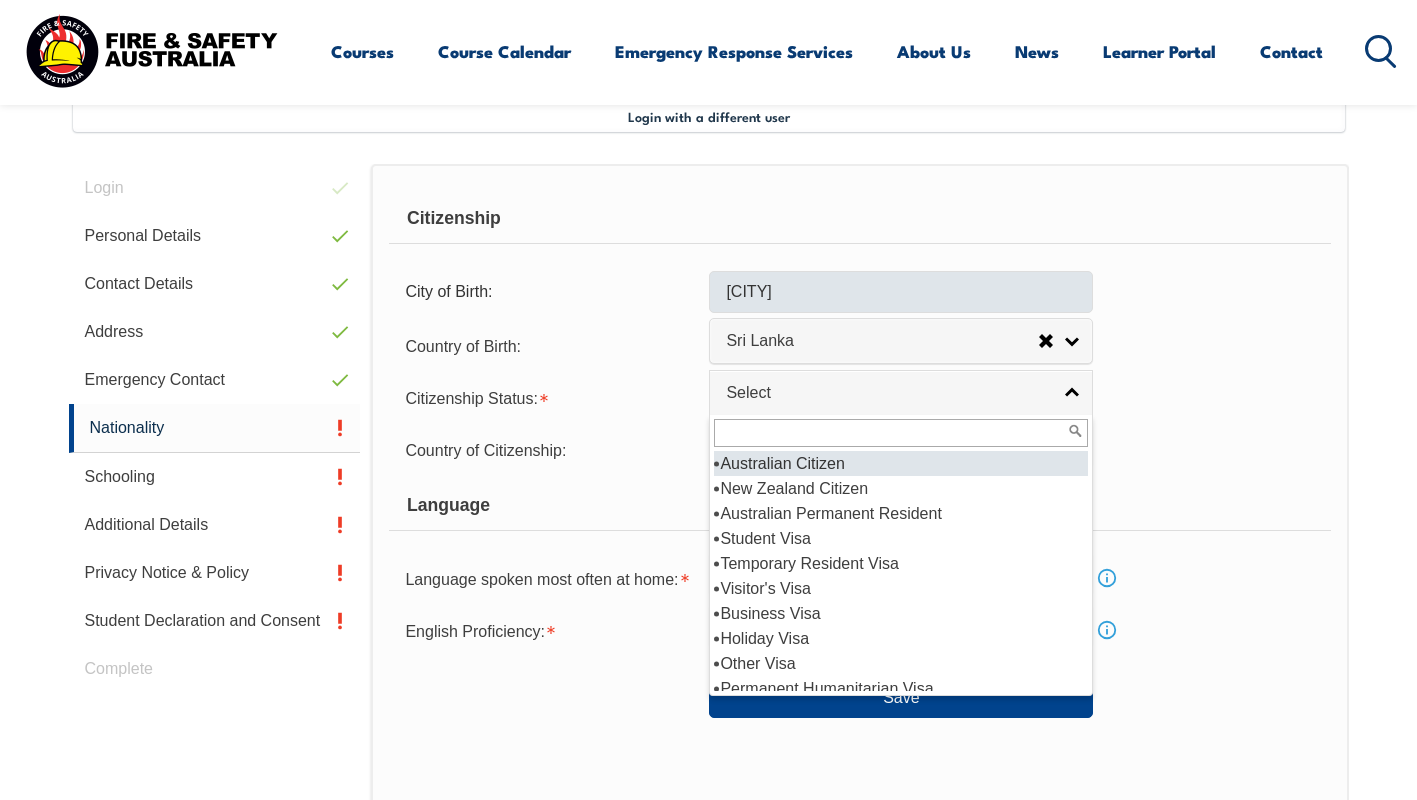 select on "1" 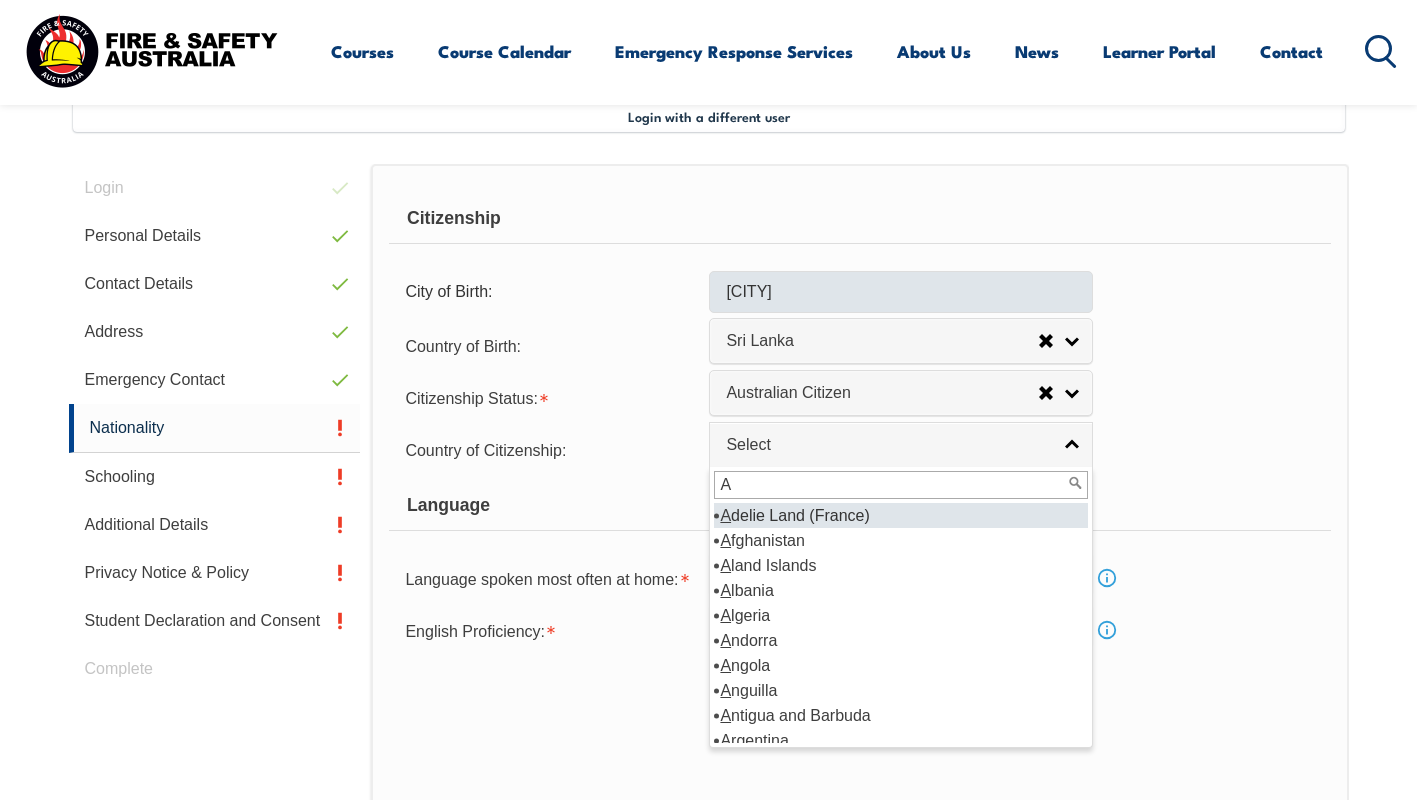 type on "[STATE]" 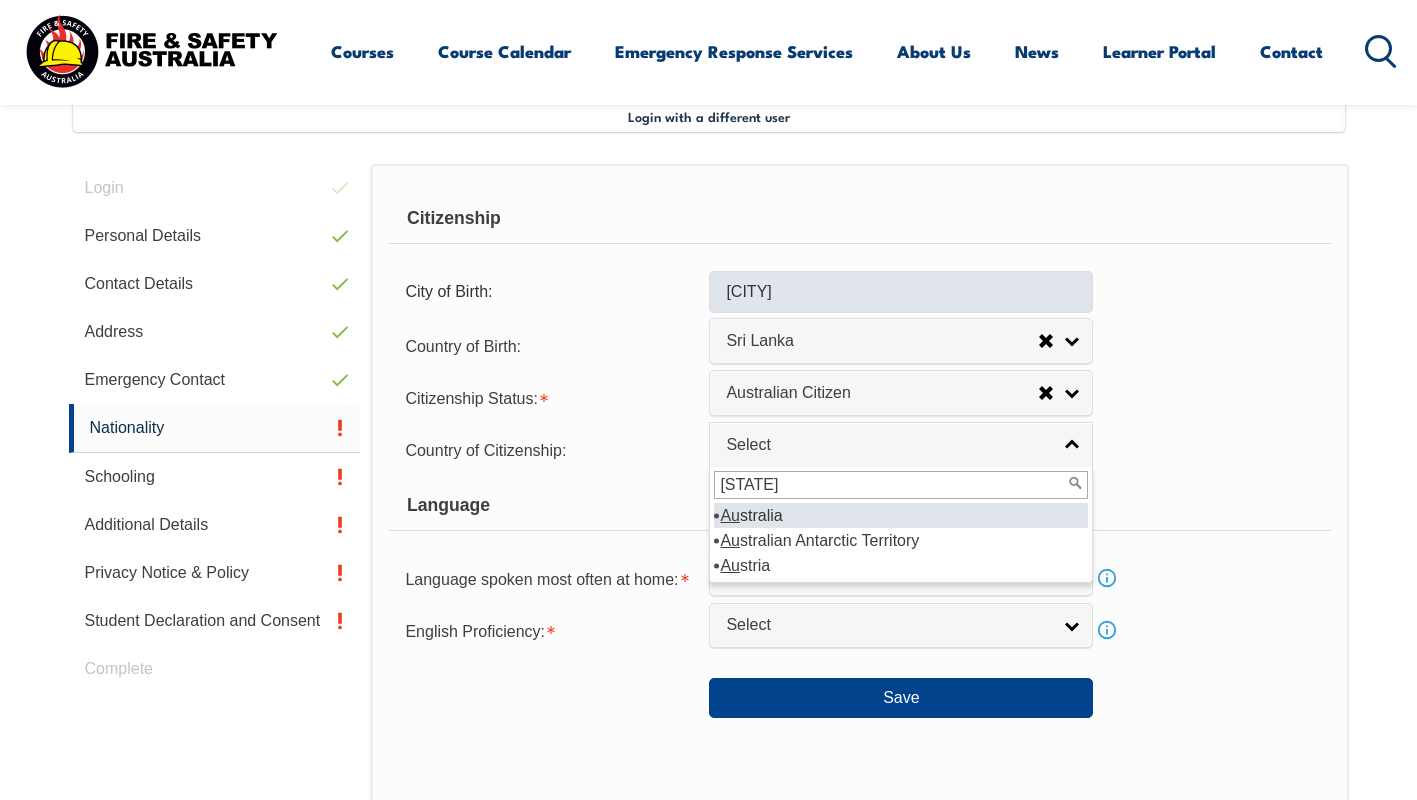select on "1101" 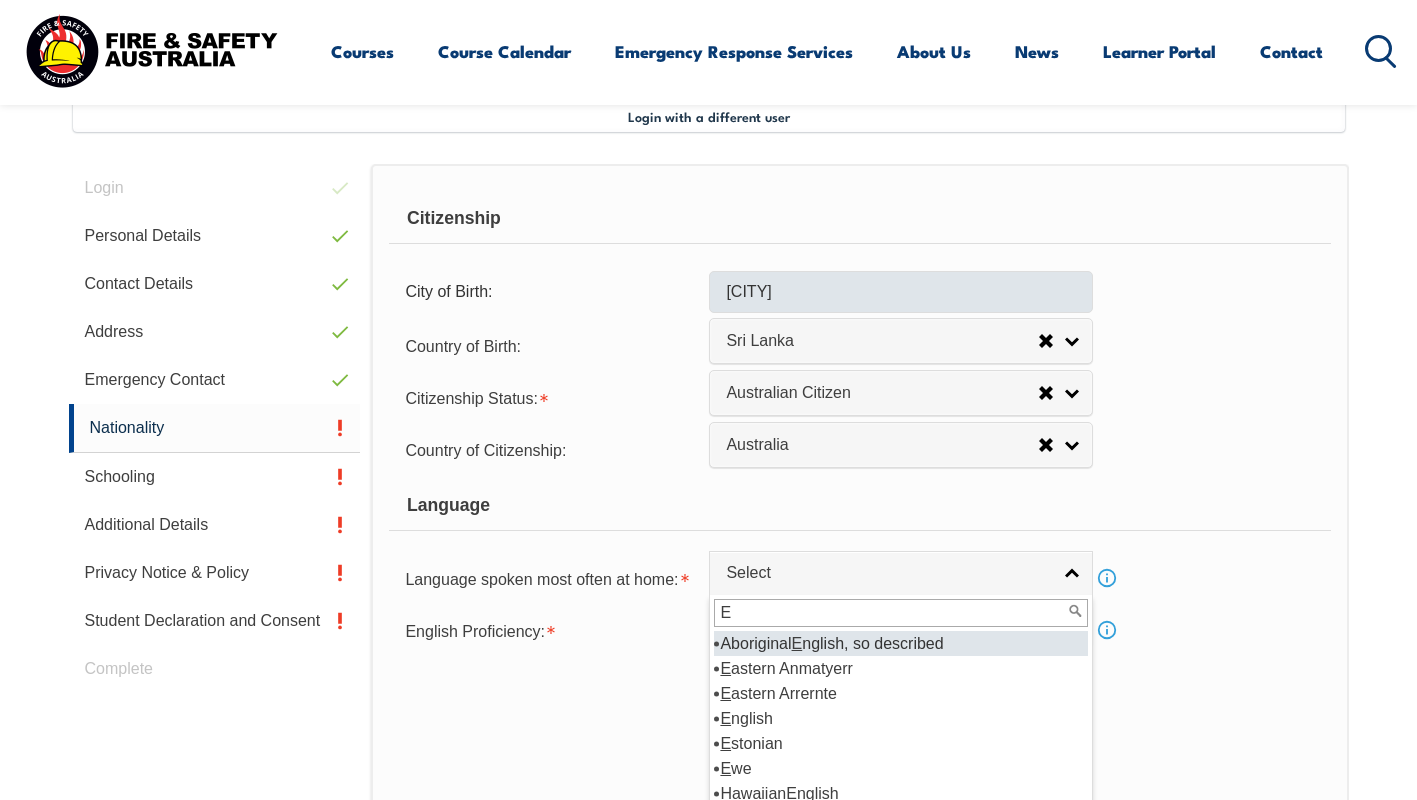 type on "[STATE]" 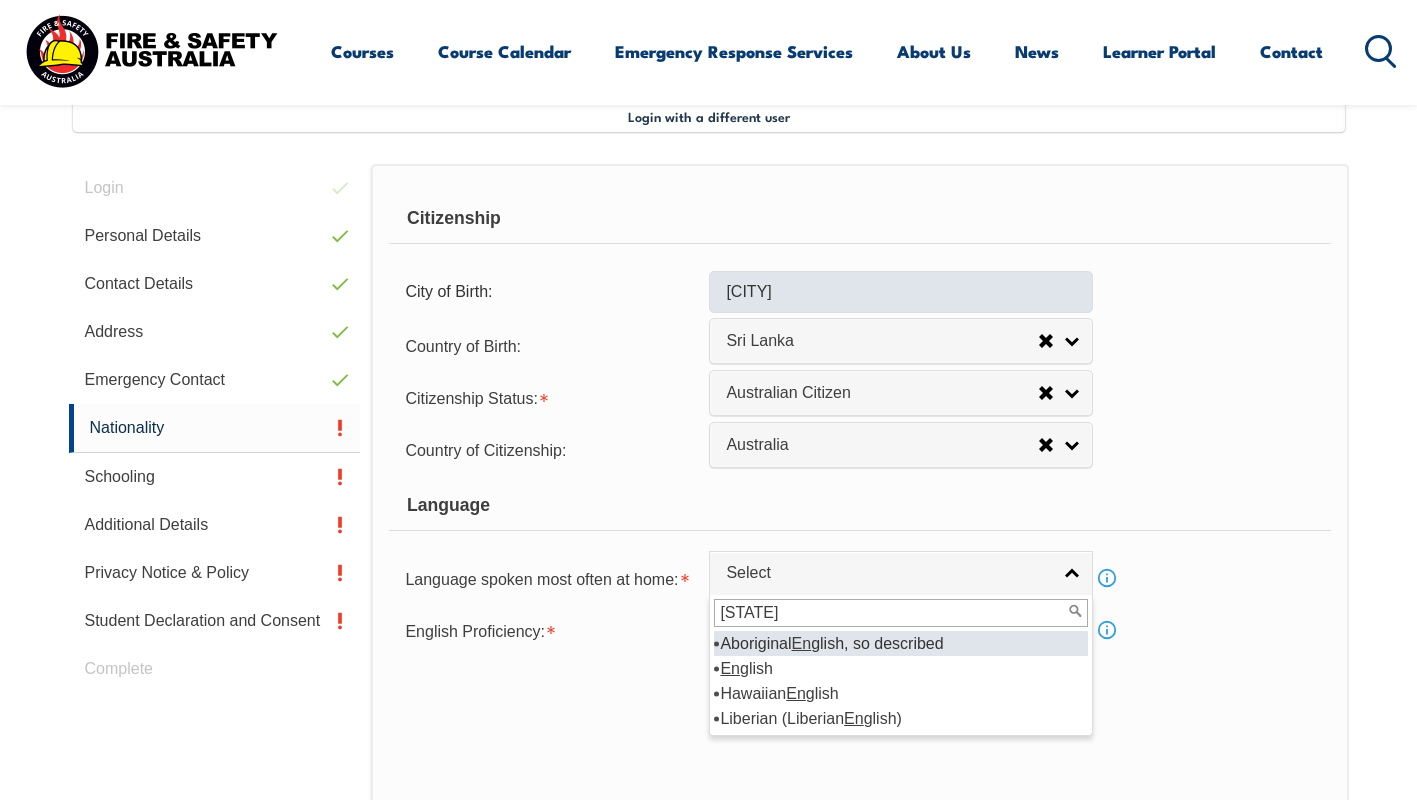 select on "1201" 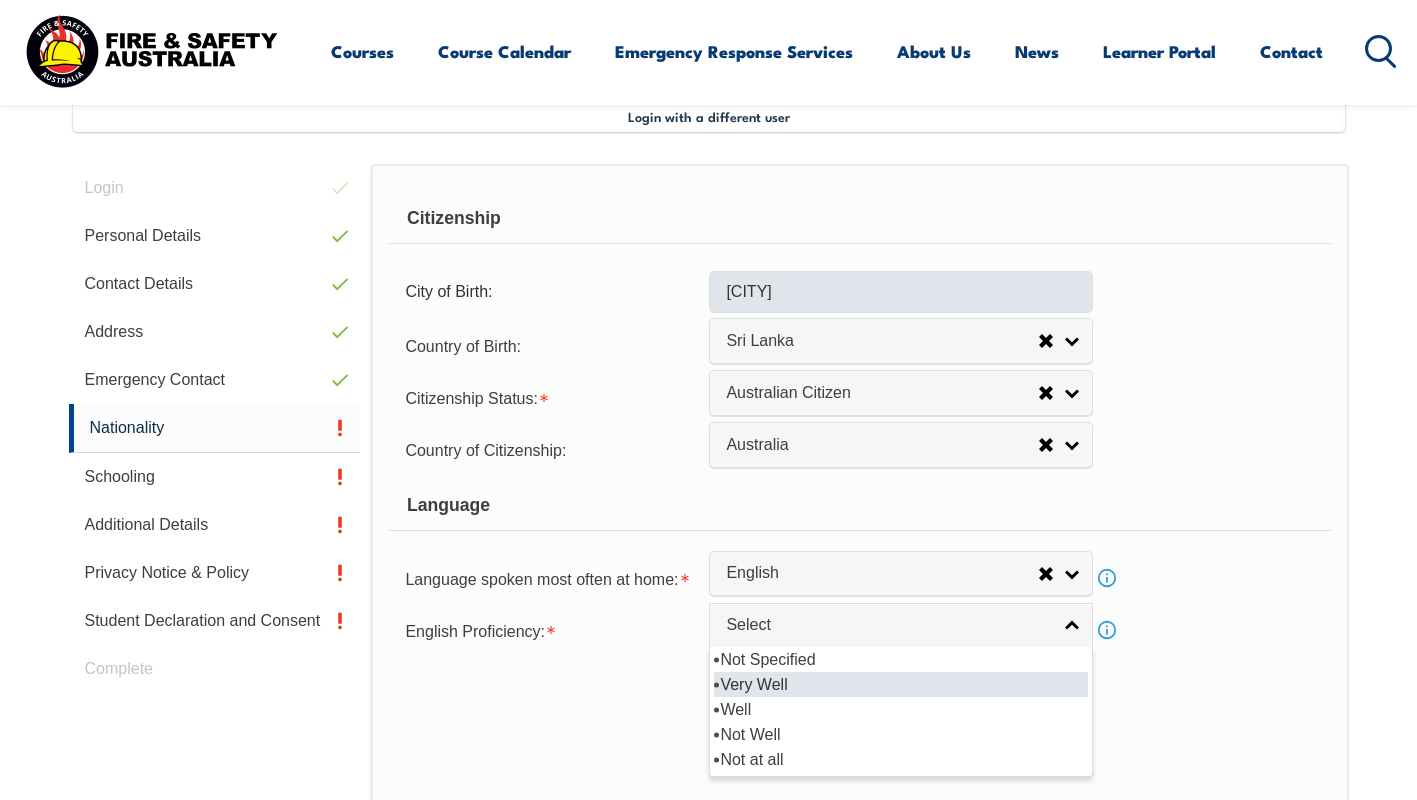 select on "1" 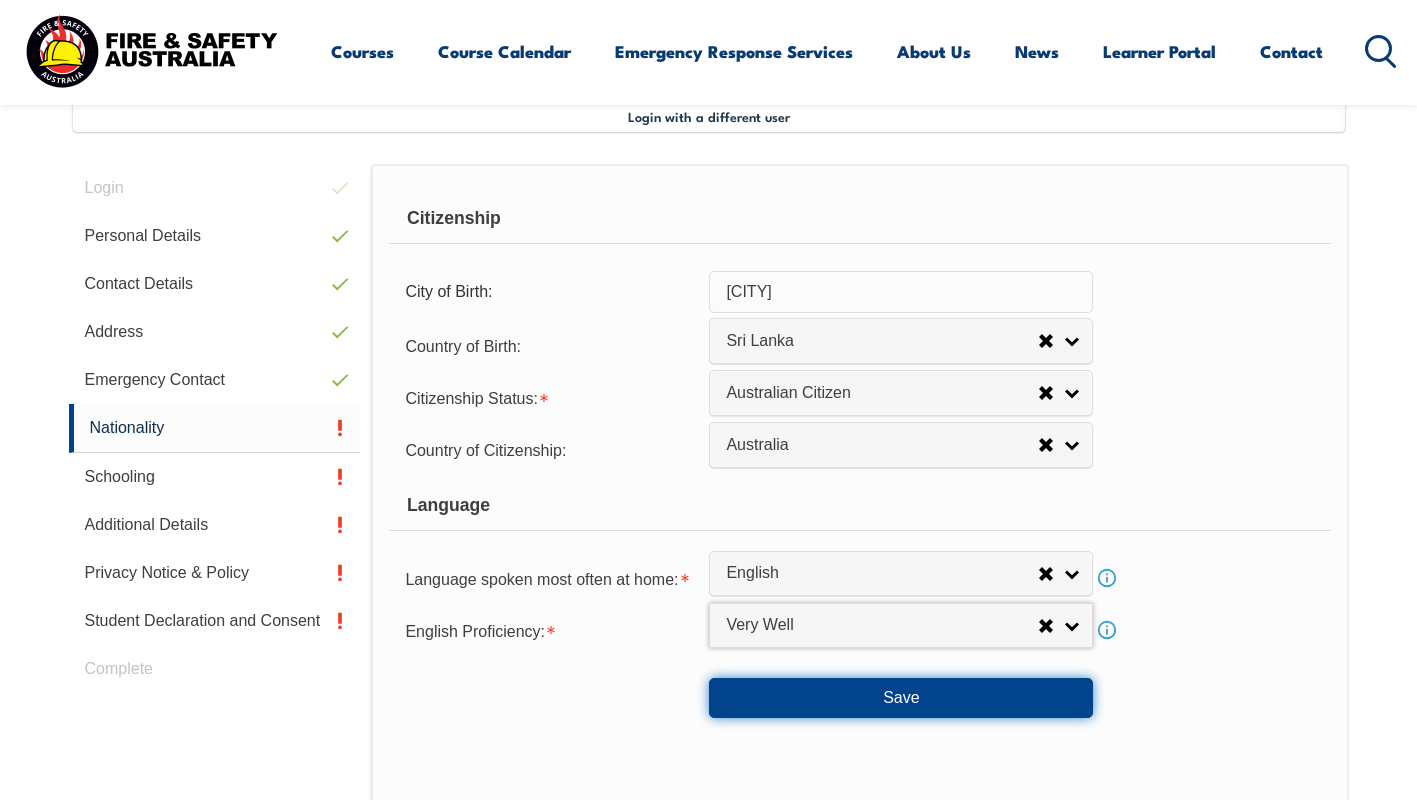 click on "Save" at bounding box center (901, 698) 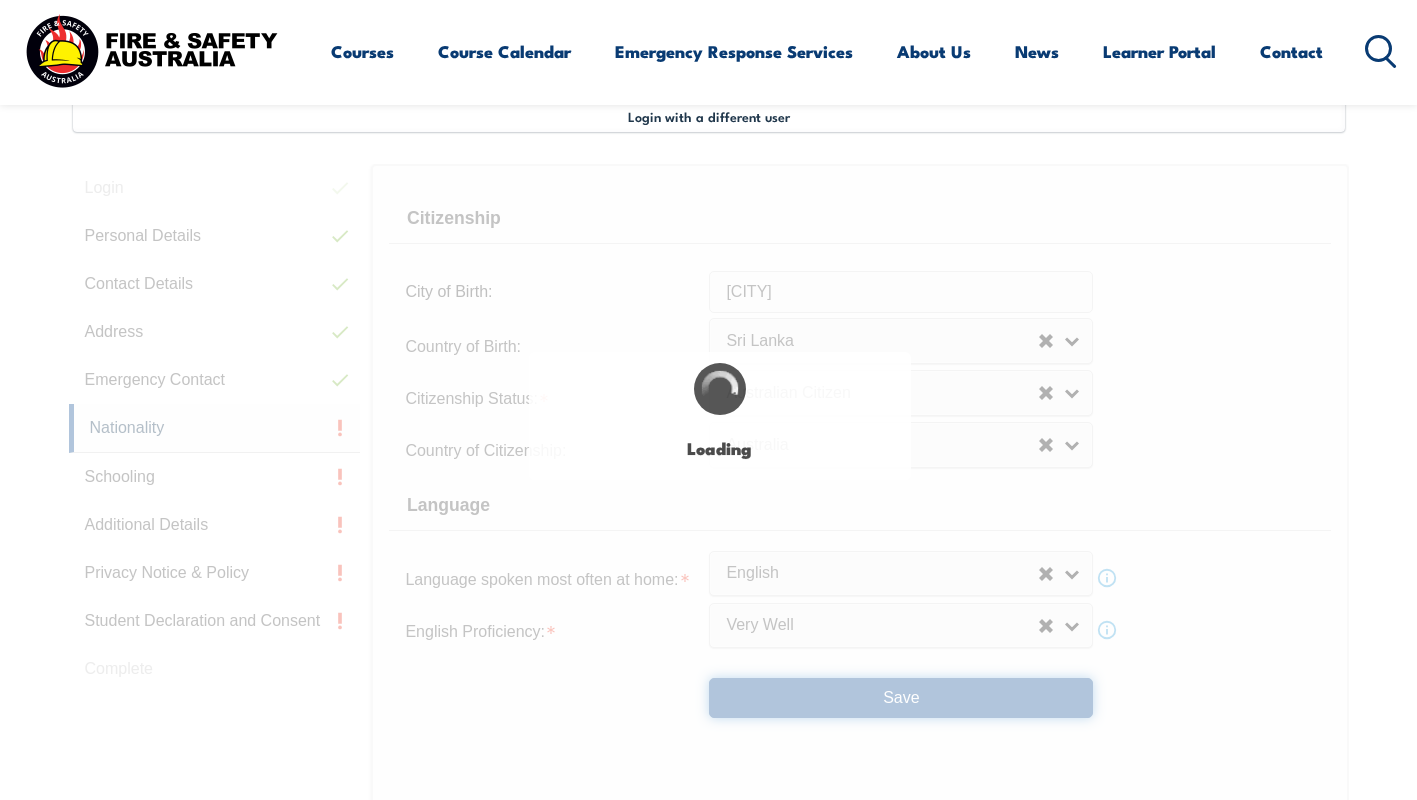 select on "false" 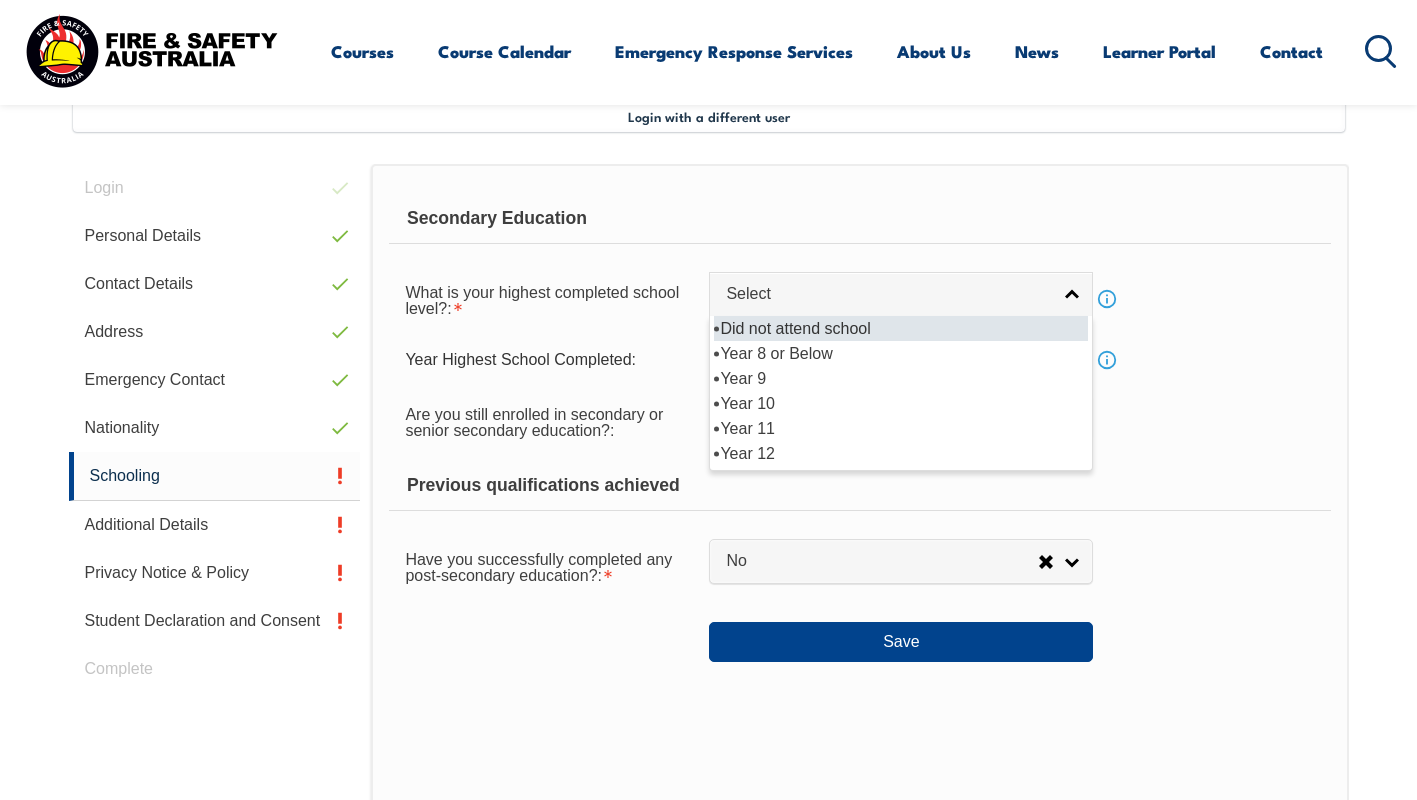 select on "12" 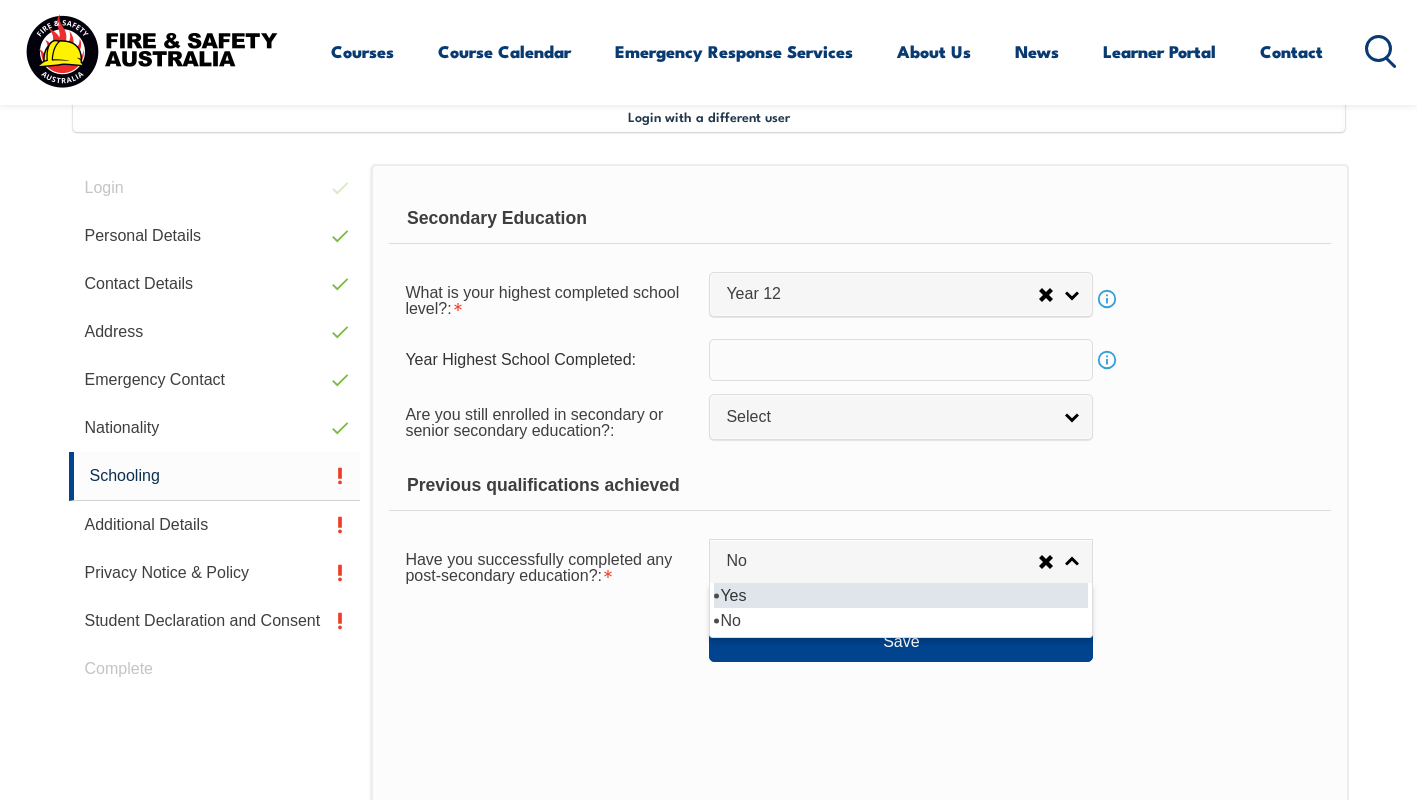 select on "true" 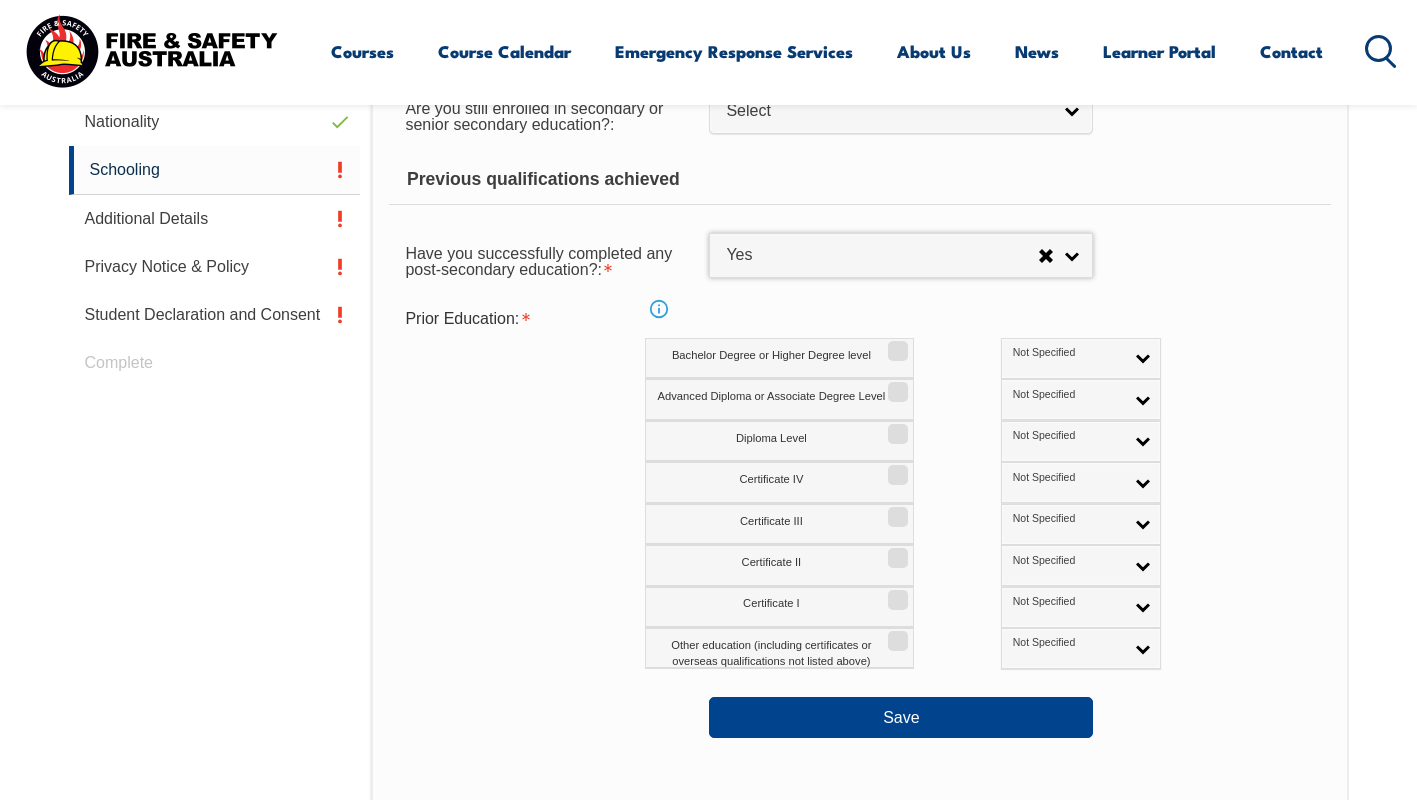 scroll, scrollTop: 857, scrollLeft: 0, axis: vertical 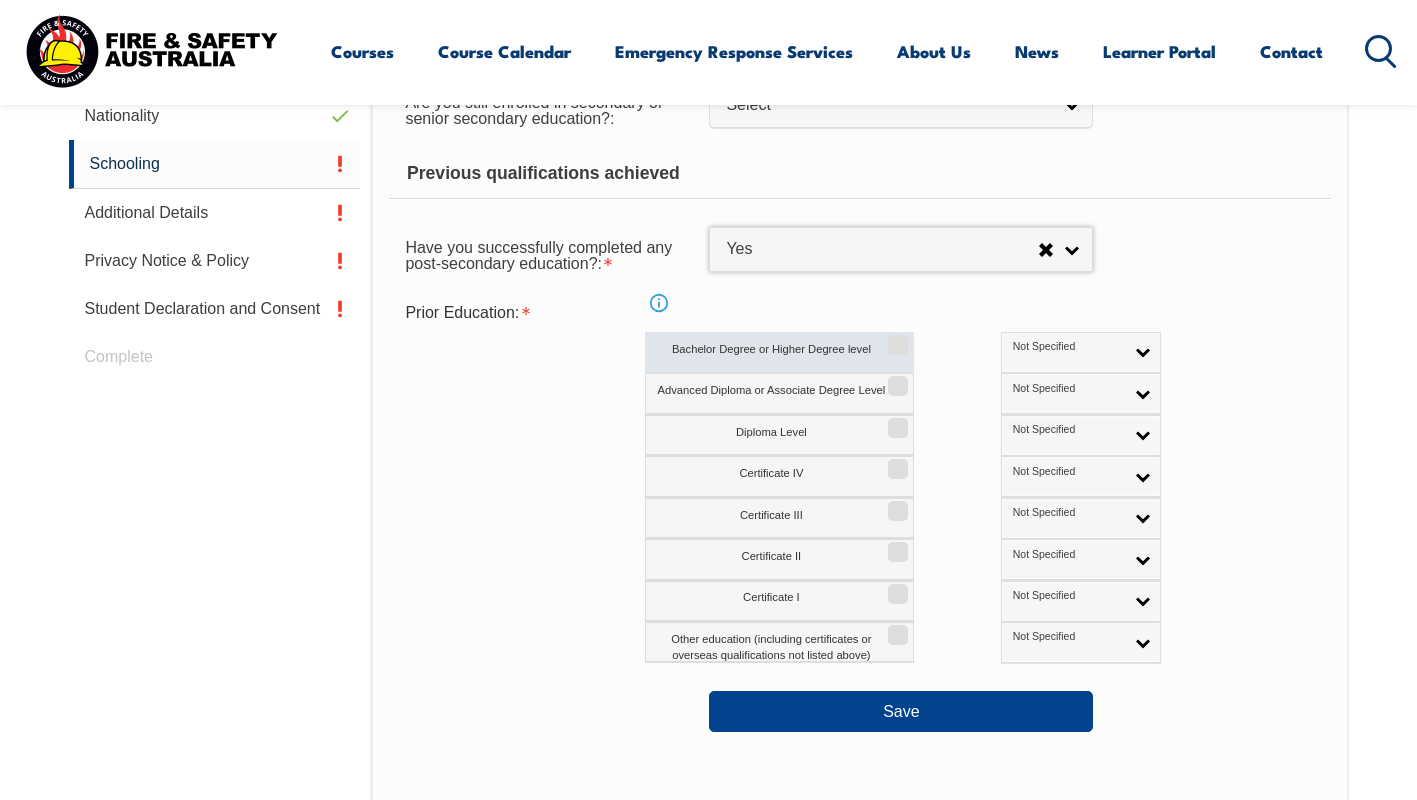 click on "Bachelor Degree or Higher Degree level" at bounding box center (779, 352) 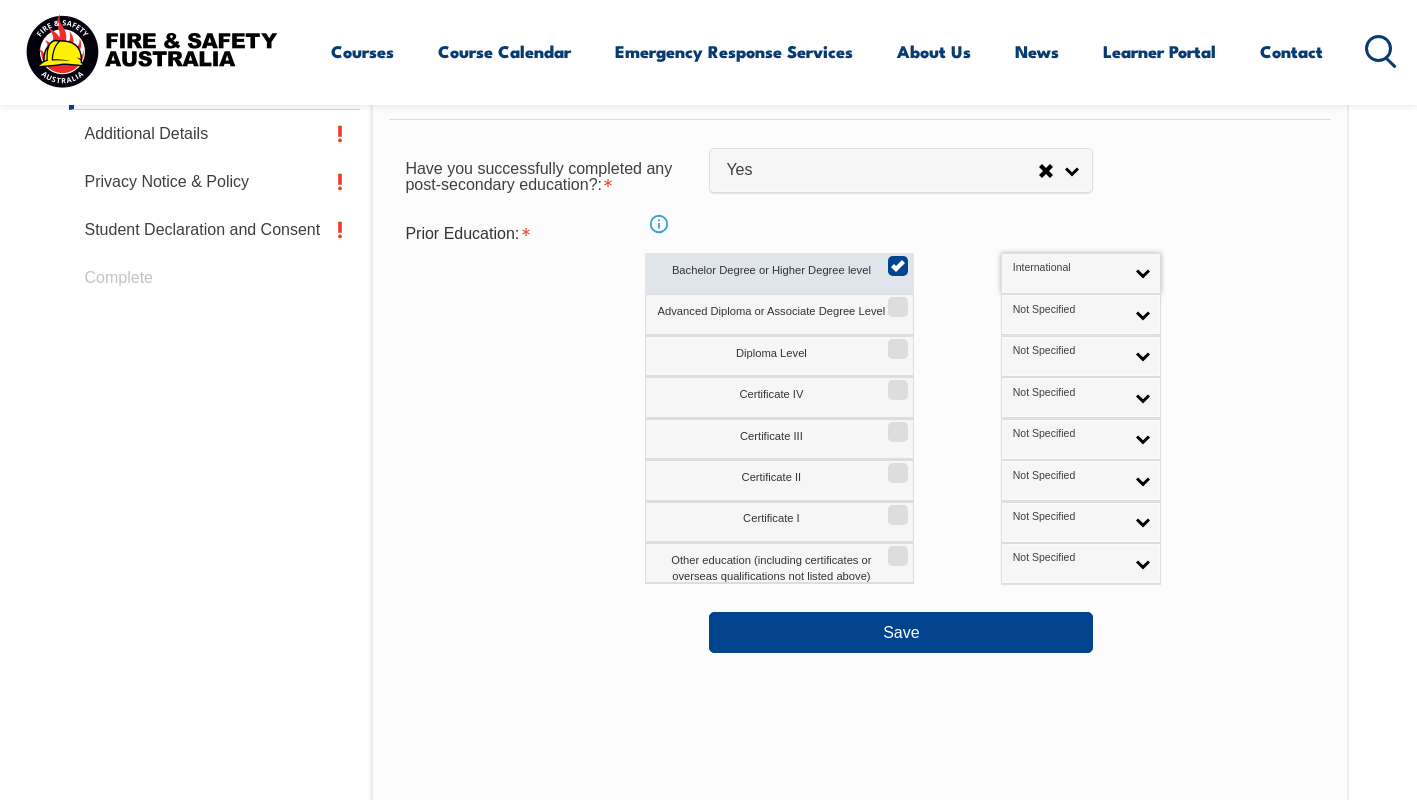 scroll, scrollTop: 969, scrollLeft: 0, axis: vertical 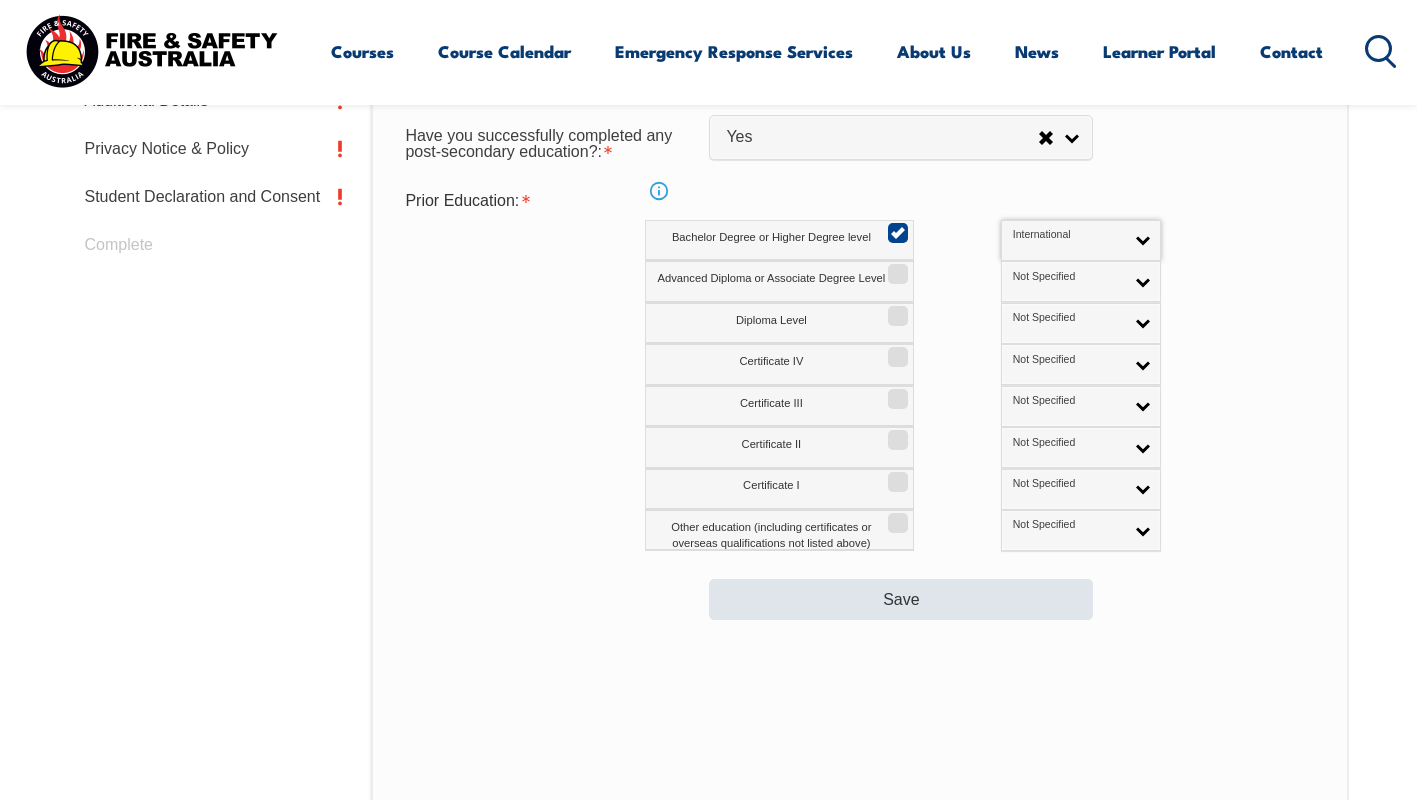 click on "Save" at bounding box center [901, 599] 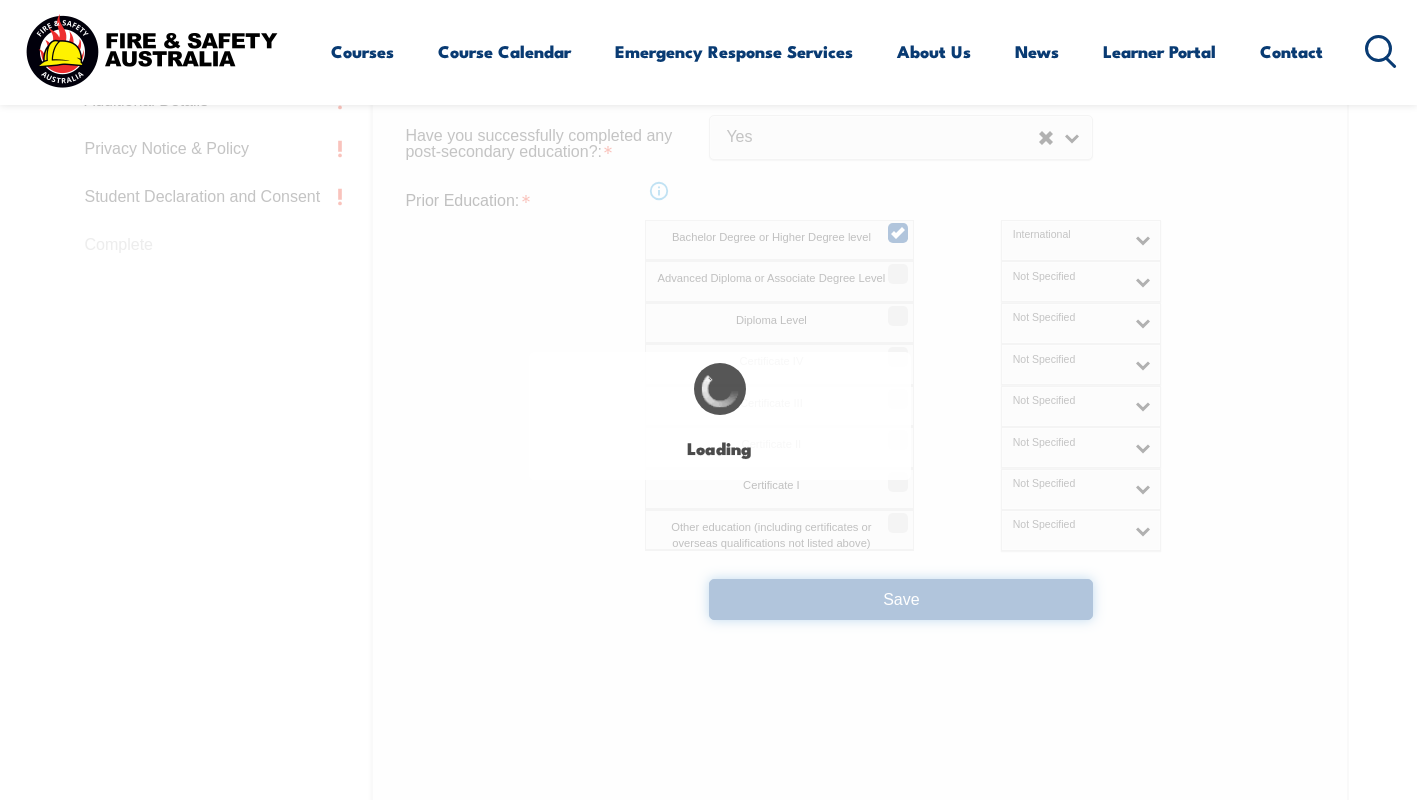 select 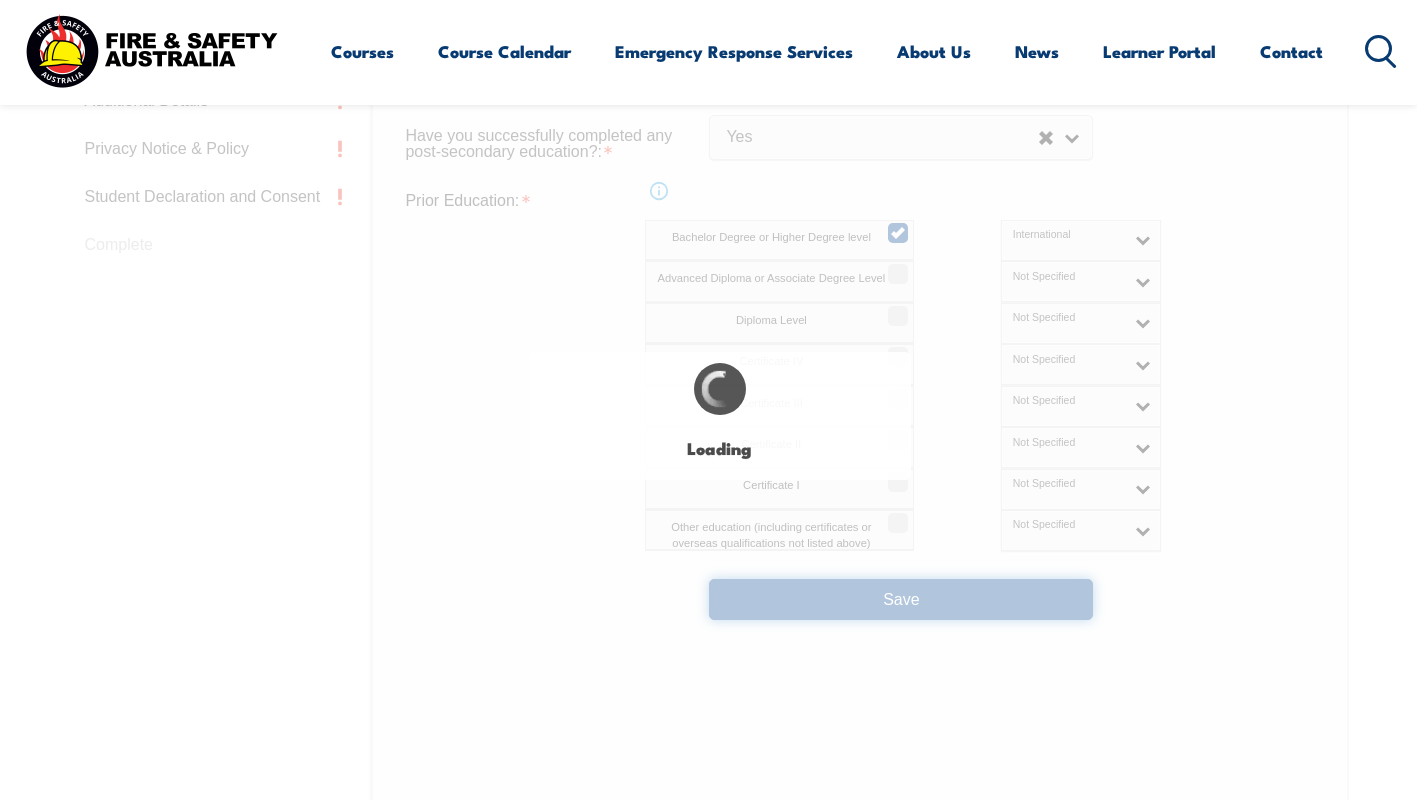 select on "true" 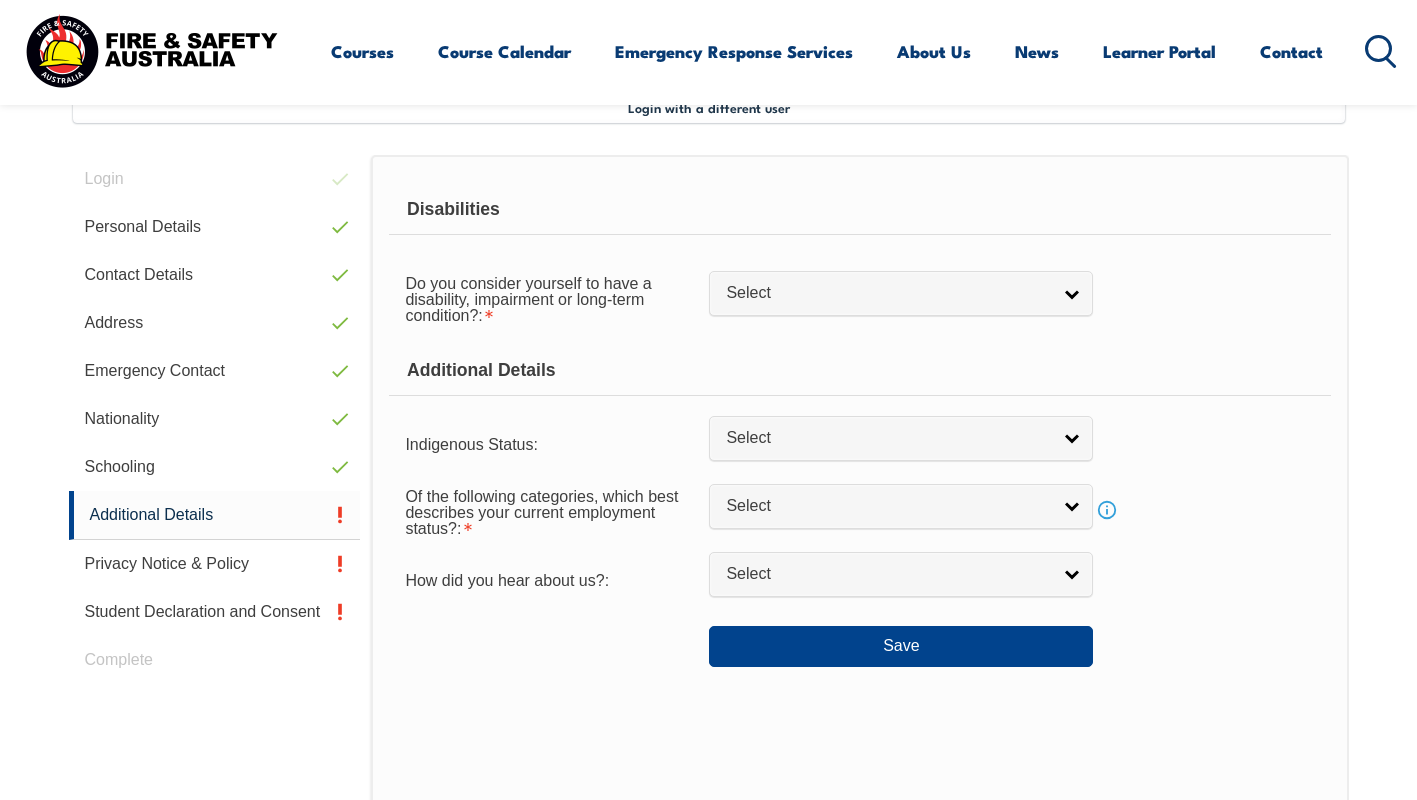 scroll, scrollTop: 545, scrollLeft: 0, axis: vertical 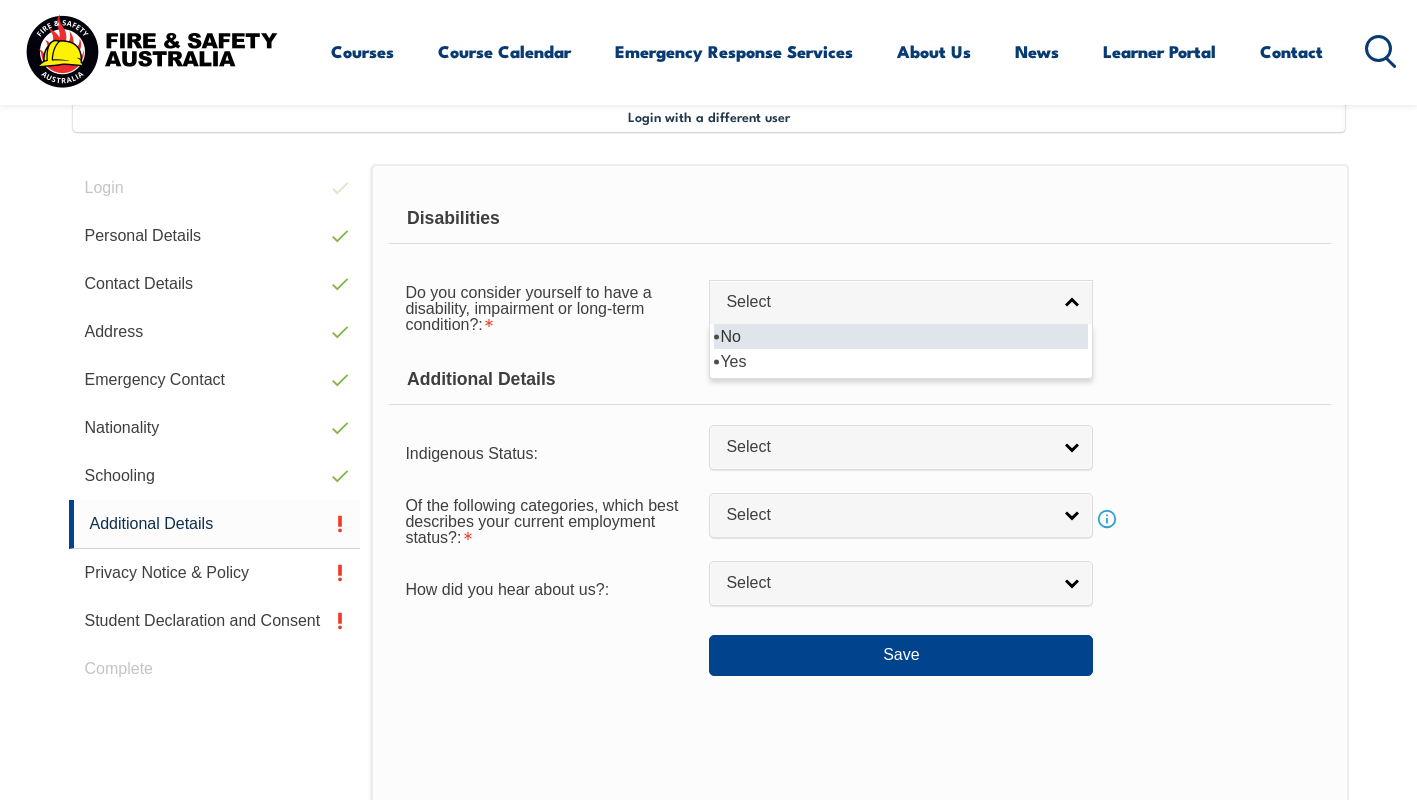 select on "false" 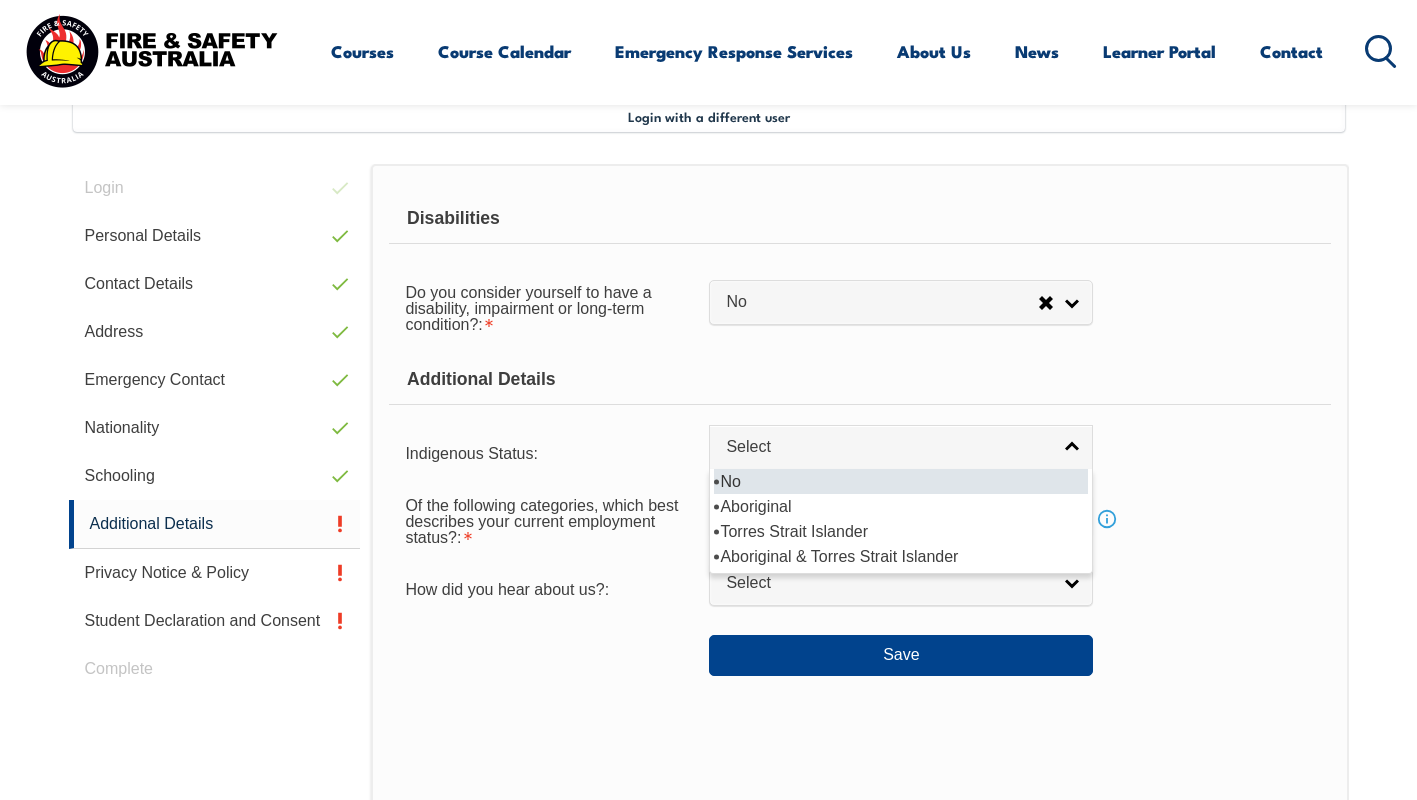 select on "4" 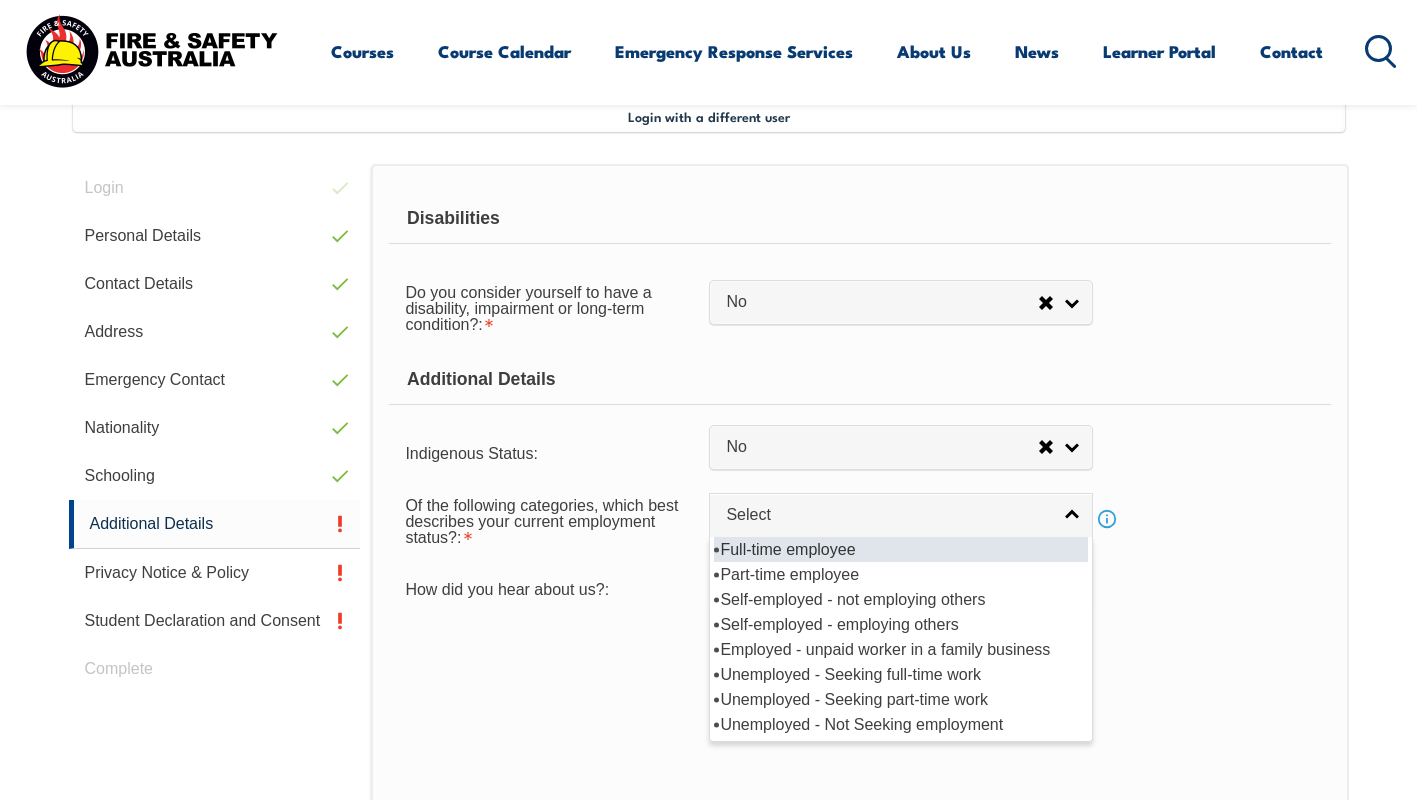 select on "1" 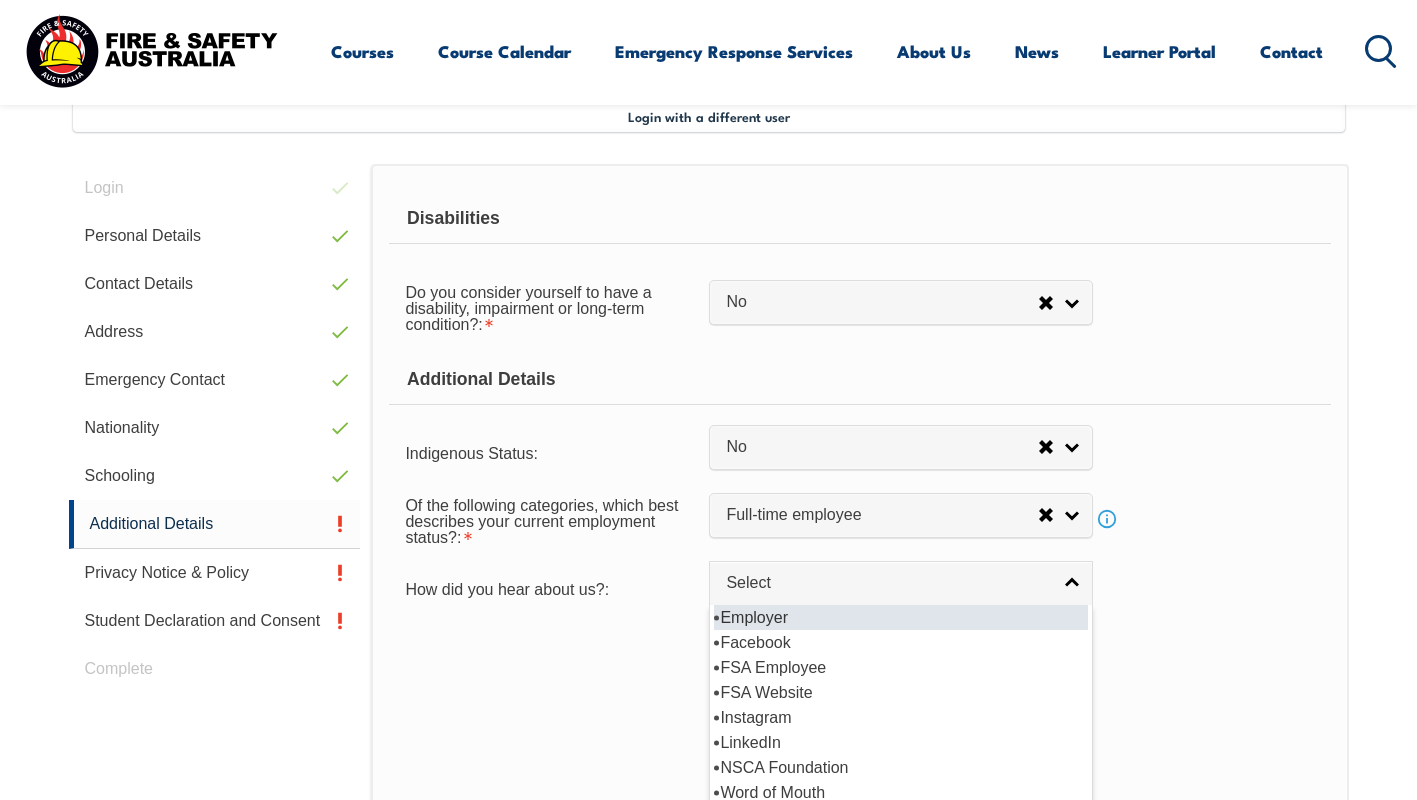 select on "8019" 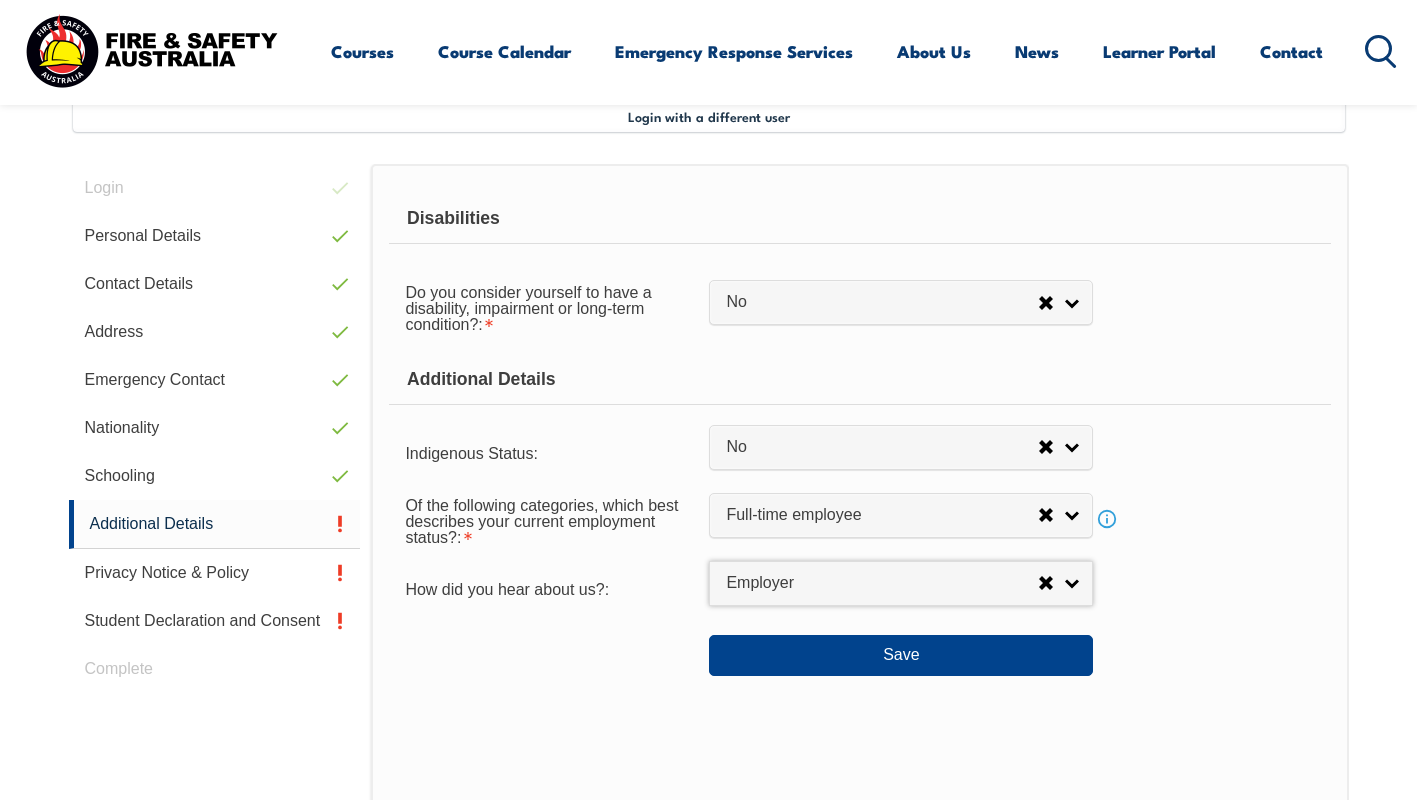click on "Disabilities Do you consider yourself to have a disability, impairment or long-term condition?: No Yes
No
No Yes
If you indicated the presence of a disability, impairment or long-term condition, please select the area(s) in the following list: Hearing / Deafness Physical Intellectual Learning Mental illness Acquired Brain Impairment Vision Medical condition Other Additional Details Indigenous Status: No Aboriginal Torres Strait Islander Aboriginal & Torres Strait Islander
No
No Aboriginal Torres Strait Islander Aboriginal & Torres Strait Islander
Of the following categories, which best describes your current employment status?: Full-time employee Part-time employee Self-employed - not employing others Self-employed - employing others Employed - unpaid worker in a family business Unemployed - Seeking full-time work Unemployed - Seeking part-time work Unemployed - Not Seeking employment
Full-time employee
Info" at bounding box center (859, 563) 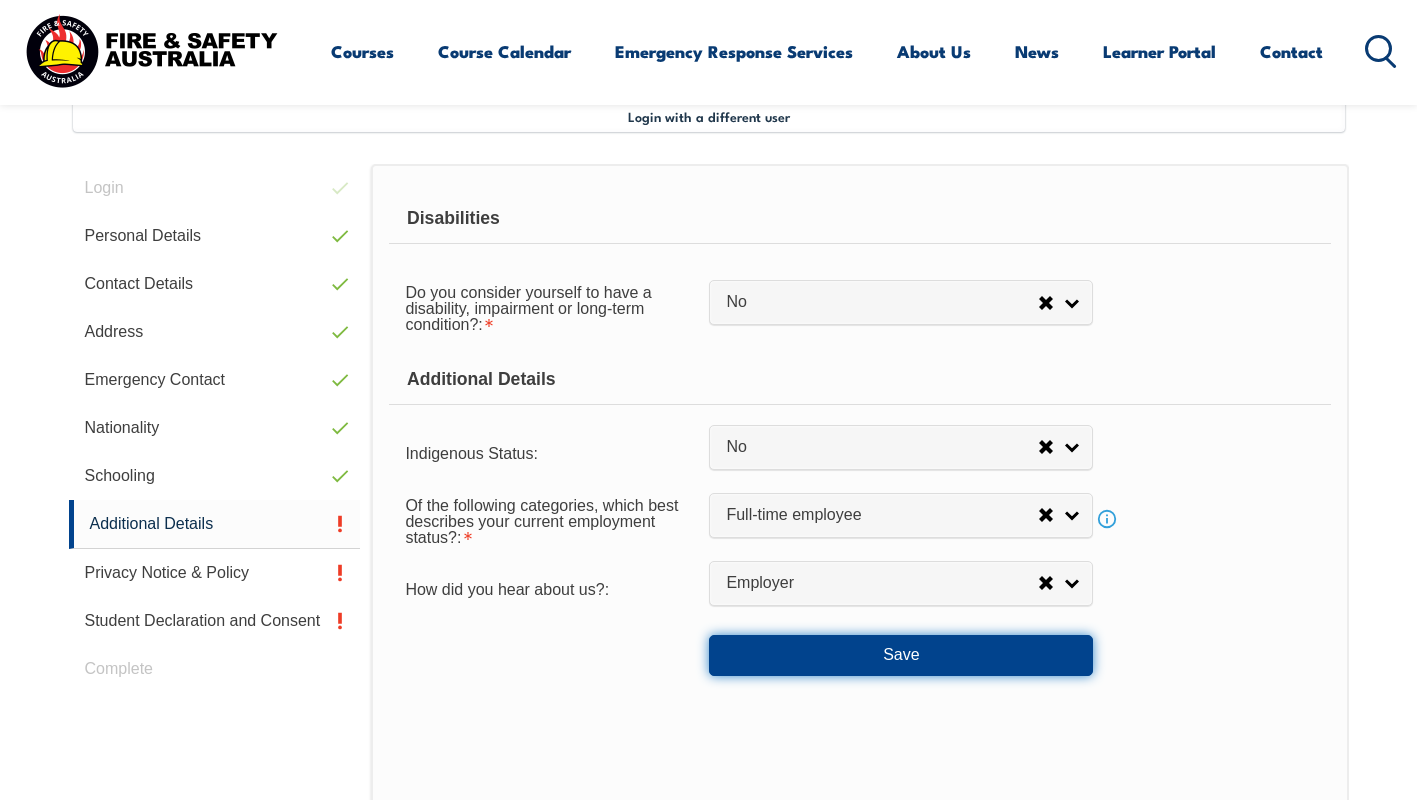 click on "Save" at bounding box center [901, 655] 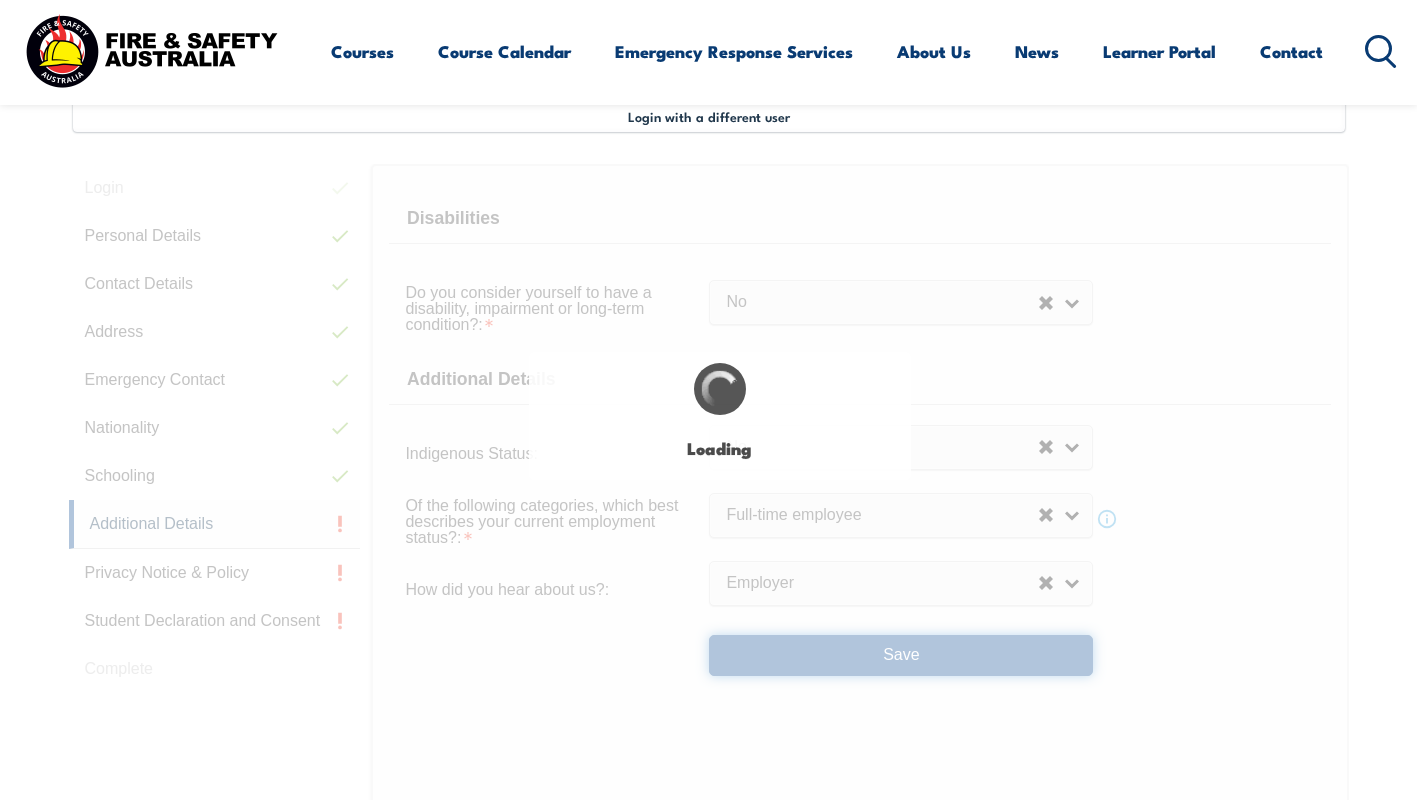 select on "false" 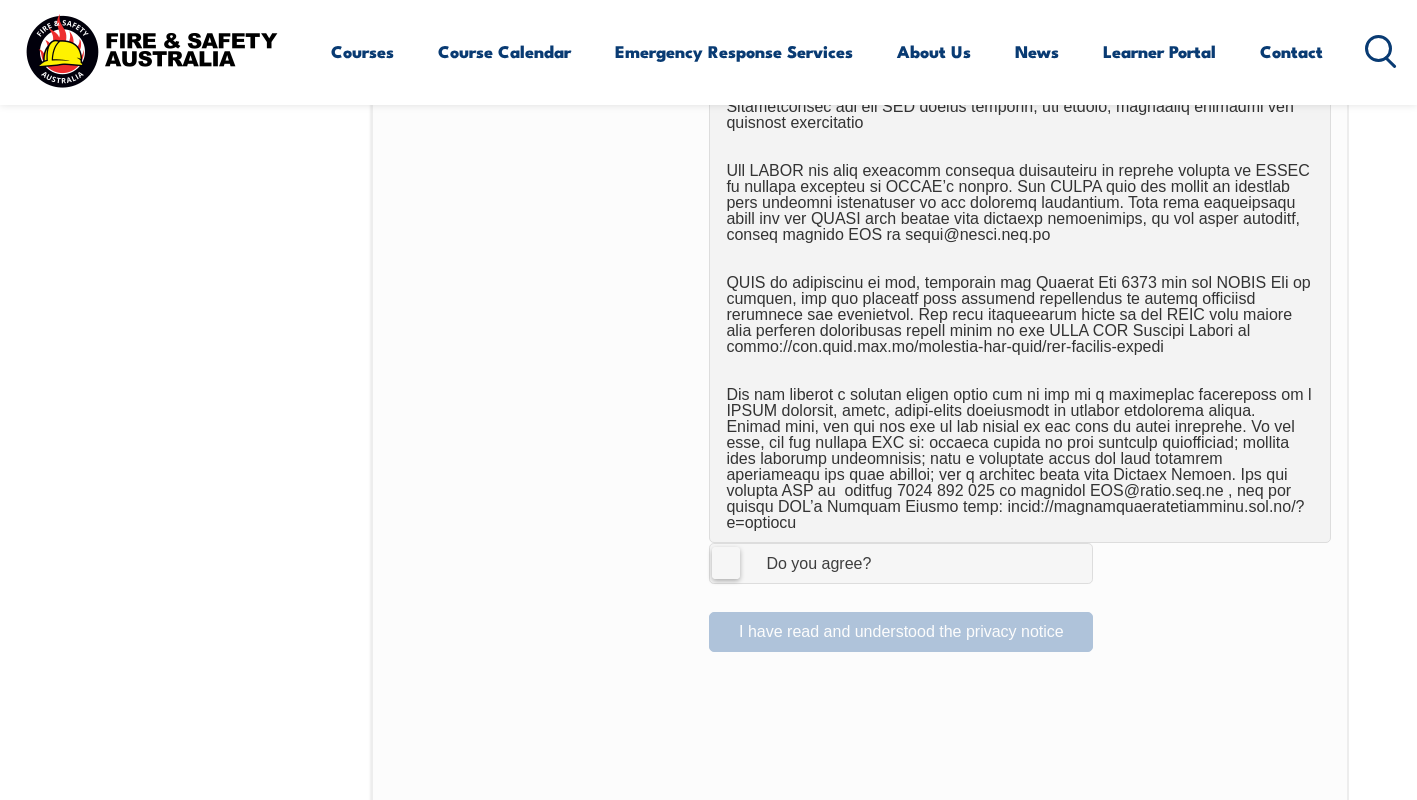 scroll, scrollTop: 1148, scrollLeft: 0, axis: vertical 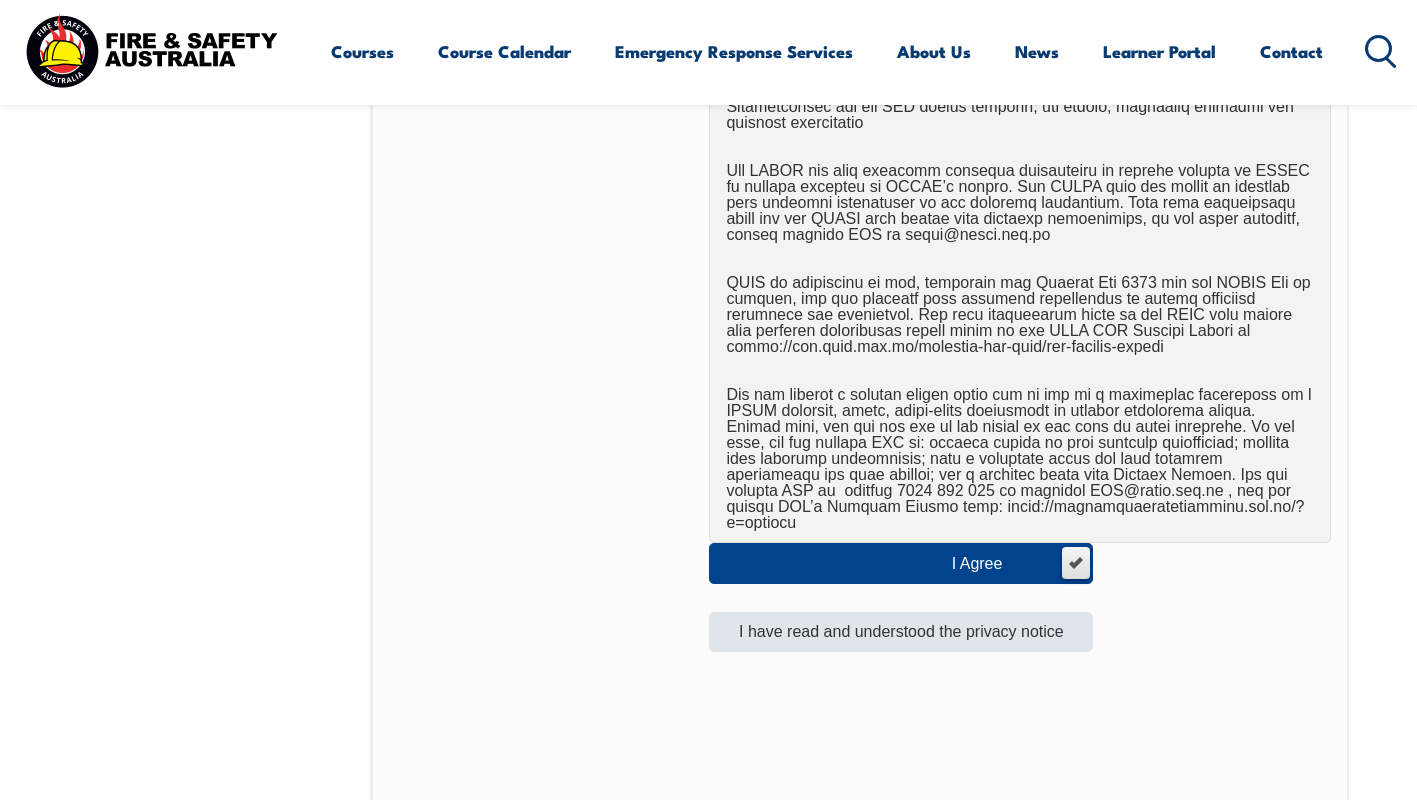 click on "I have read and understood the privacy notice" at bounding box center [901, 632] 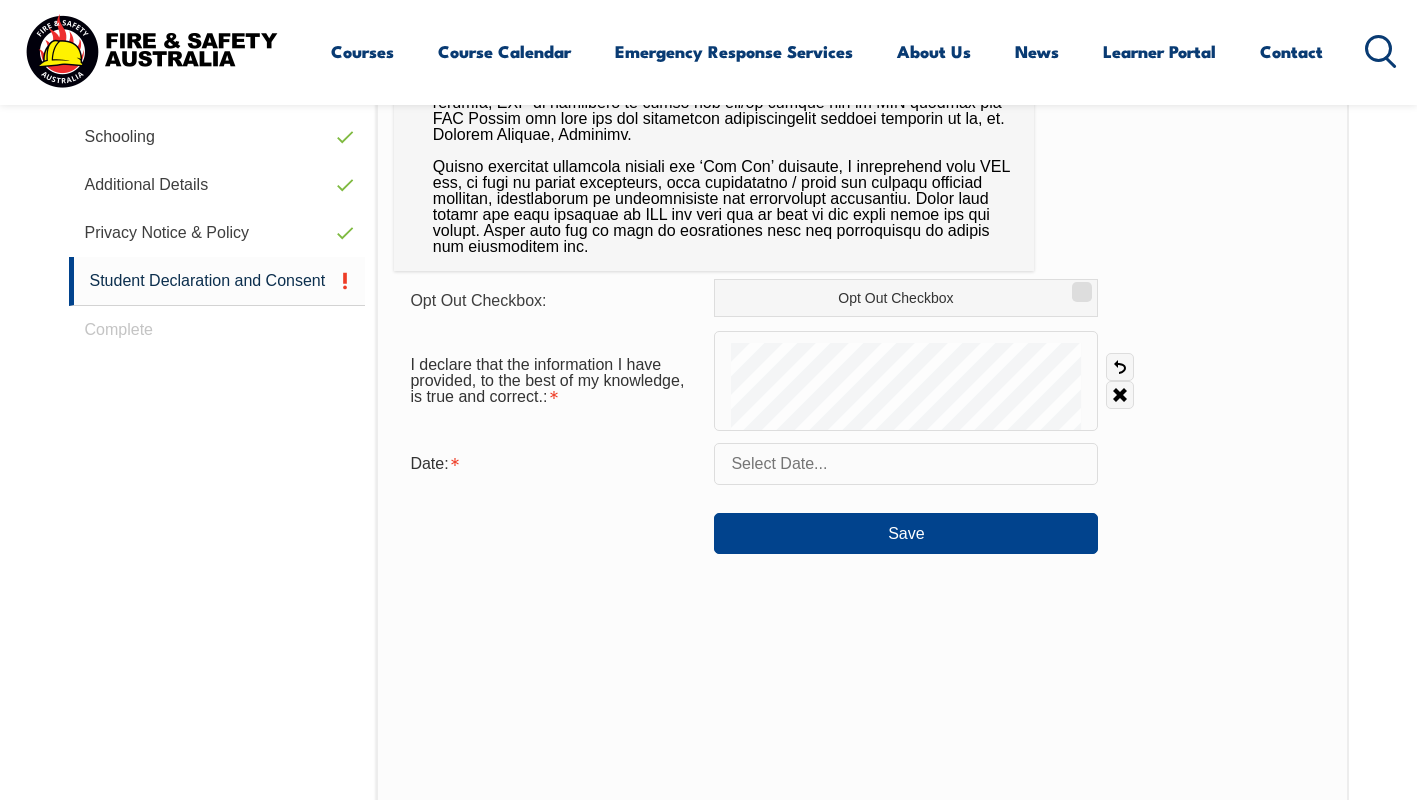 scroll, scrollTop: 885, scrollLeft: 0, axis: vertical 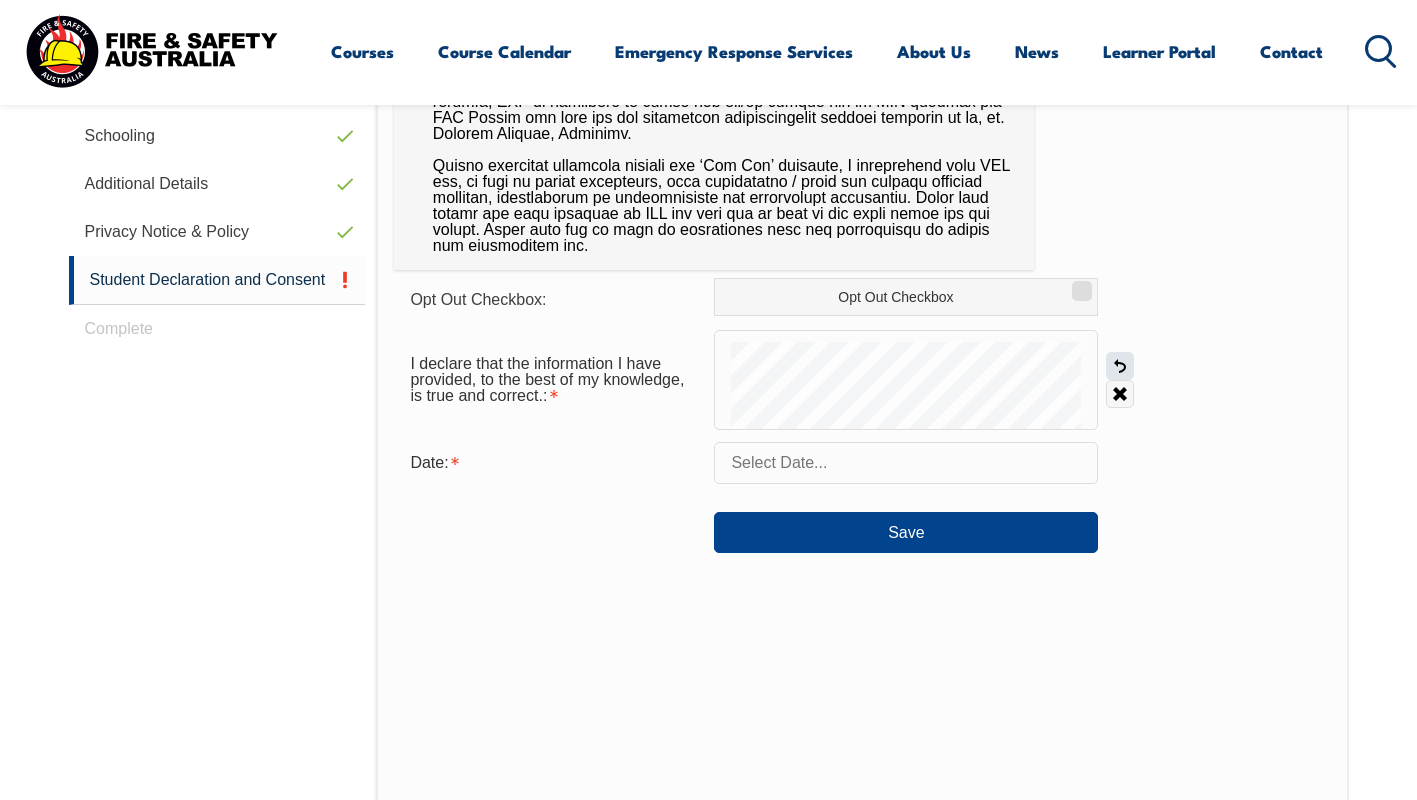 click on "Undo" at bounding box center (1120, 366) 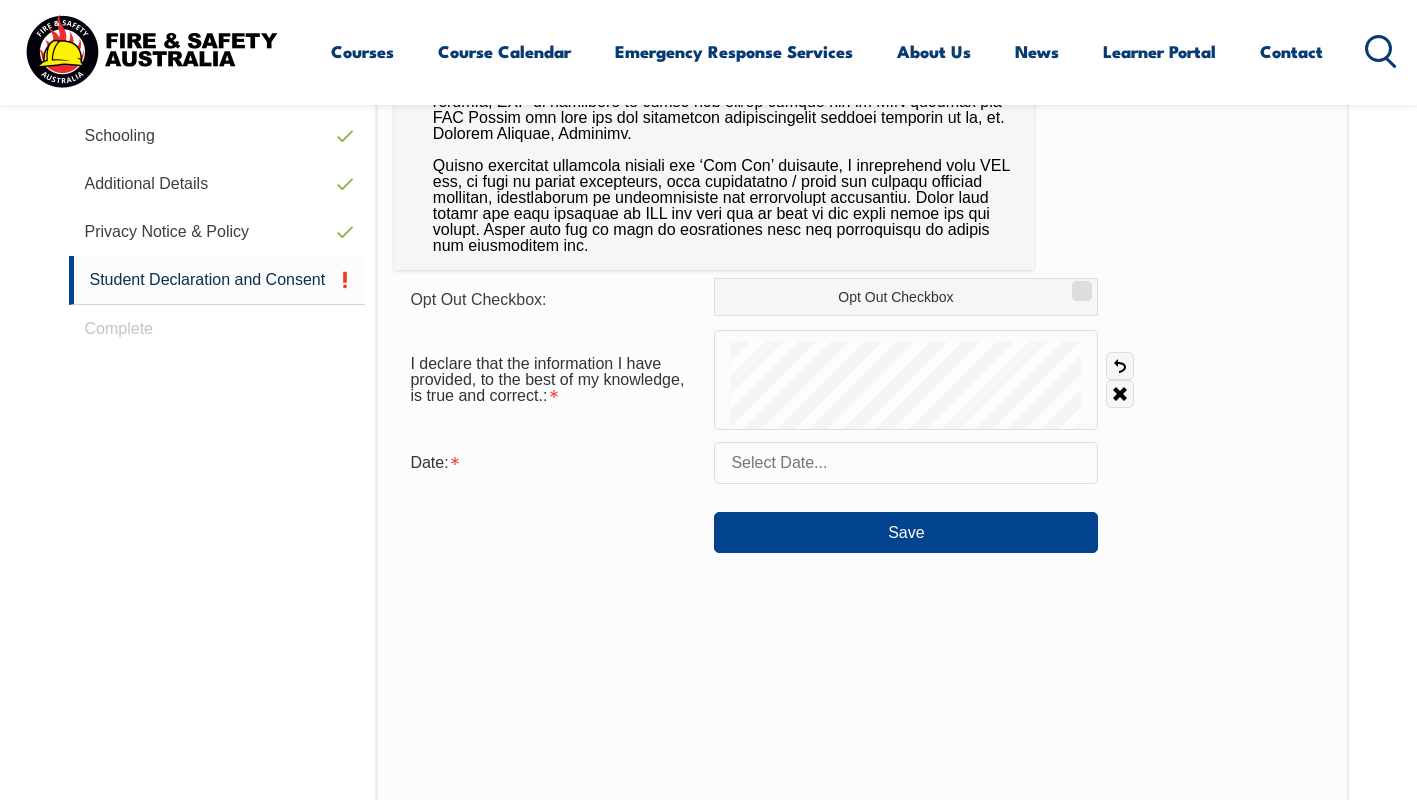 click on "Login with a different user Login Personal Details Contact Details Address Emergency Contact Nationality  Schooling Additional Details Privacy Notice & Policy Student Declaration and Consent Complete Personal Details Title: Mr Mrs Ms Miss Other
Mr
Given Name: [FIRST] Preferred Name: [FIRST] Middle Name: Last Name: [LAST] Date of Birth: [MONTH] [DAY], [YEAR] Info Unique Student Identifier: [UNIQUE STUDENT IDENTIFIER] Info Gender: Male Female Other
Male
Save Citizenship City of Birth: [CITY] Country of Birth: Adelie Land (France) Afghanistan Aland Islands Albania Algeria Andorra Angola Anguilla Antigua and Barbuda Argentina Argentinian Antarctic Territory Armenia Aruba Australia Australian Antarctic Territory Austria Azerbaijan Bahamas Bahrain Bangladesh Barbados Belarus Belgium Belize Benin Bermuda Bhutan Bolivia Bonaire, Sint Eustatius and Saba Bosnia and Herzegovina Botswana Brazil British Antarctic Territory Chad" at bounding box center (708, 373) 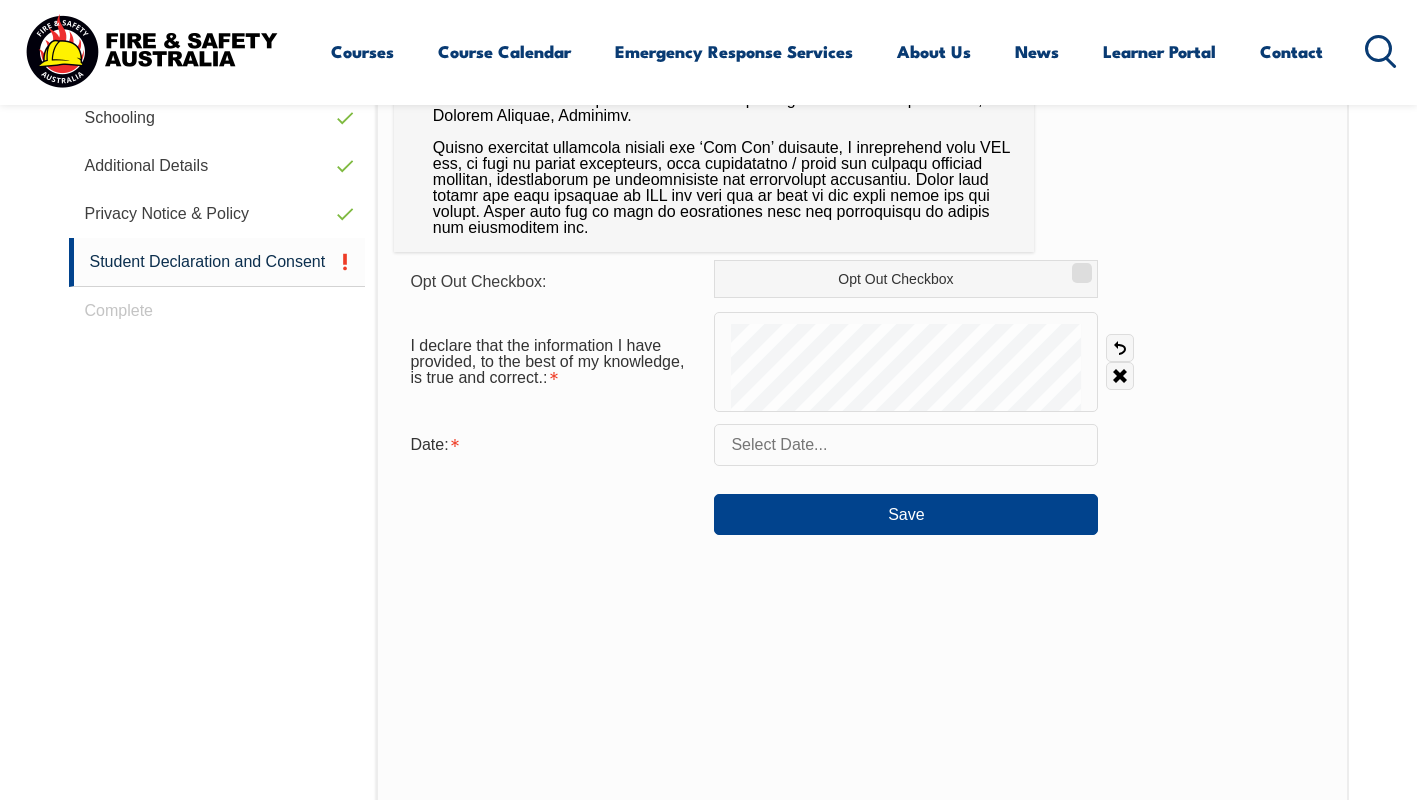 scroll, scrollTop: 903, scrollLeft: 0, axis: vertical 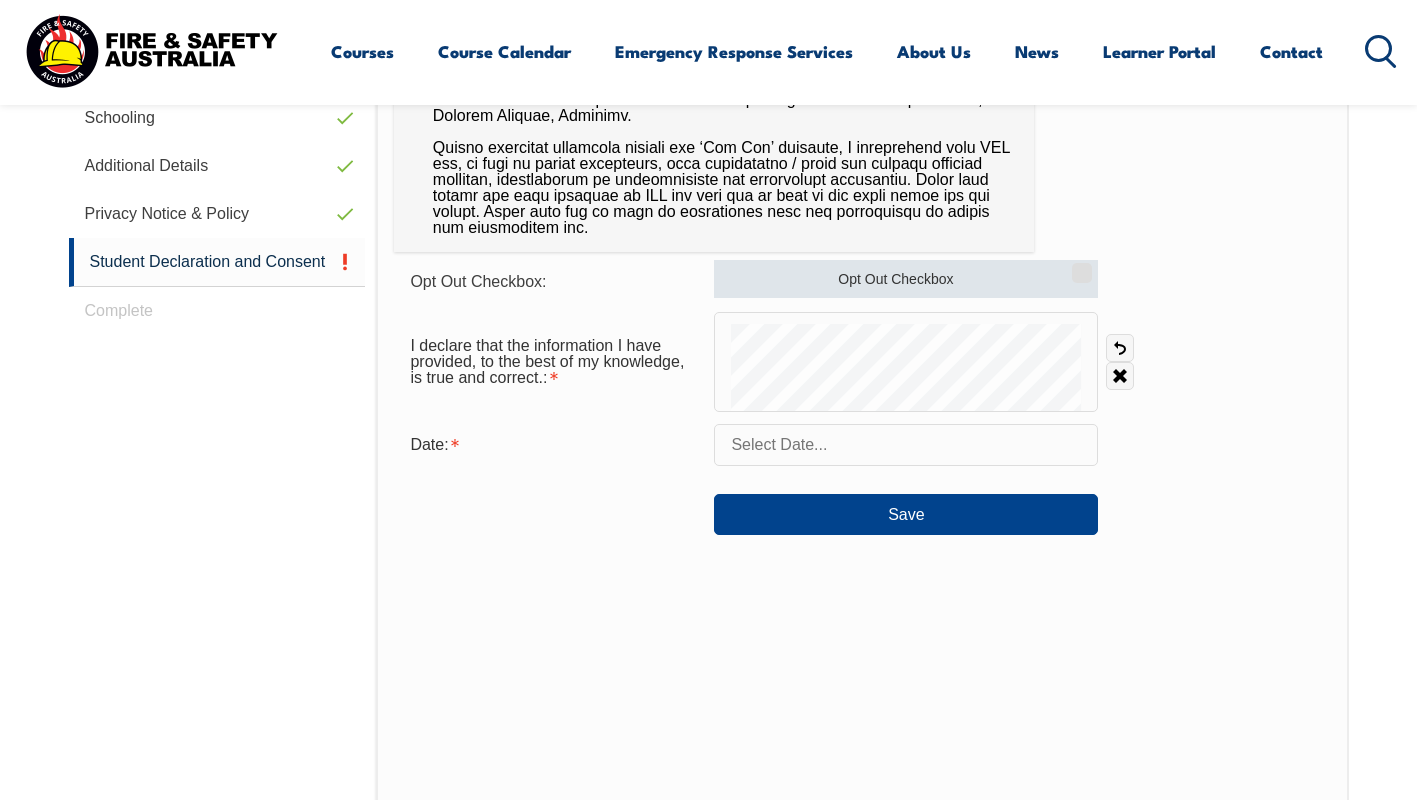click on "Opt Out Checkbox" at bounding box center [906, 279] 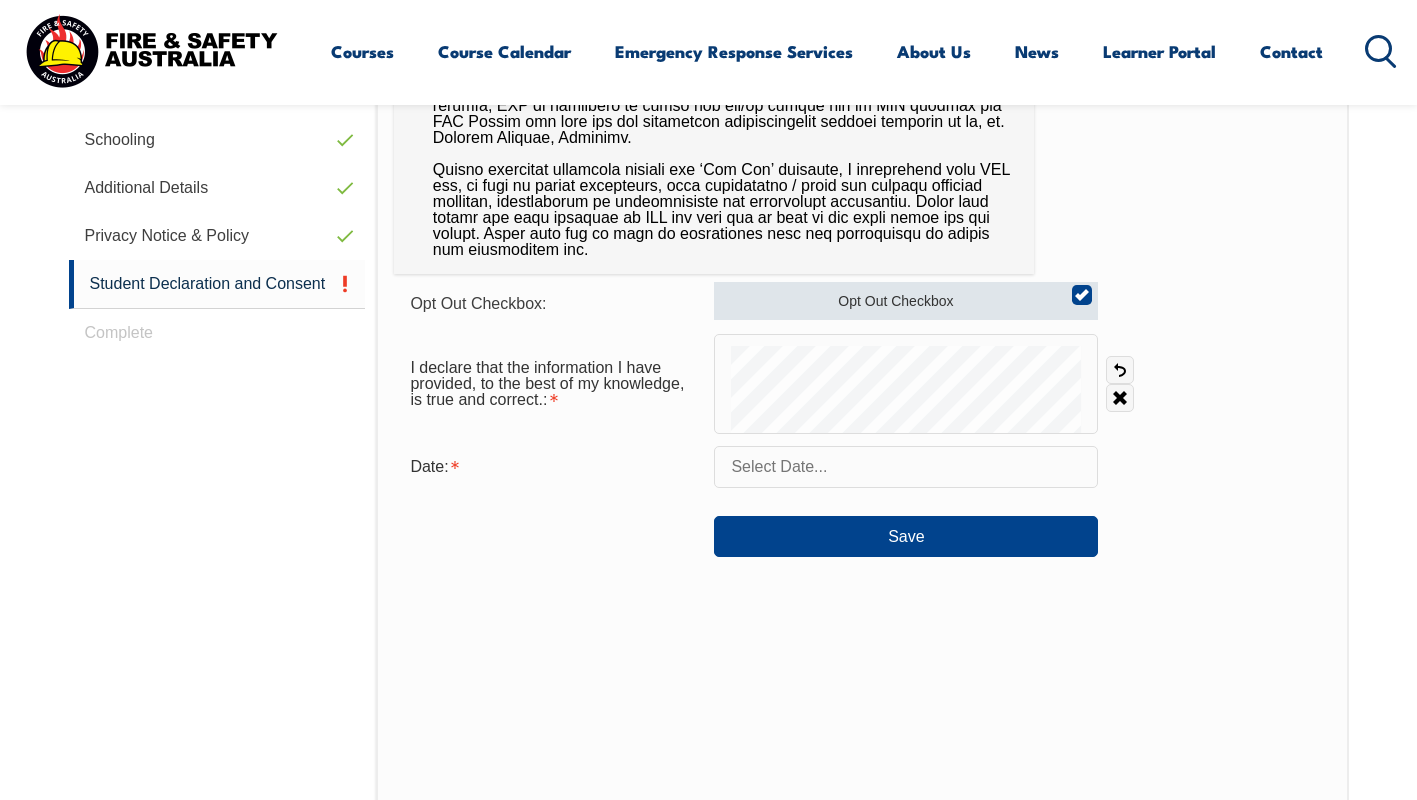 scroll, scrollTop: 880, scrollLeft: 0, axis: vertical 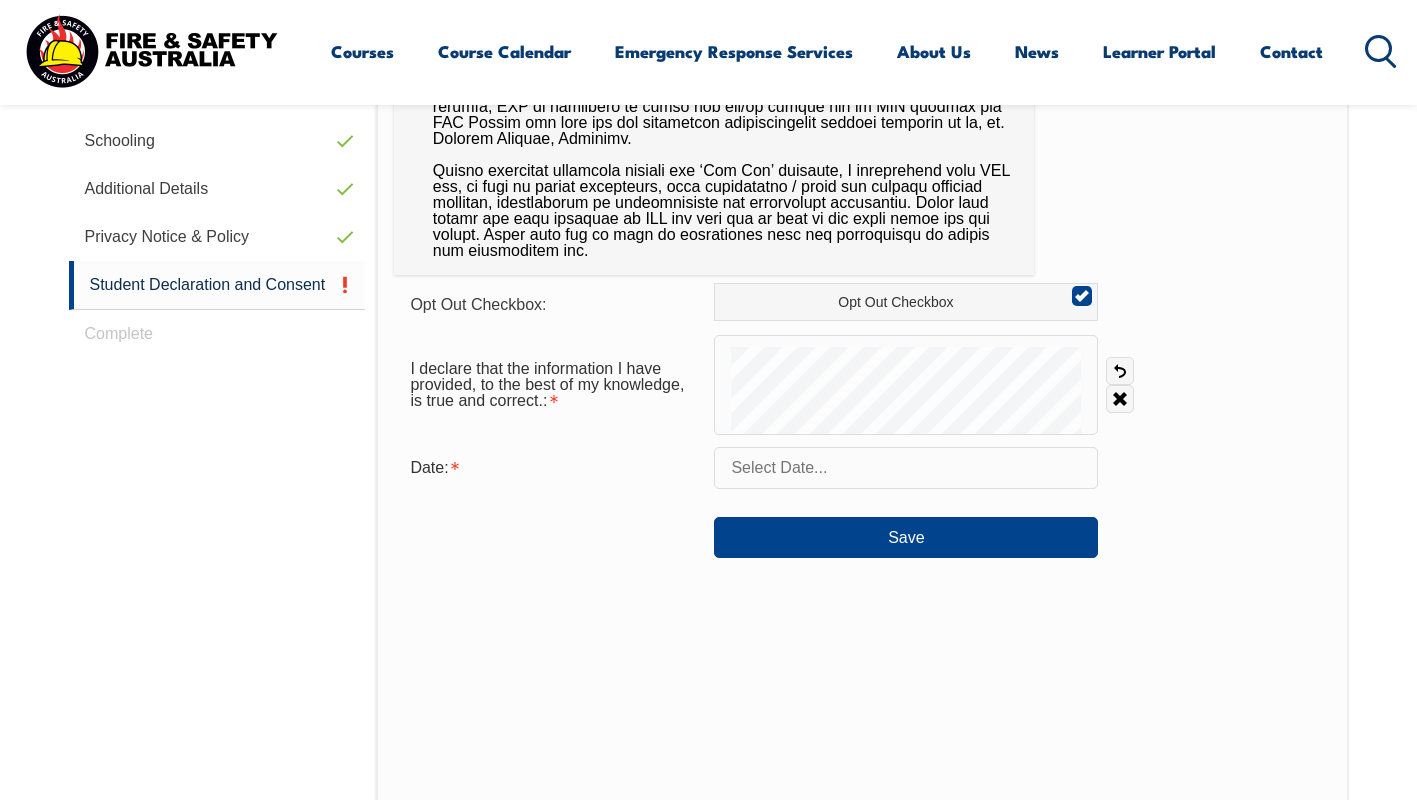 click at bounding box center (906, 468) 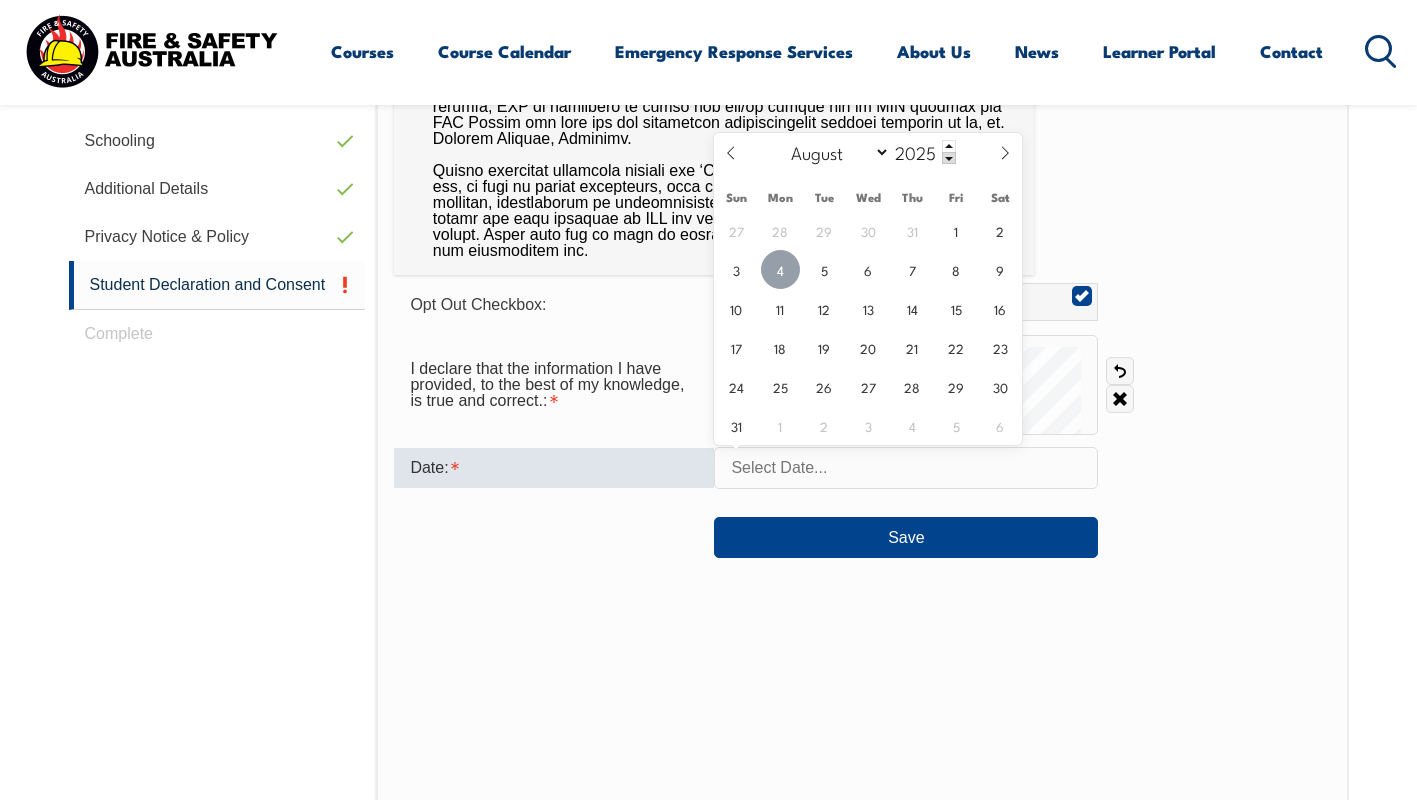 click on "4" at bounding box center (780, 269) 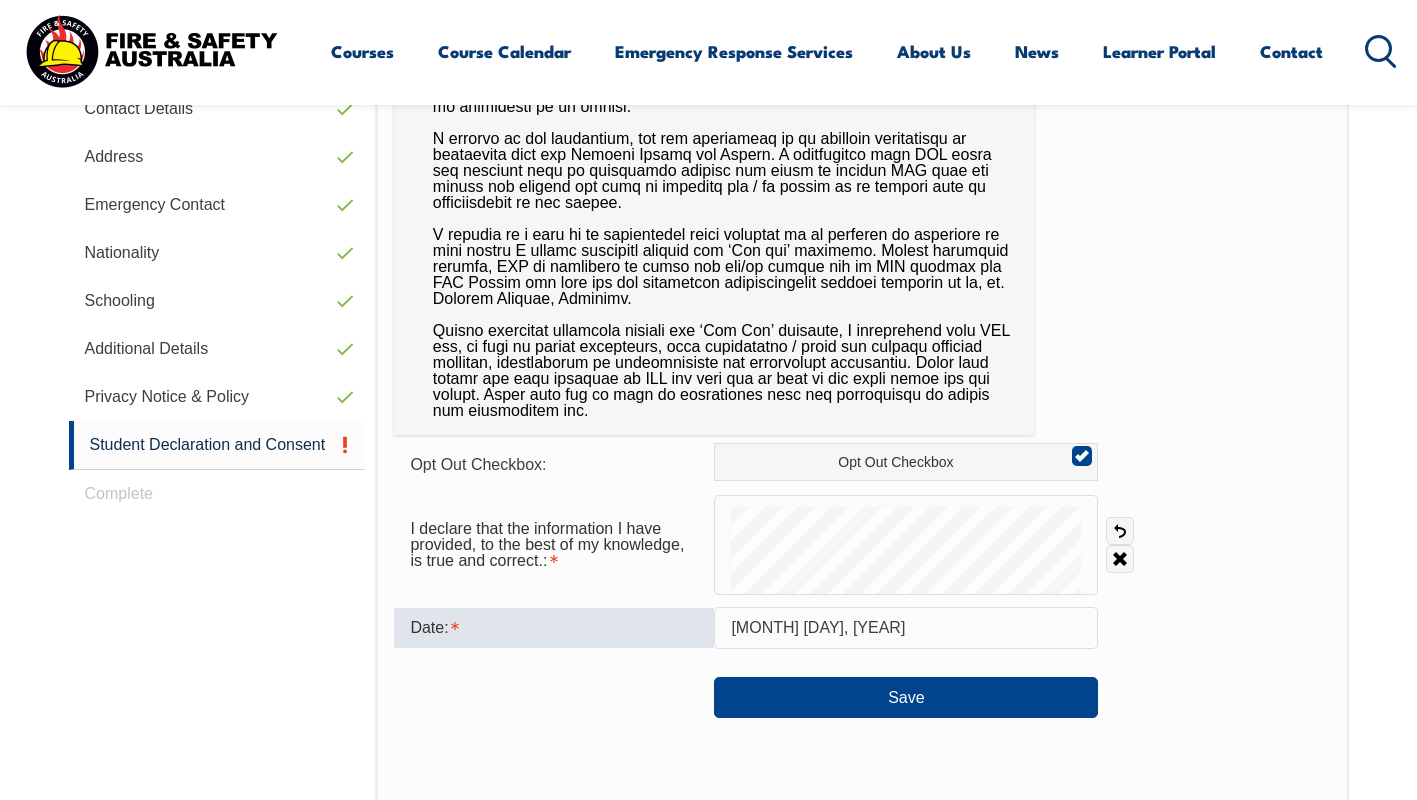 scroll, scrollTop: 726, scrollLeft: 0, axis: vertical 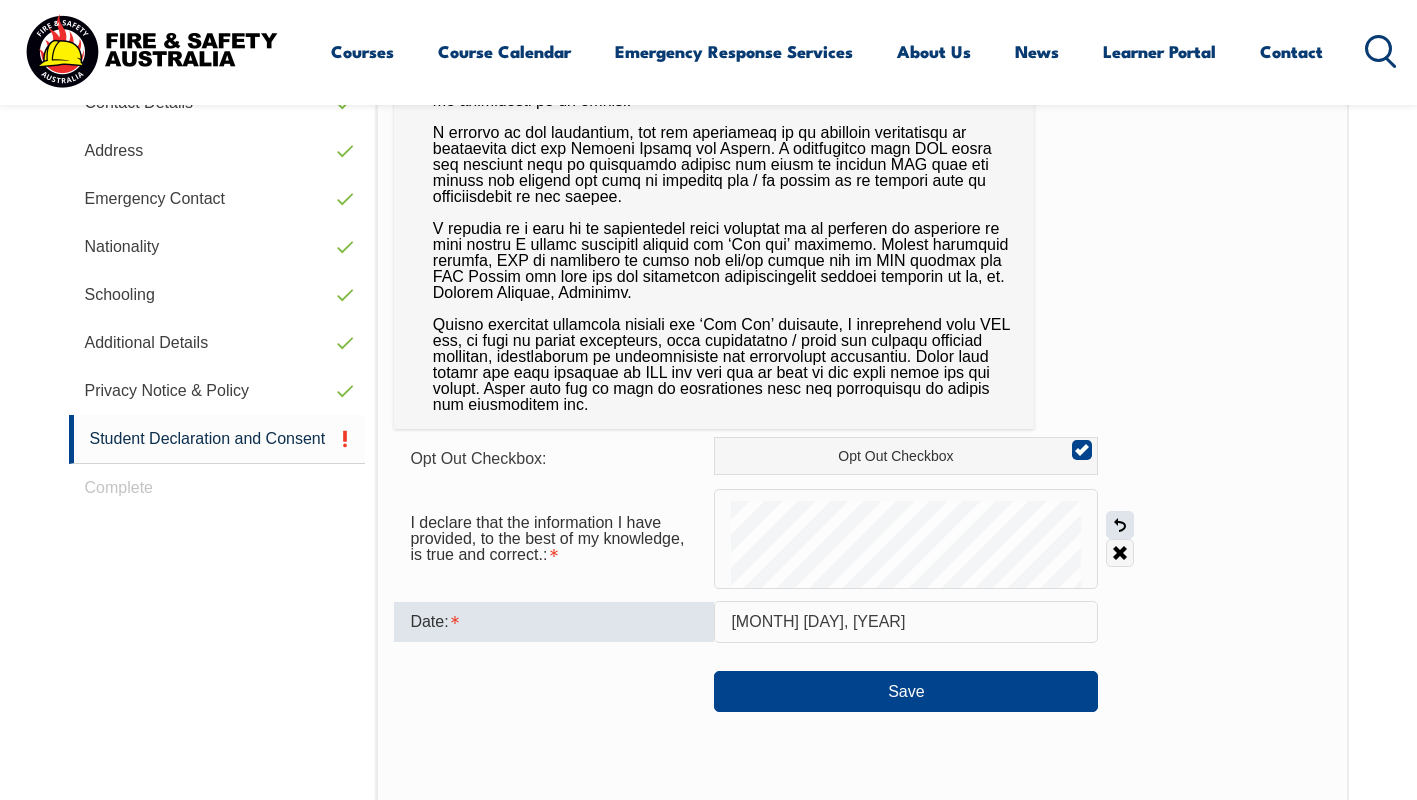 click on "Undo" at bounding box center [1120, 525] 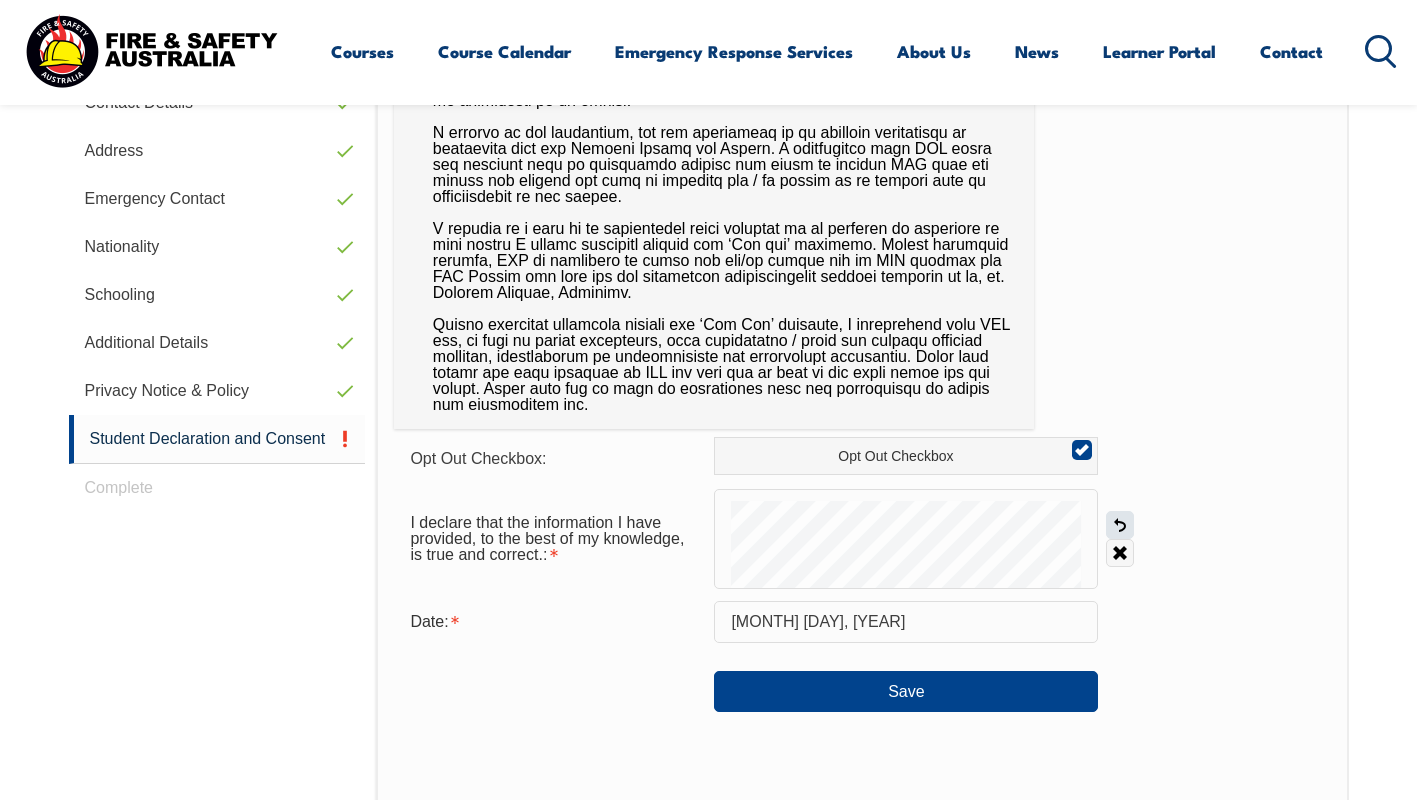 click on "Undo" at bounding box center [1120, 525] 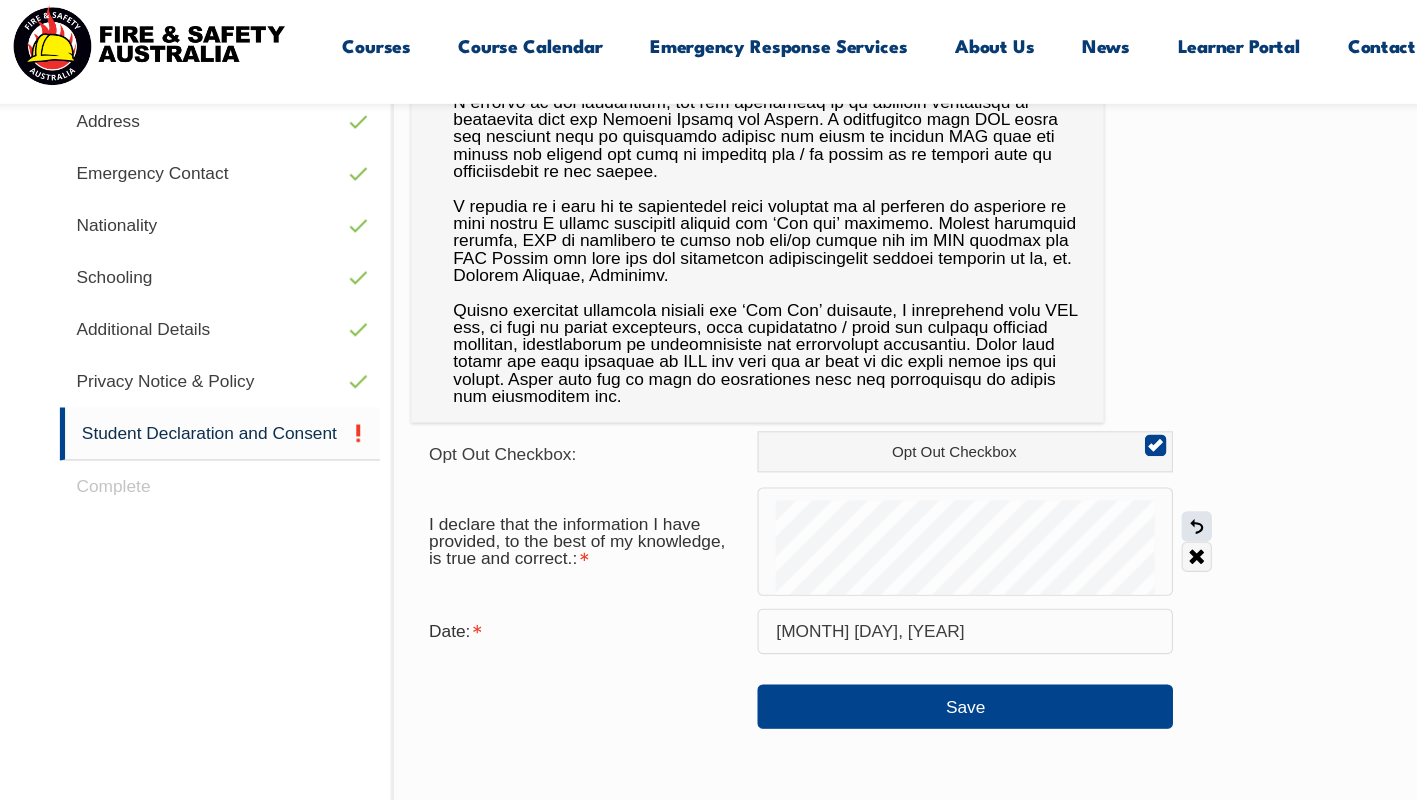 scroll, scrollTop: 748, scrollLeft: 0, axis: vertical 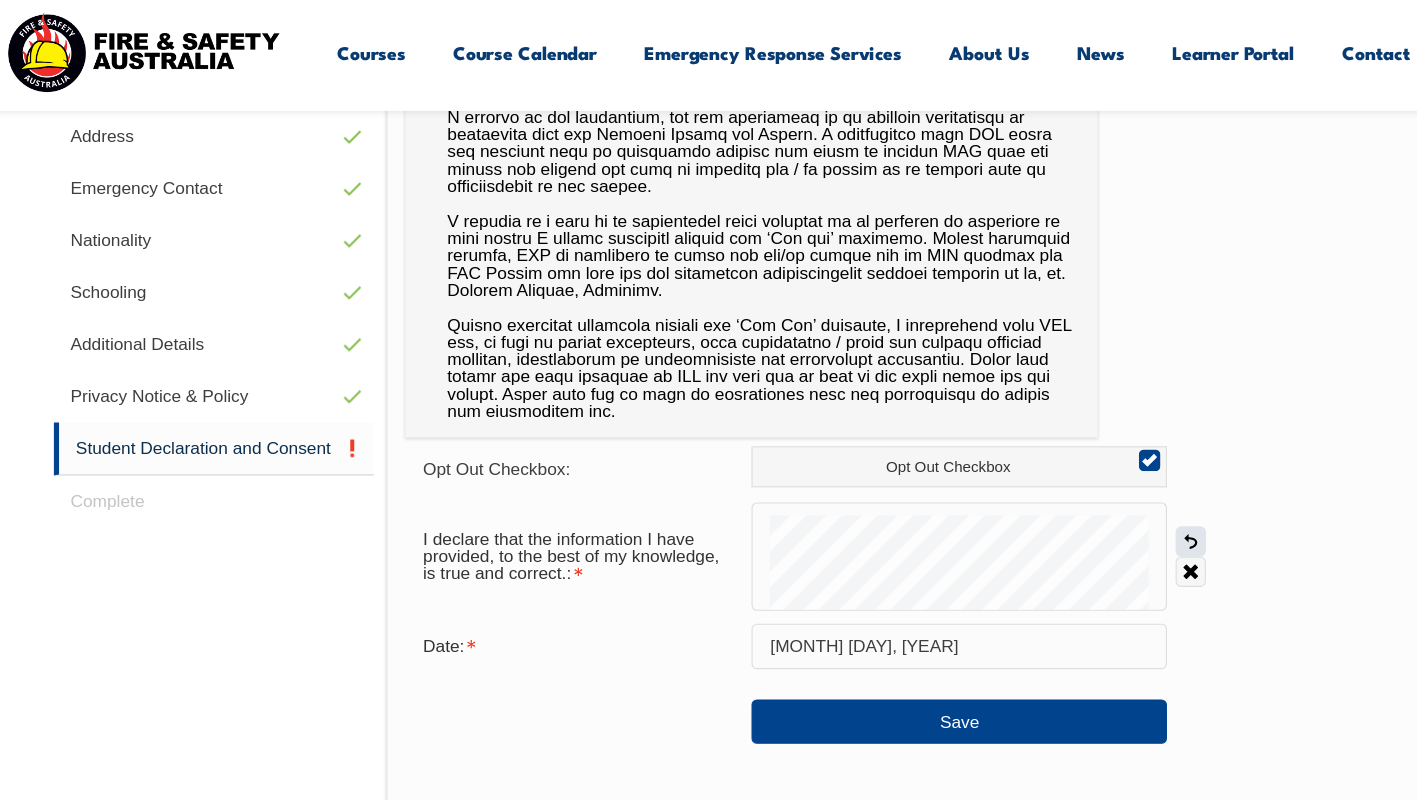 click on "Undo" at bounding box center [1120, 503] 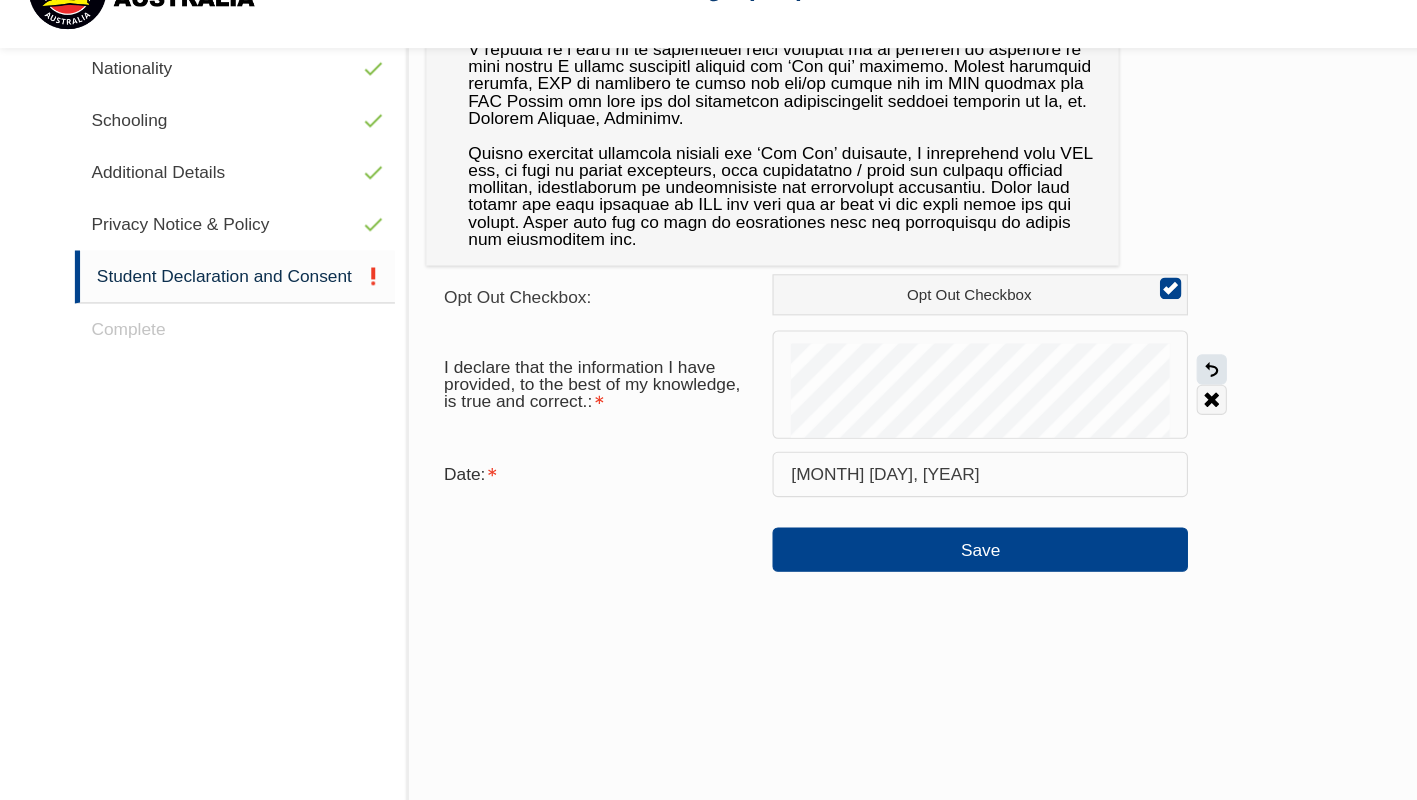 scroll, scrollTop: 850, scrollLeft: 0, axis: vertical 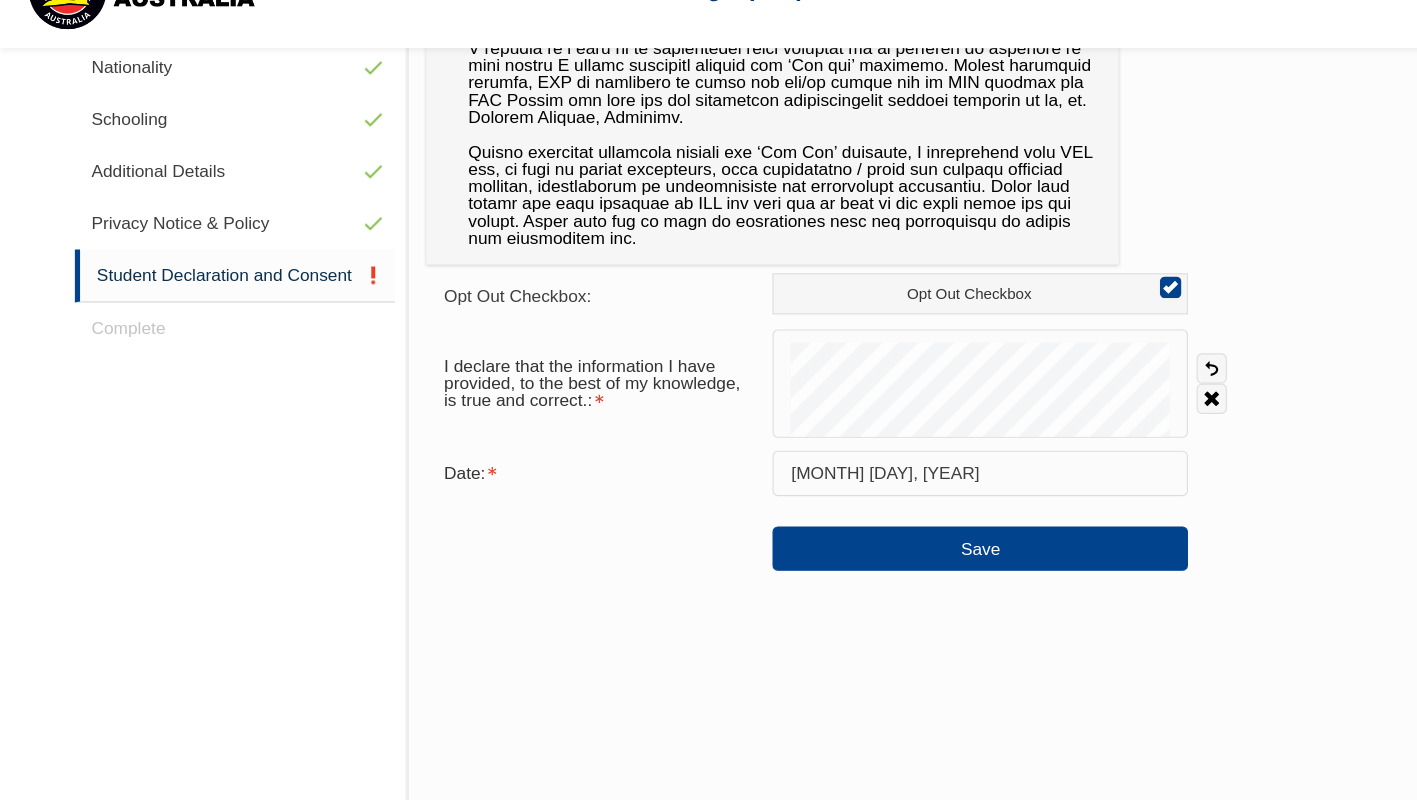 click on "Save" at bounding box center [862, 559] 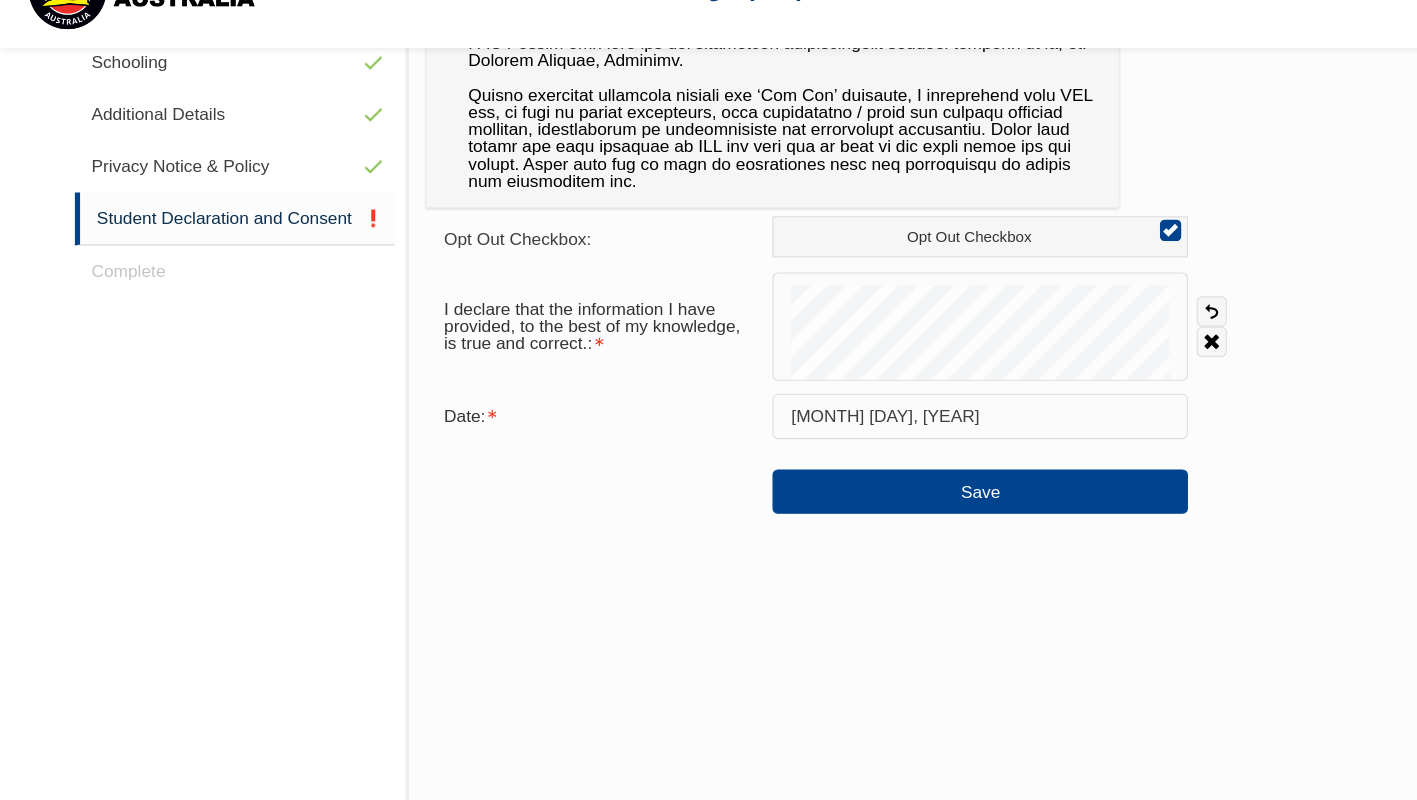 scroll, scrollTop: 911, scrollLeft: 0, axis: vertical 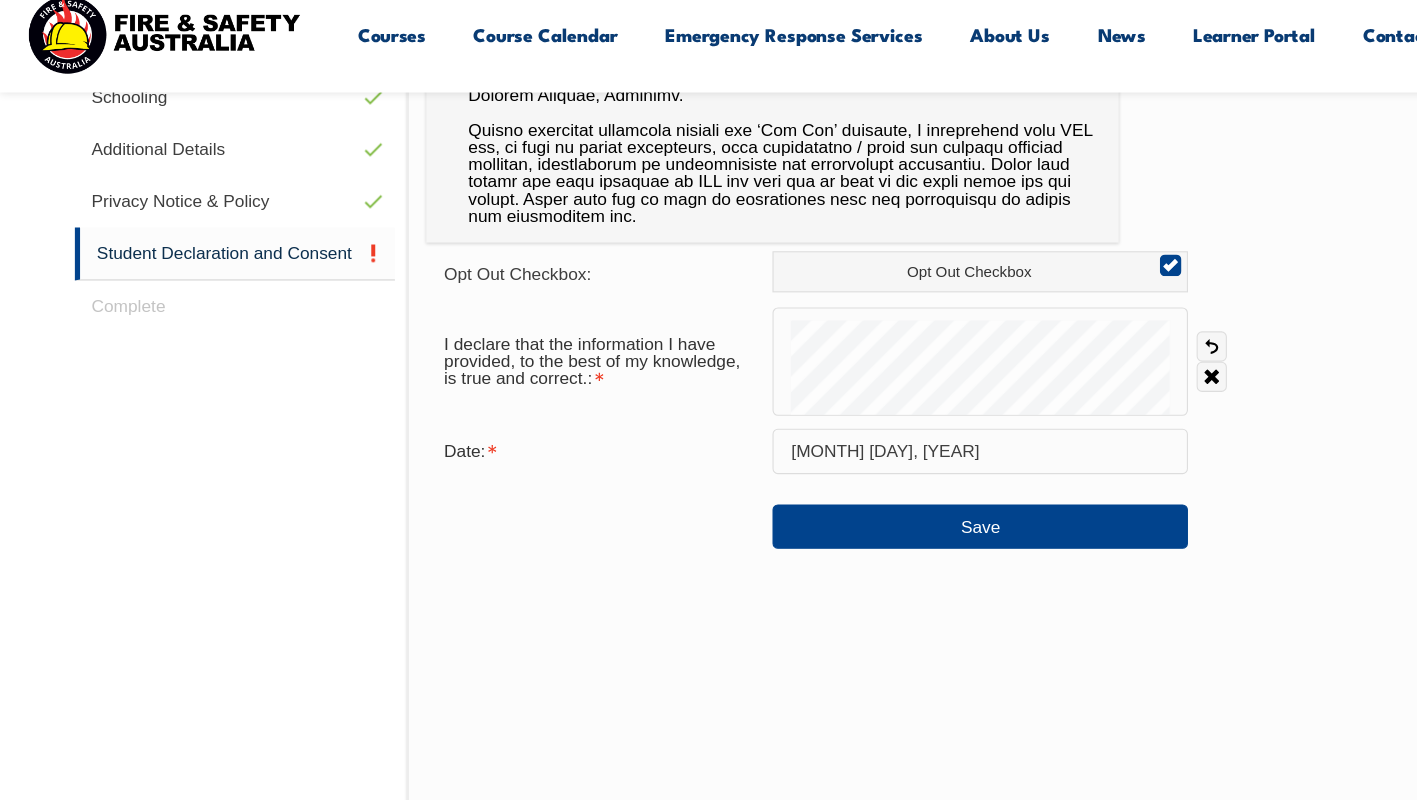 click on "[MONTH] [DAY], [YEAR]" at bounding box center [906, 437] 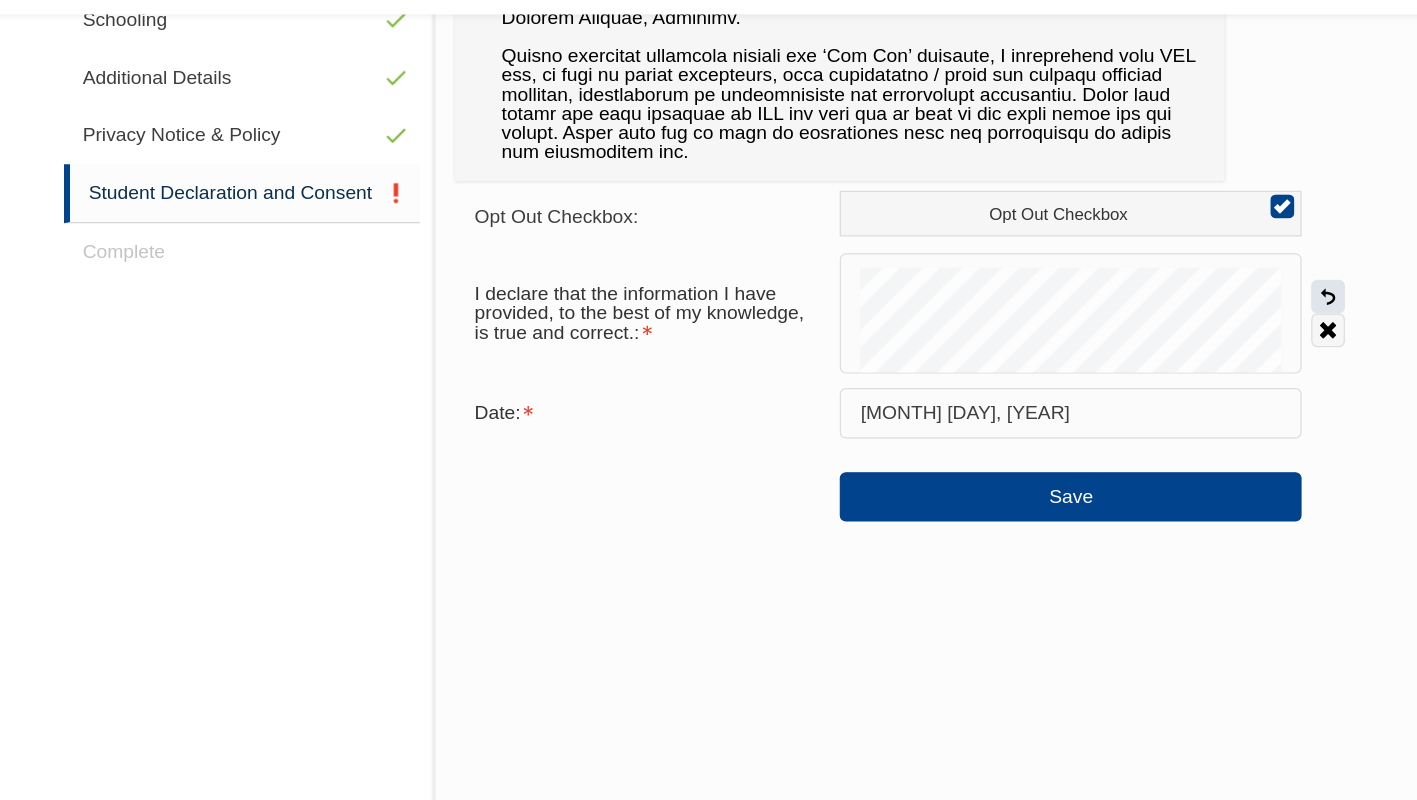 click on "Undo" at bounding box center (1120, 340) 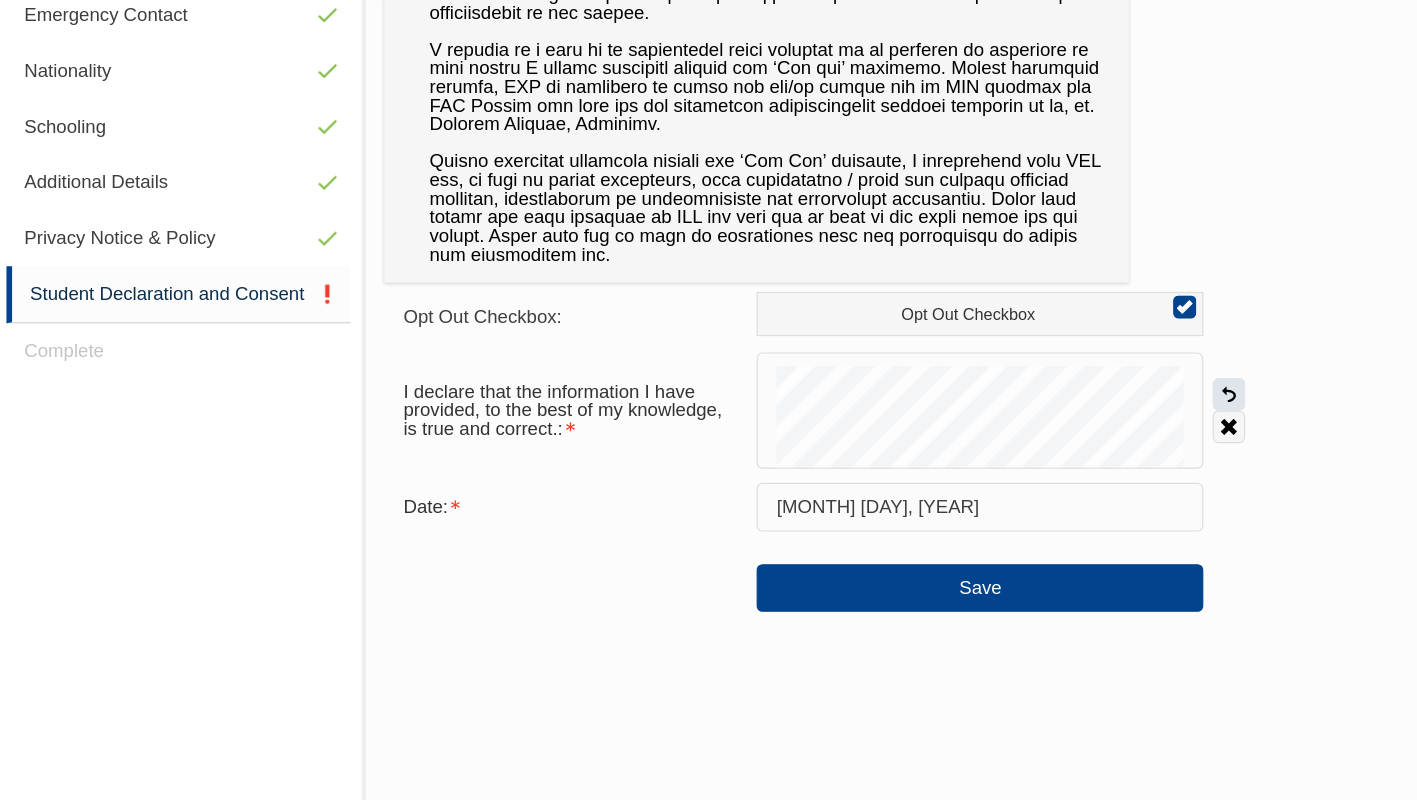 scroll, scrollTop: 851, scrollLeft: 0, axis: vertical 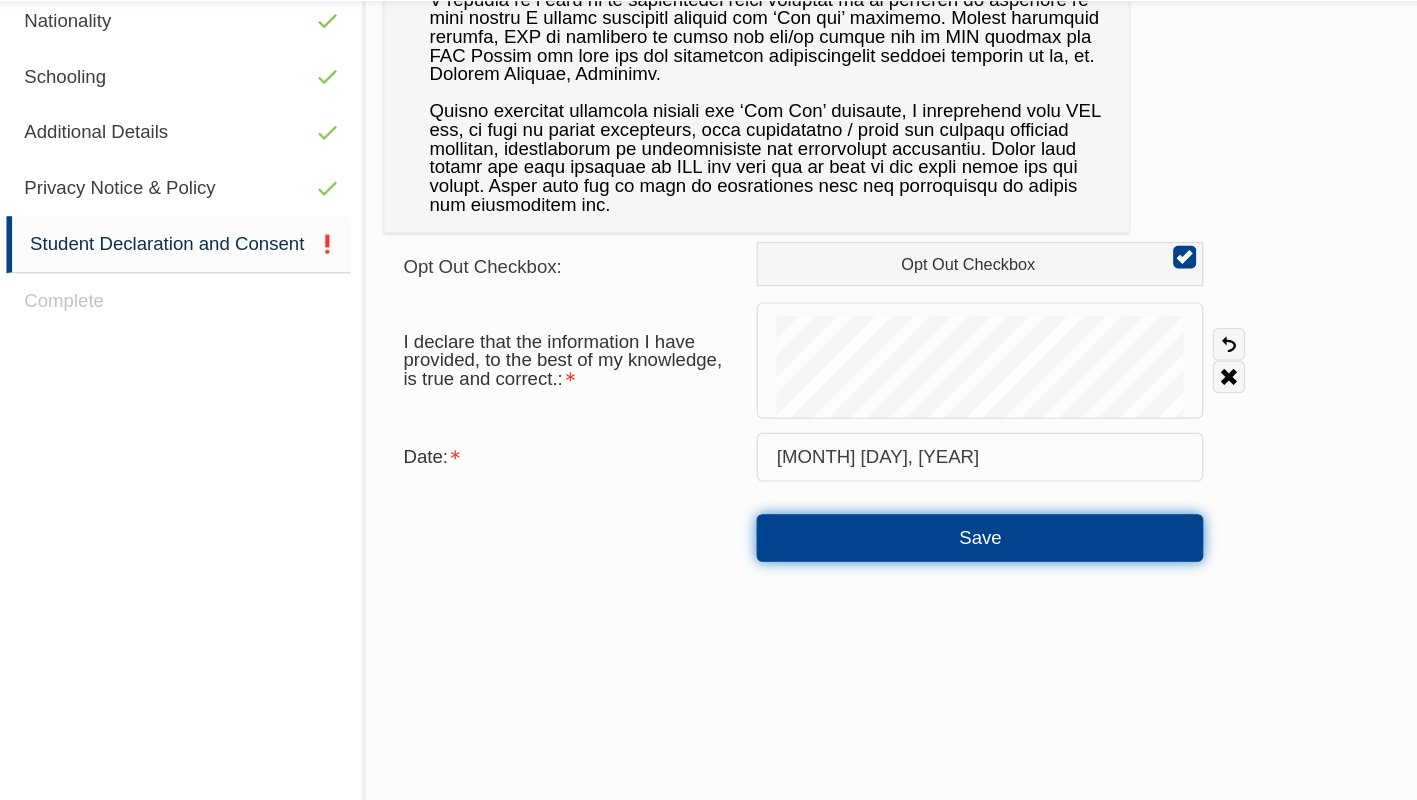 click on "Save" at bounding box center [906, 566] 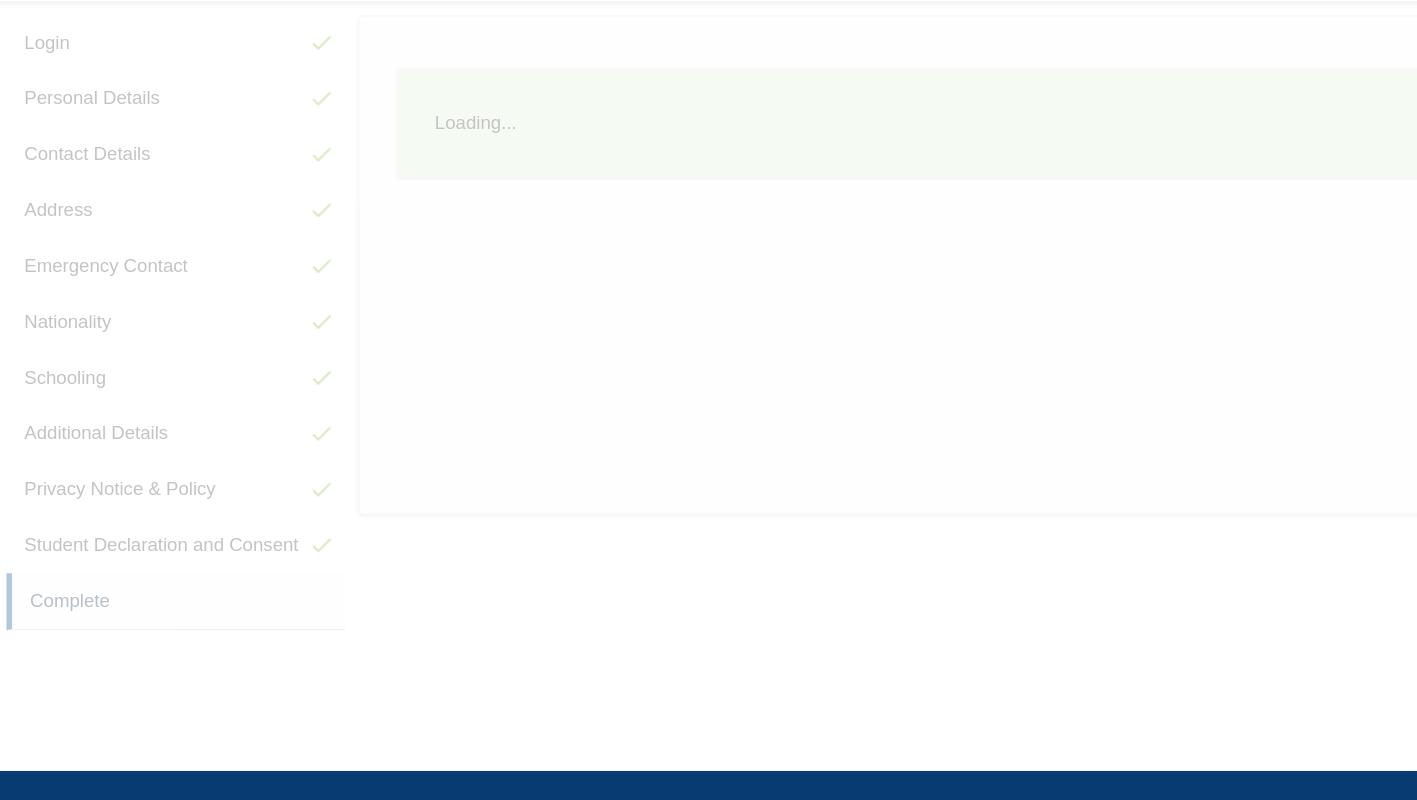 scroll, scrollTop: 545, scrollLeft: 0, axis: vertical 